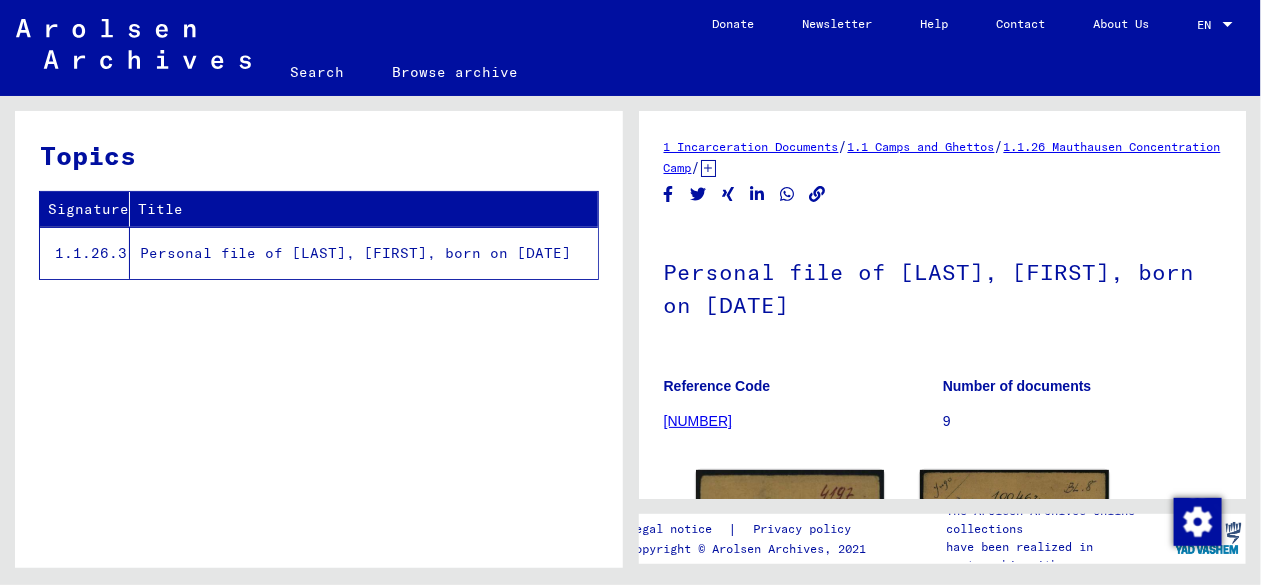 scroll, scrollTop: 0, scrollLeft: 0, axis: both 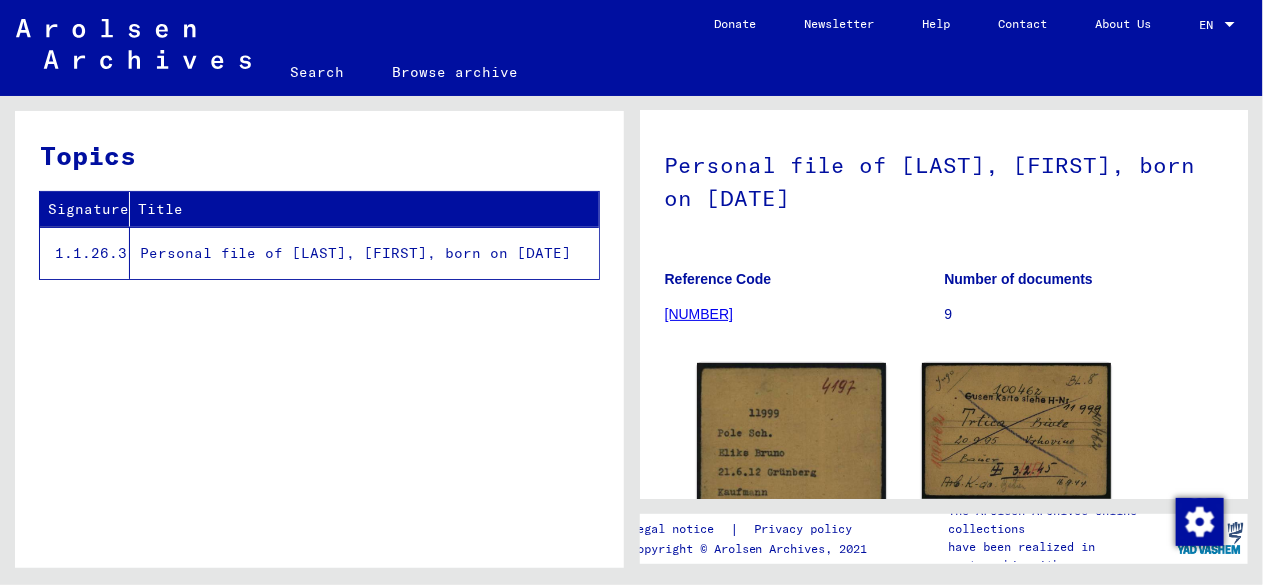 click on "Personal file of [LAST], [FIRST], born on [DATE]" 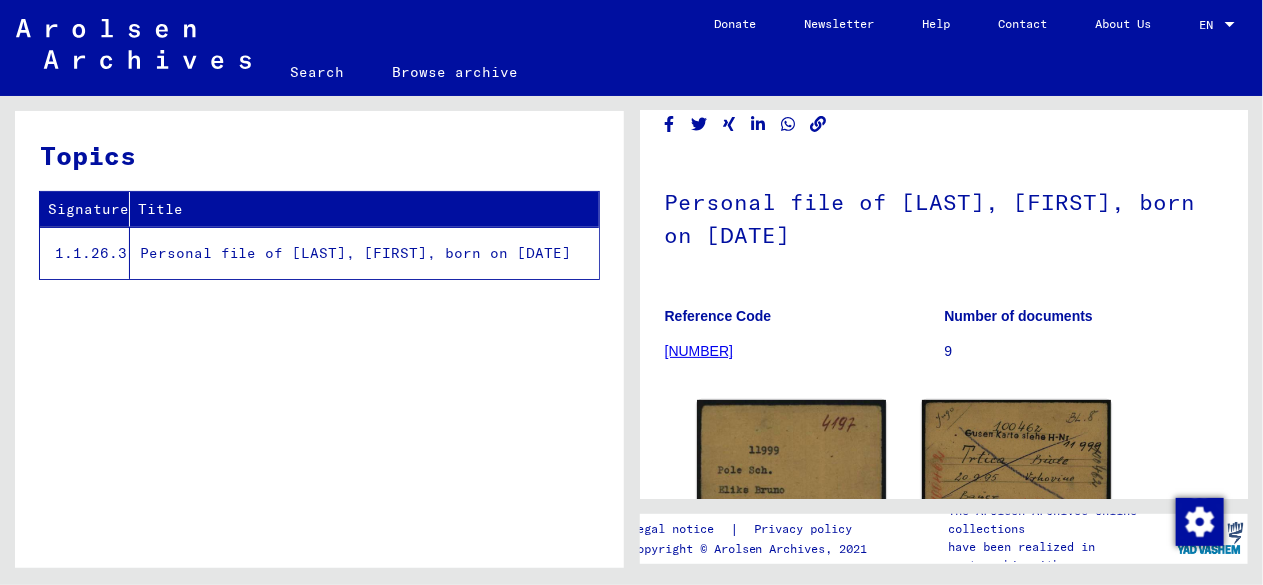 scroll, scrollTop: 21, scrollLeft: 0, axis: vertical 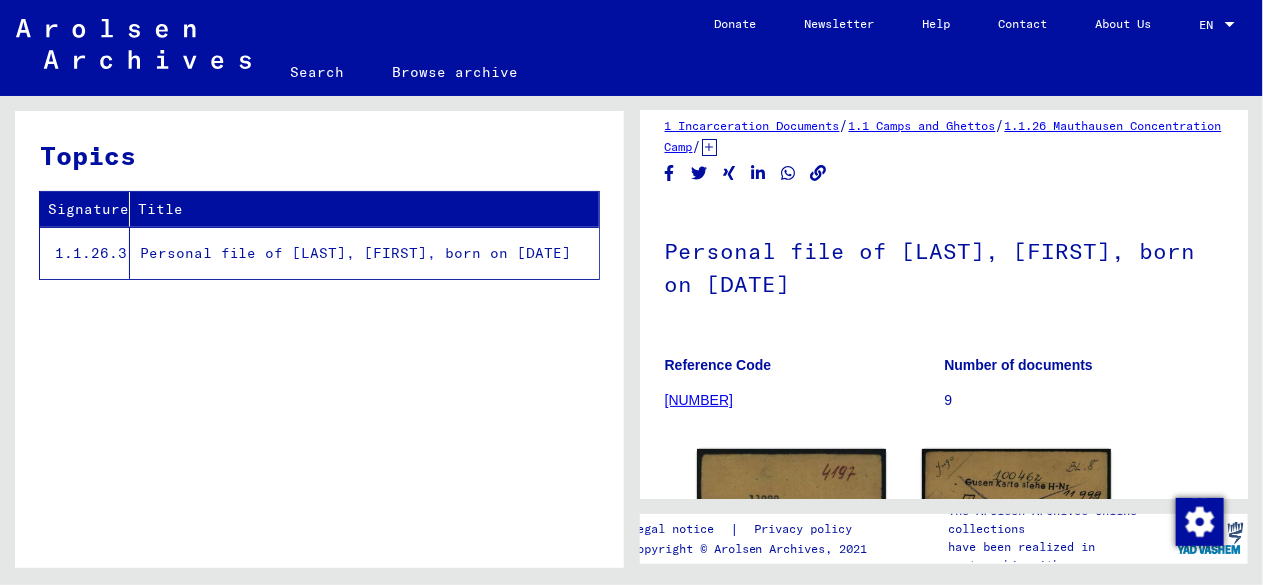 click on "[NUMBER]" 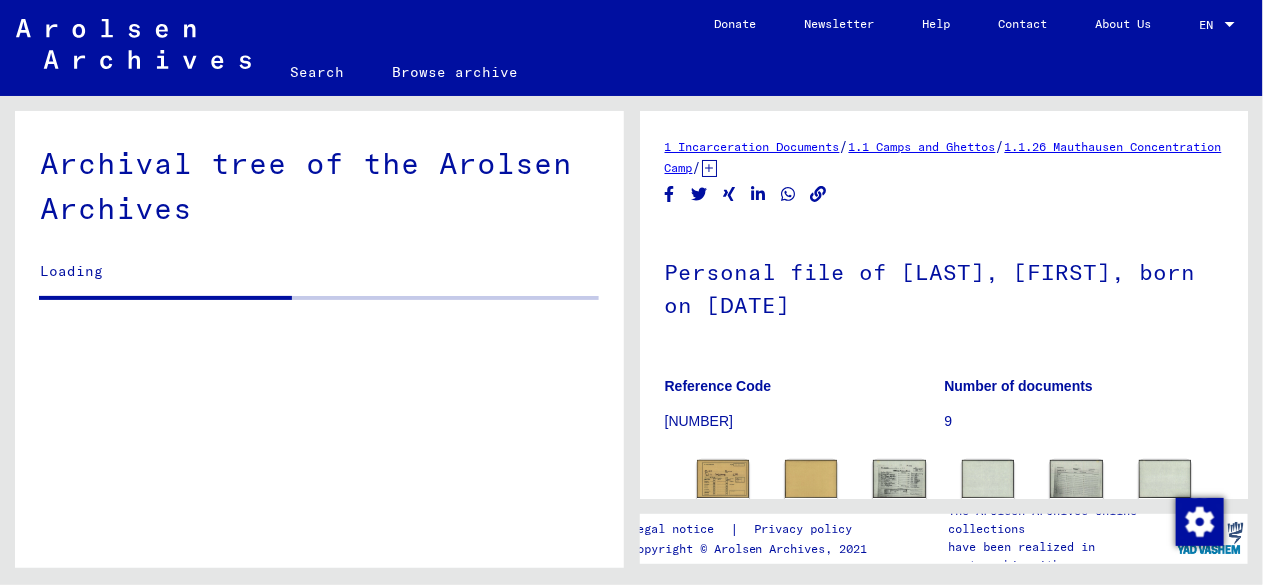 scroll, scrollTop: 0, scrollLeft: 0, axis: both 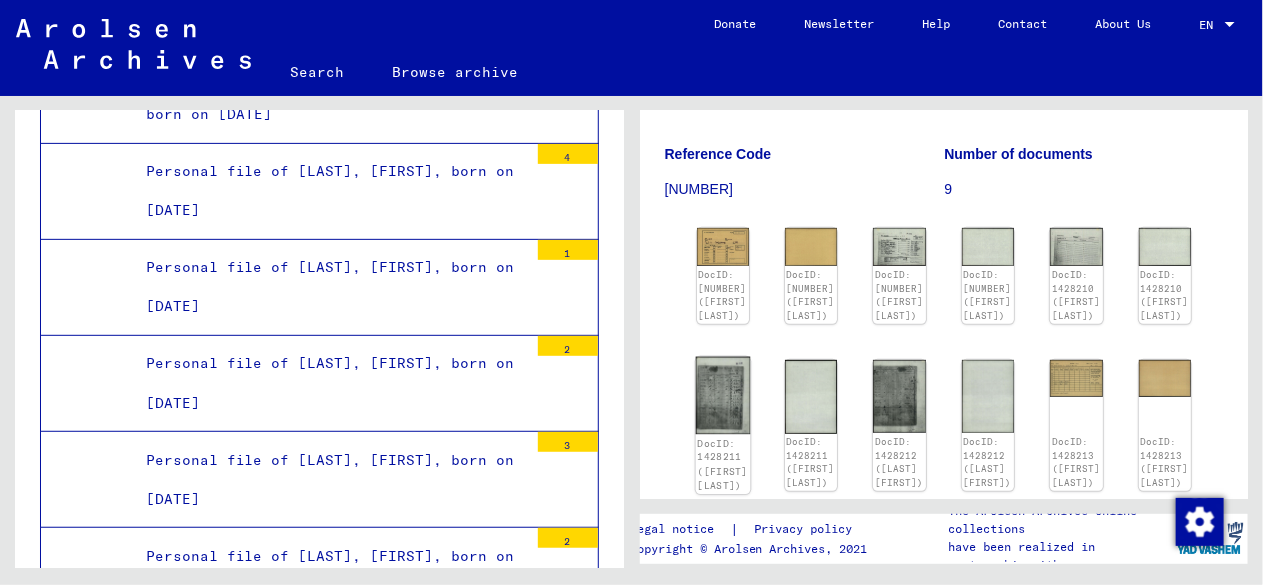 click 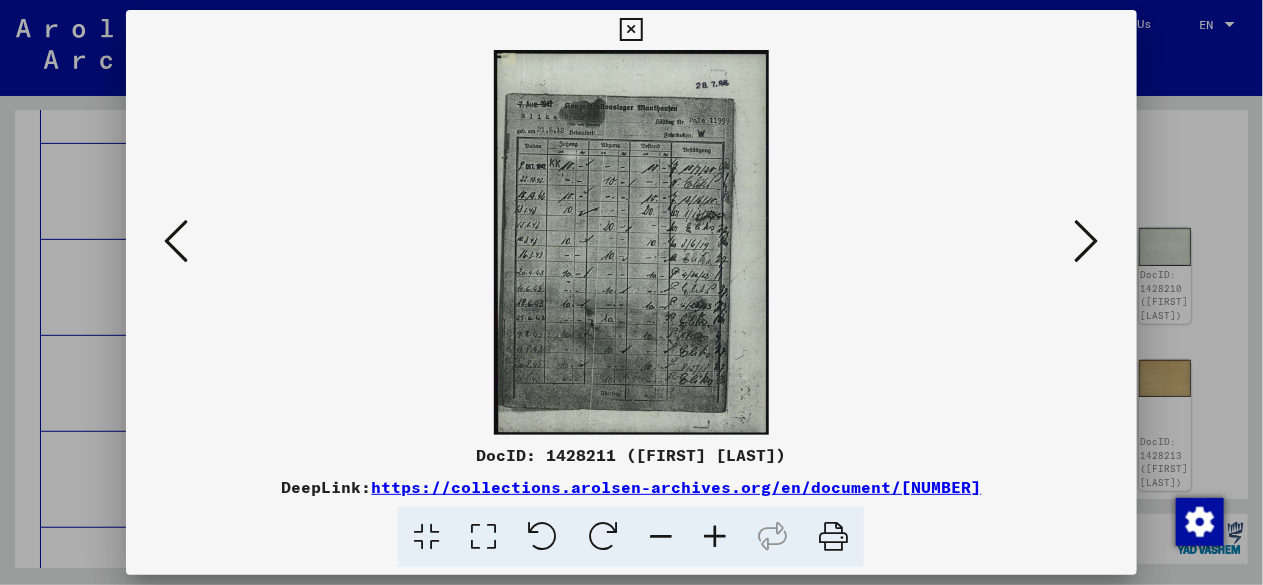 click at bounding box center [1087, 241] 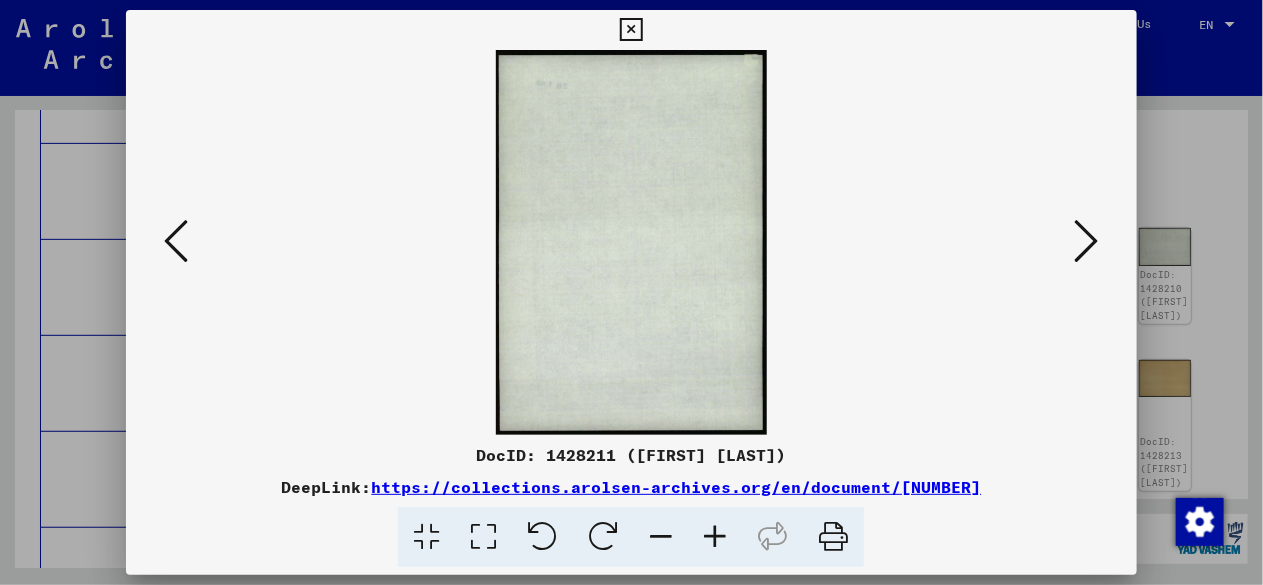 click at bounding box center (1087, 241) 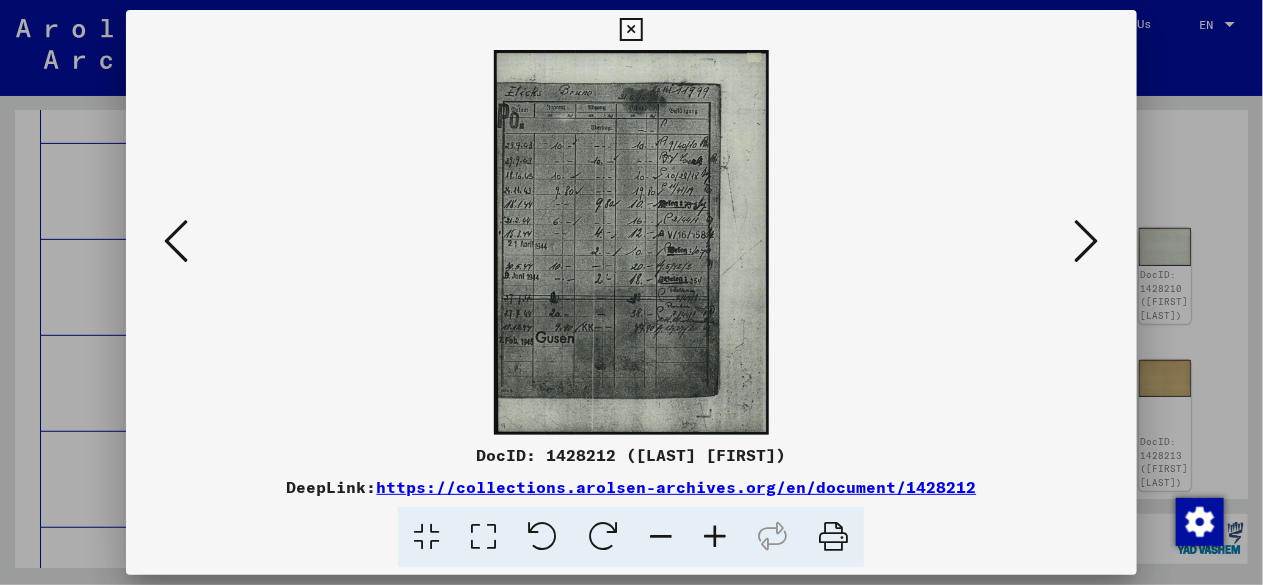 click at bounding box center [1087, 241] 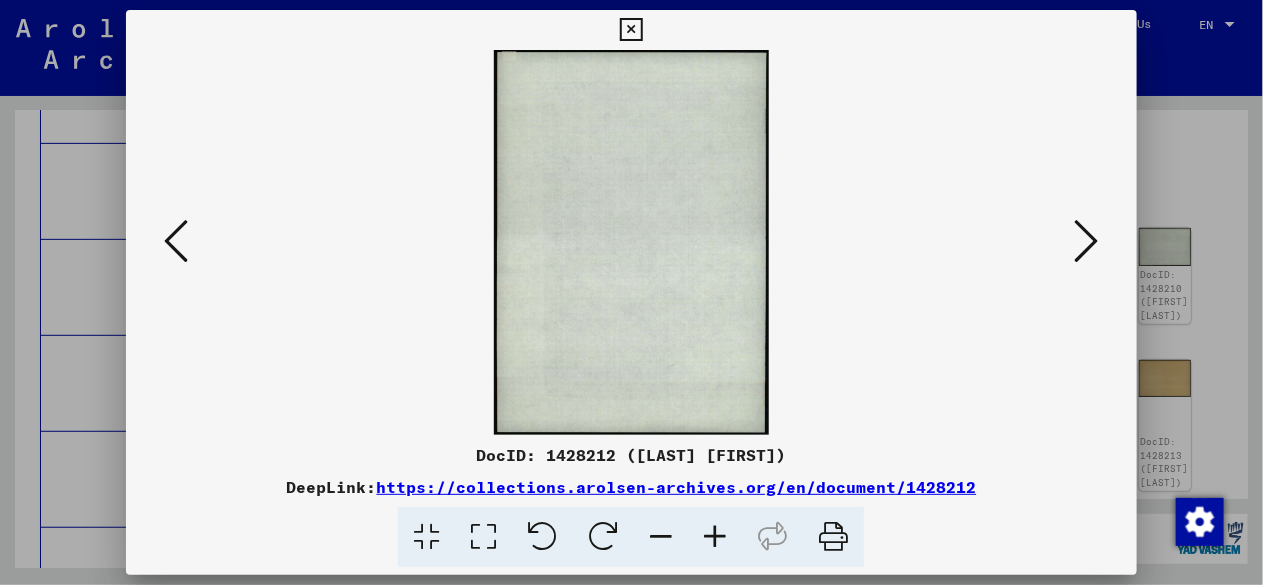 click at bounding box center [1087, 241] 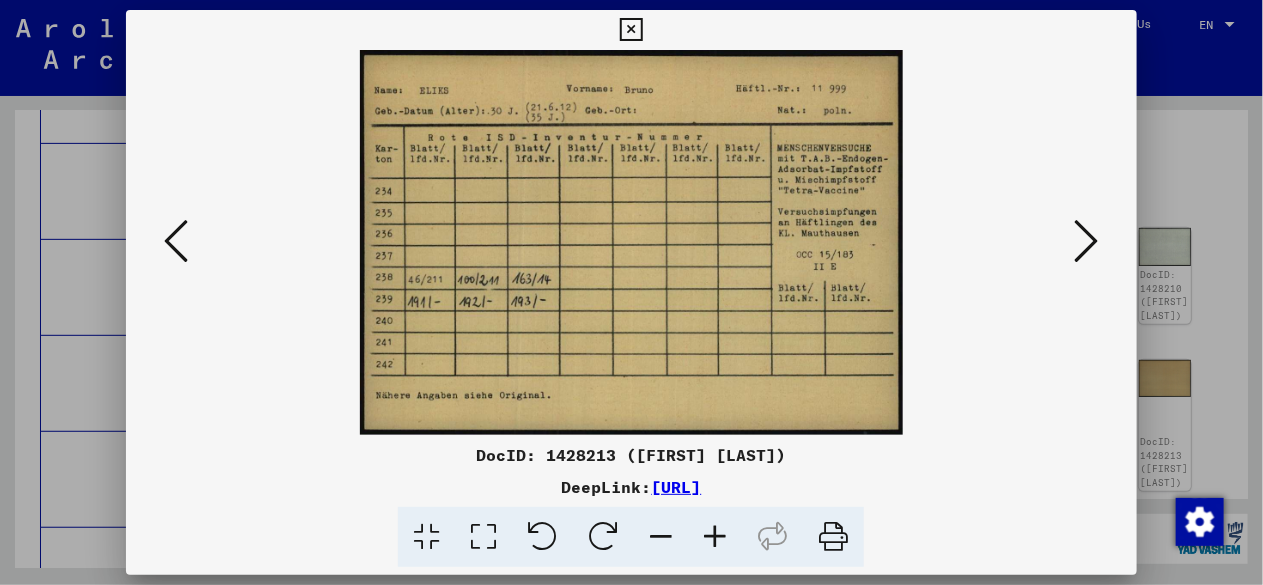 click at bounding box center [1087, 241] 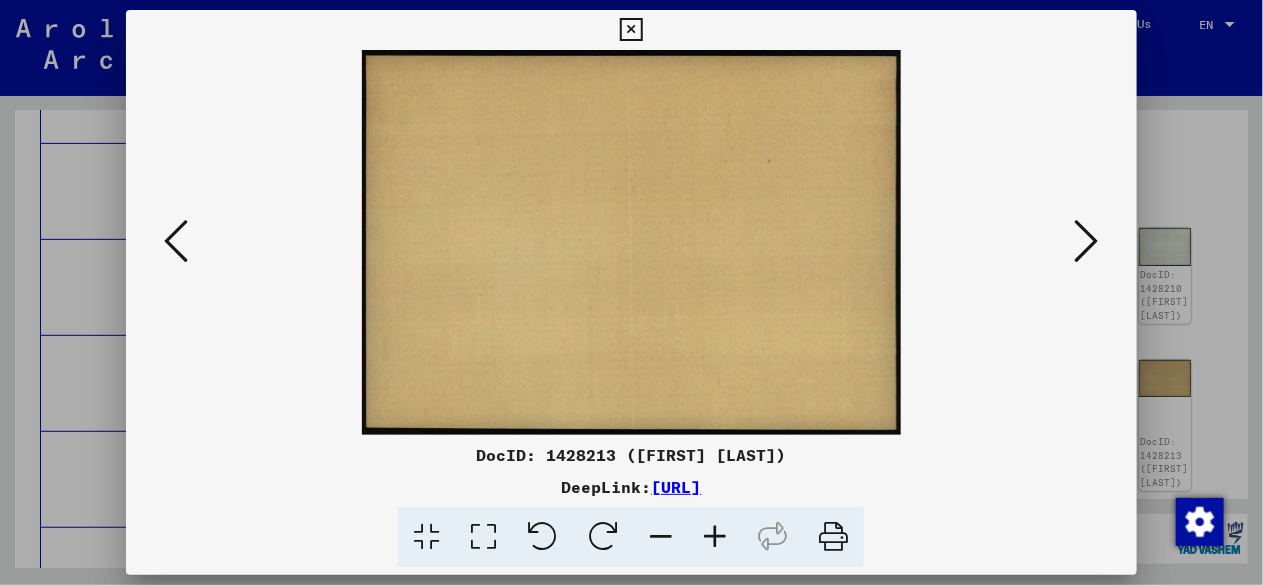 click at bounding box center [1087, 241] 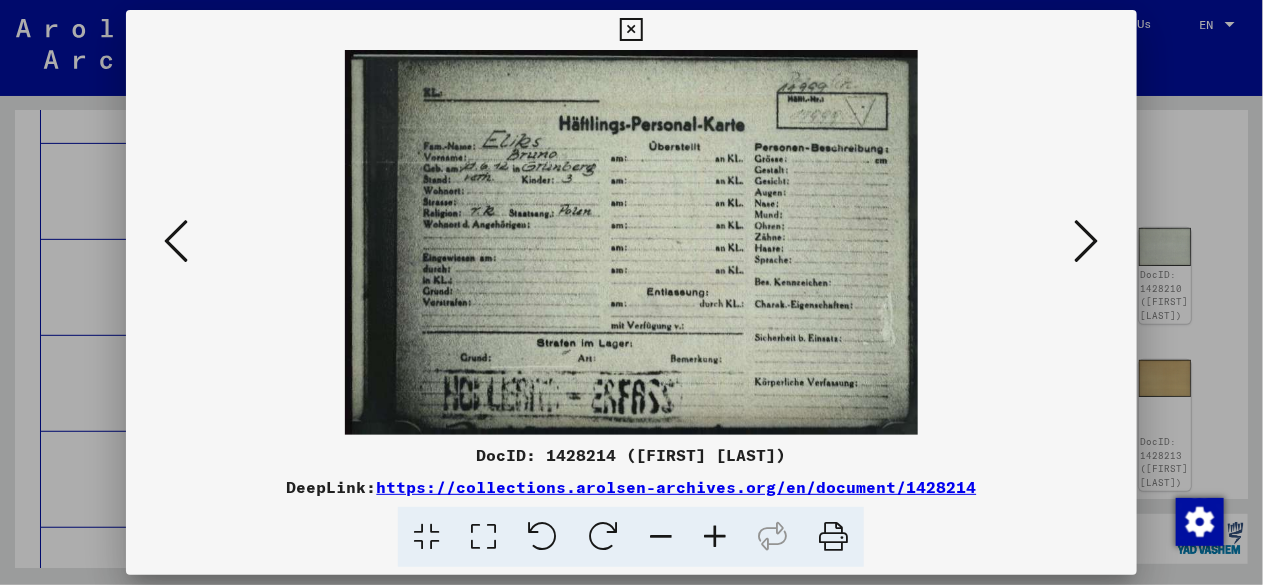 click at bounding box center (1087, 241) 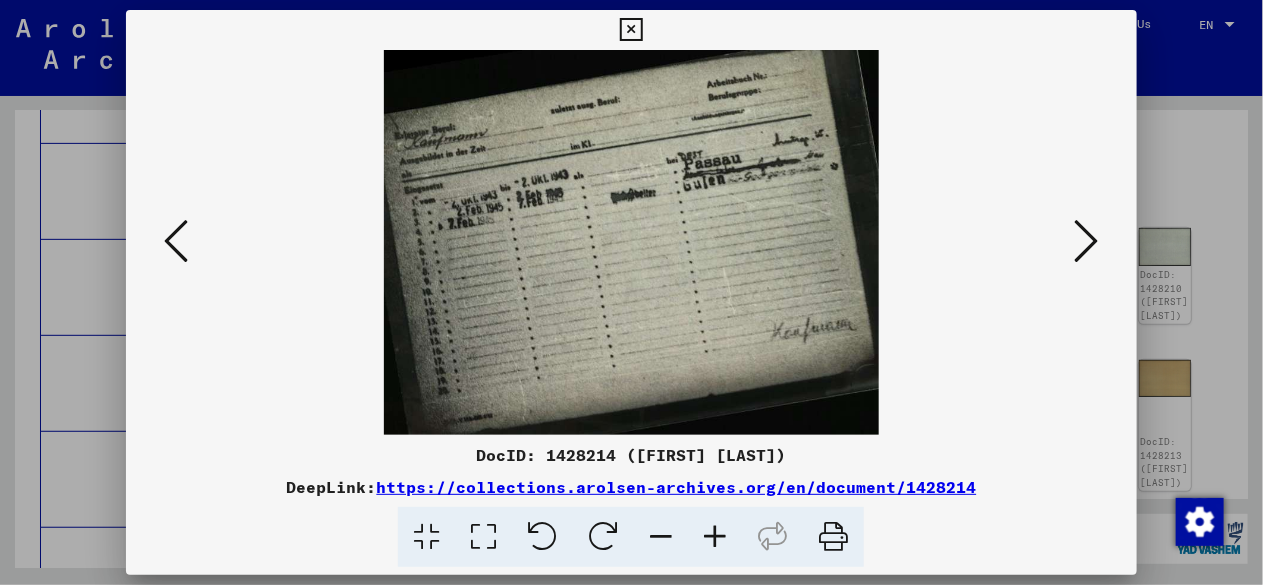 click at bounding box center (1087, 241) 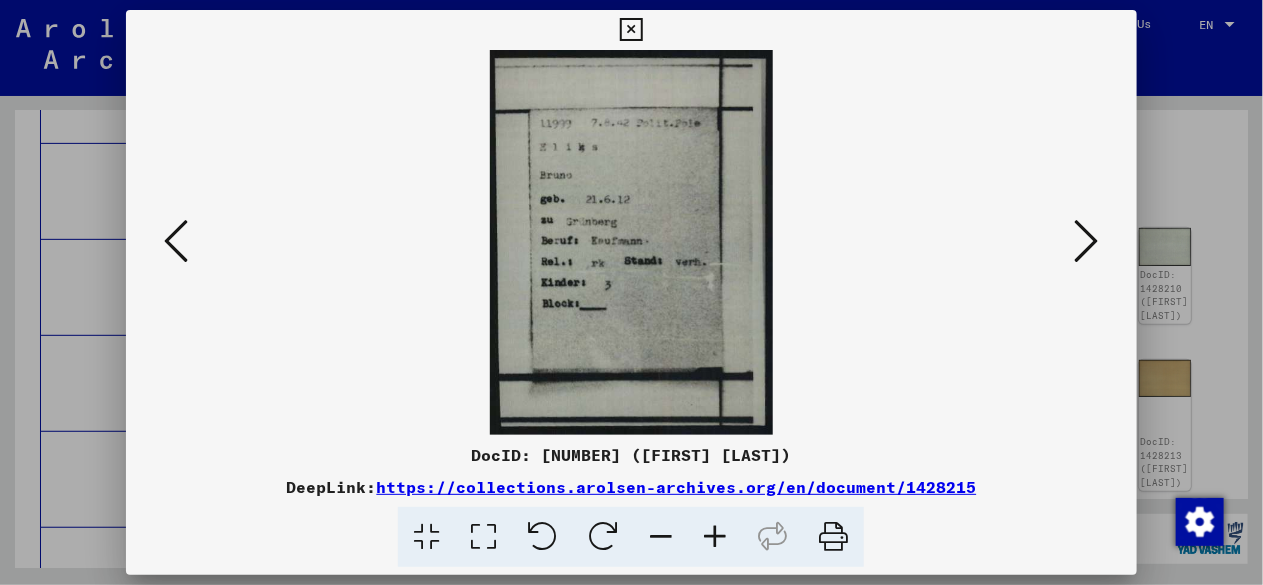 click at bounding box center [1087, 241] 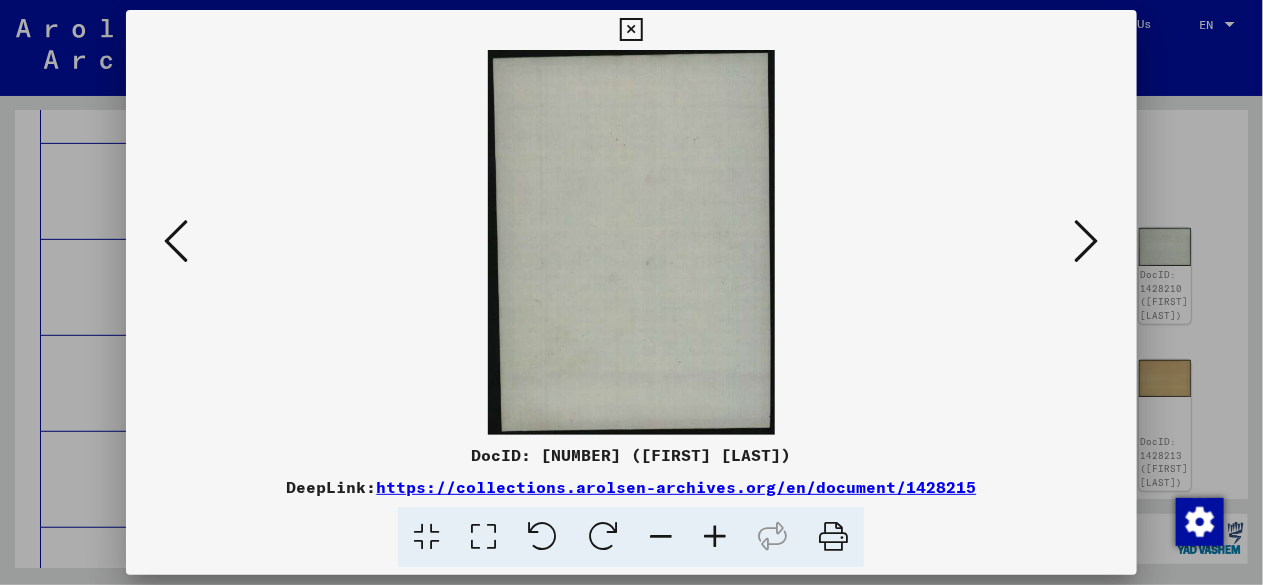 click at bounding box center (1087, 241) 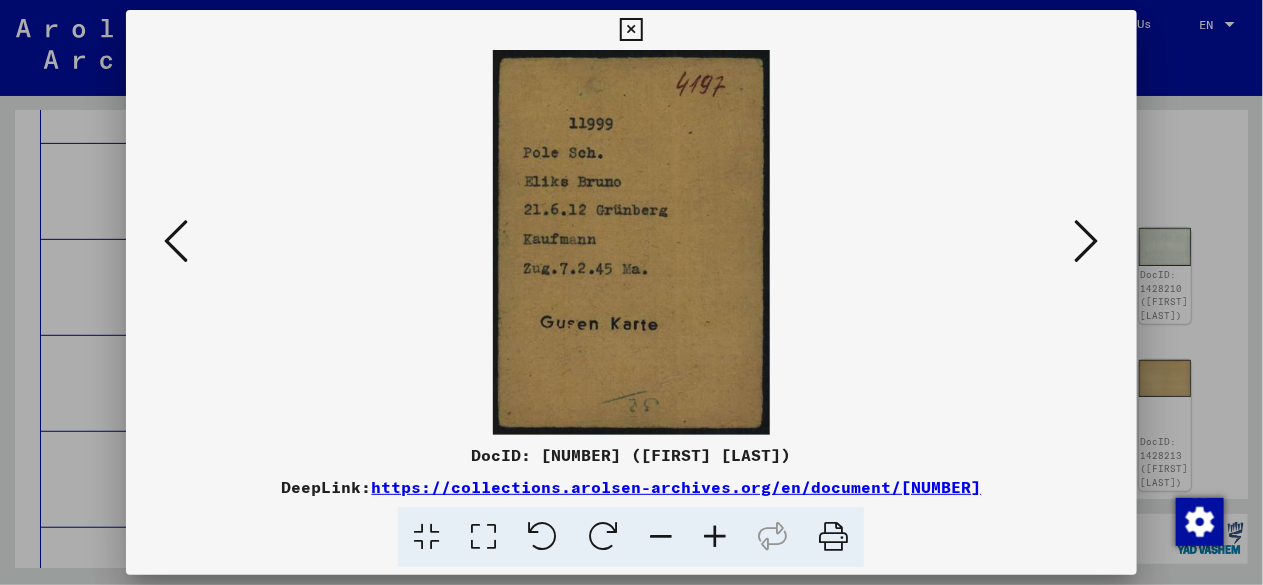 click at bounding box center (1087, 241) 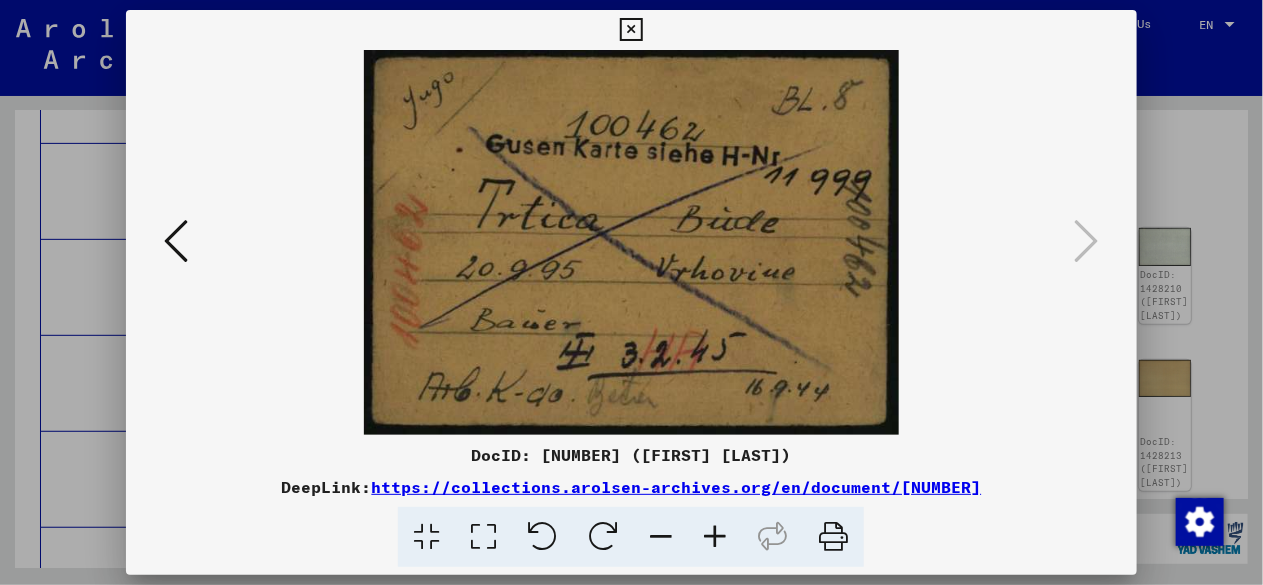 click at bounding box center (631, 30) 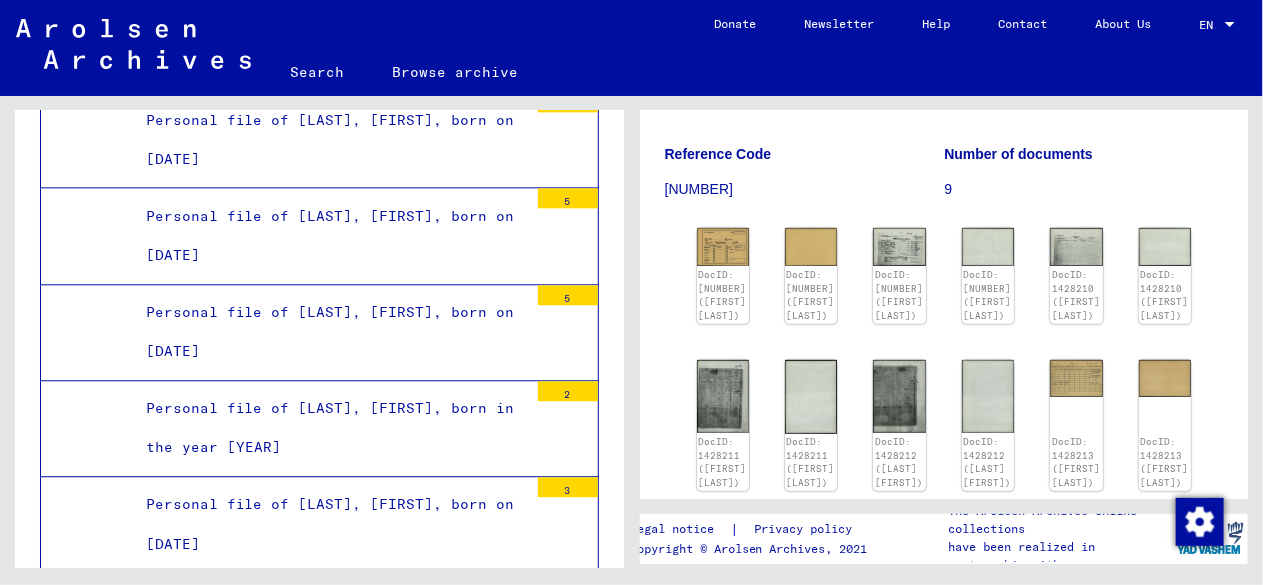 scroll, scrollTop: 52167, scrollLeft: 0, axis: vertical 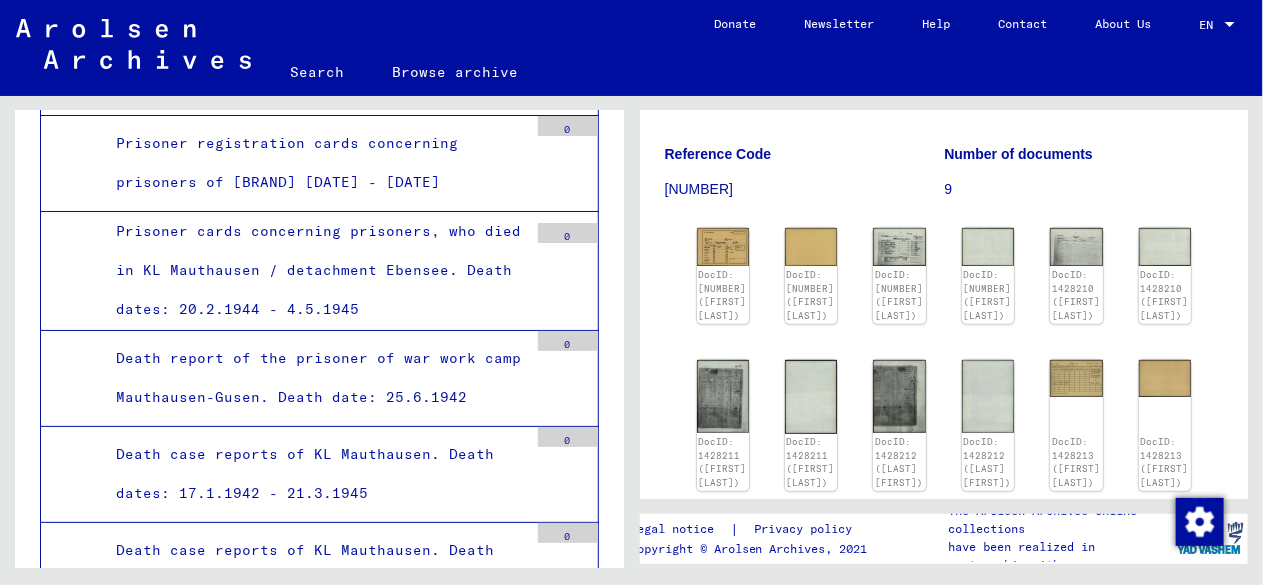 click on "Prisoner cards concerning prisoners, who died in KL Mauthausen / detachment Ebensee. Death dates: 20.2.1944 - 4.5.1945" at bounding box center [314, 271] 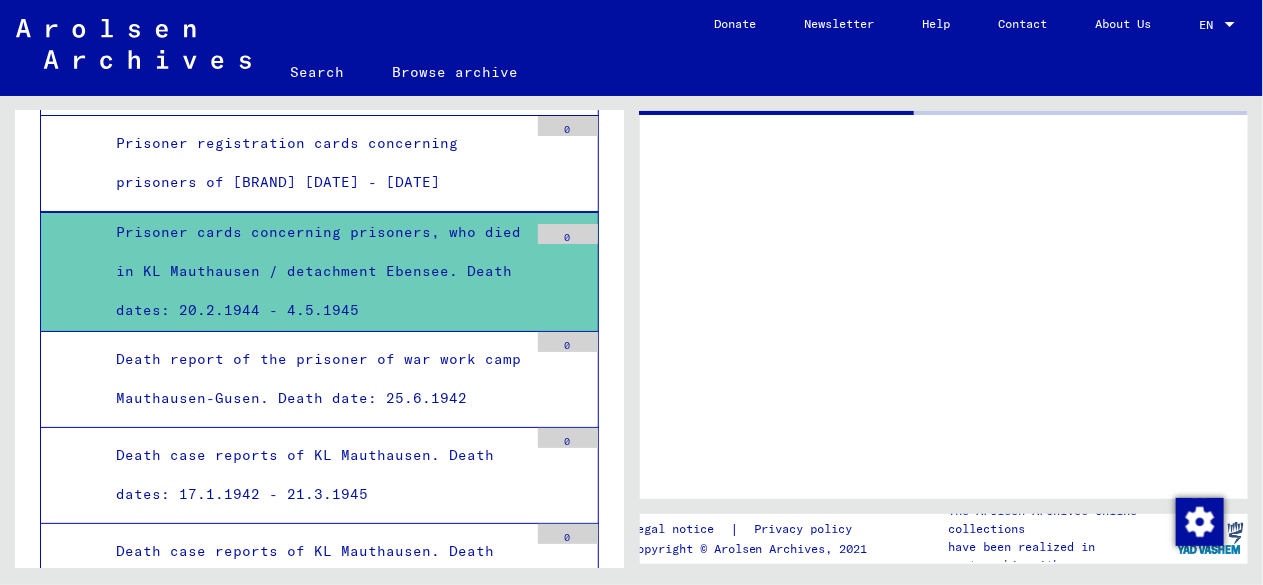 scroll, scrollTop: 0, scrollLeft: 0, axis: both 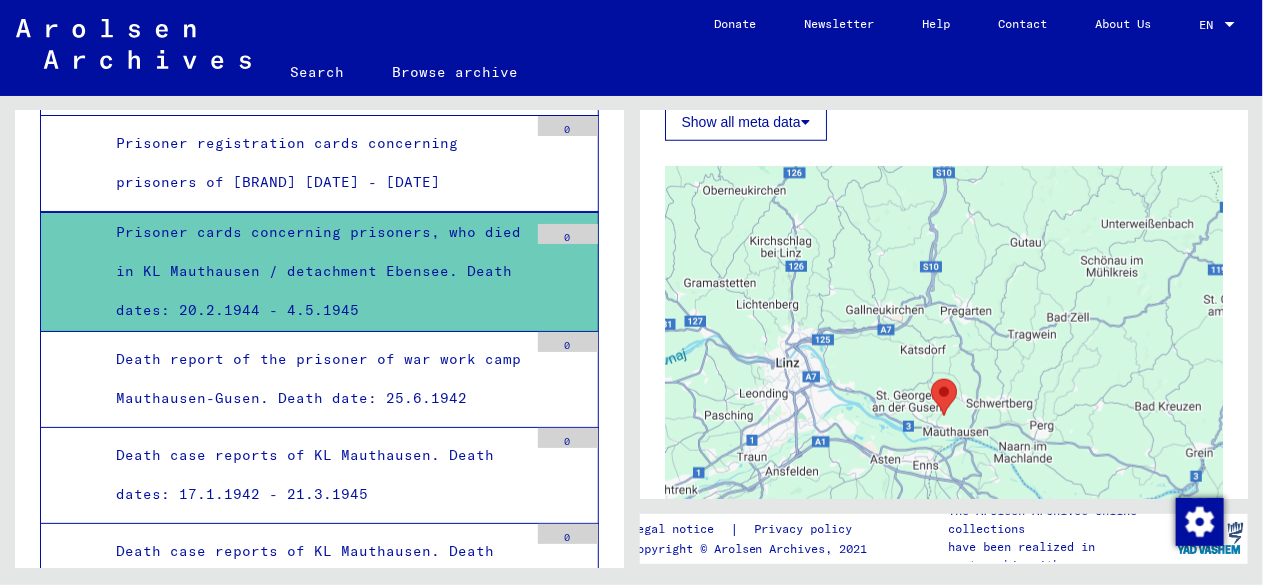 click on "Death report of the prisoner of war work camp Mauthausen-Gusen. Death date: 25.6.1942" at bounding box center [314, 379] 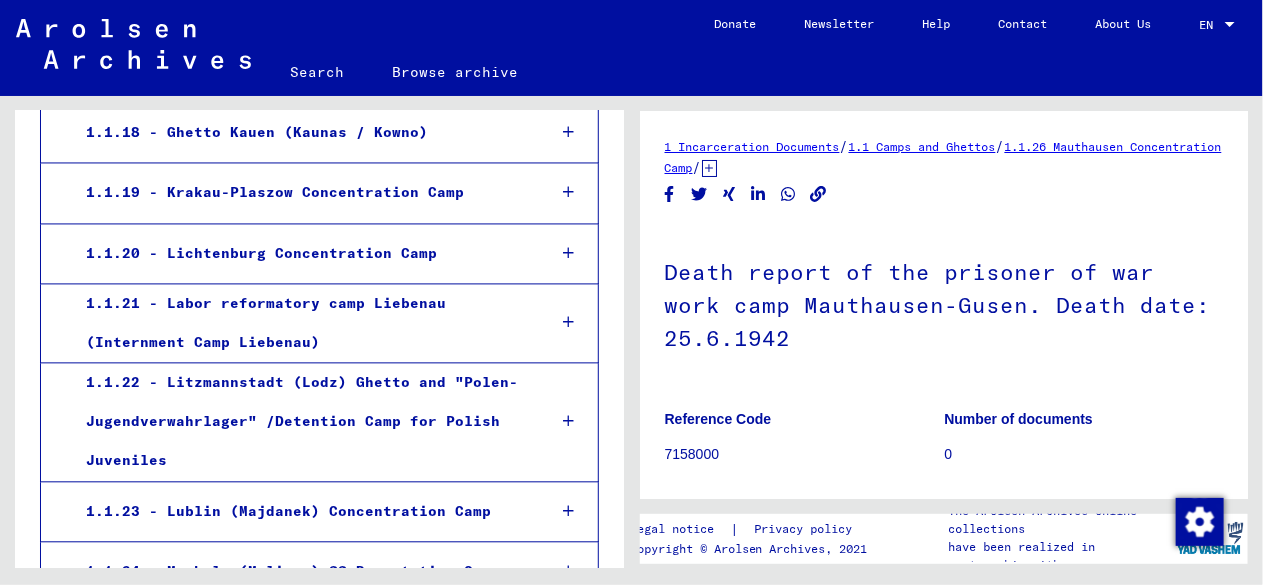scroll, scrollTop: 956, scrollLeft: 0, axis: vertical 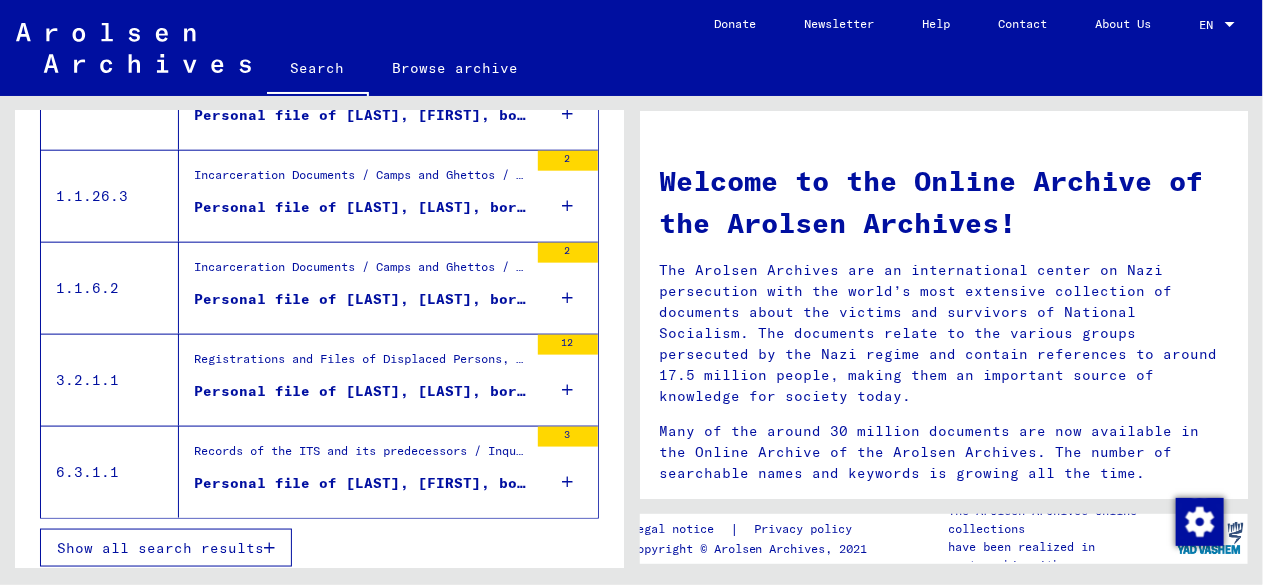 click on "Show all search results" at bounding box center (160, 548) 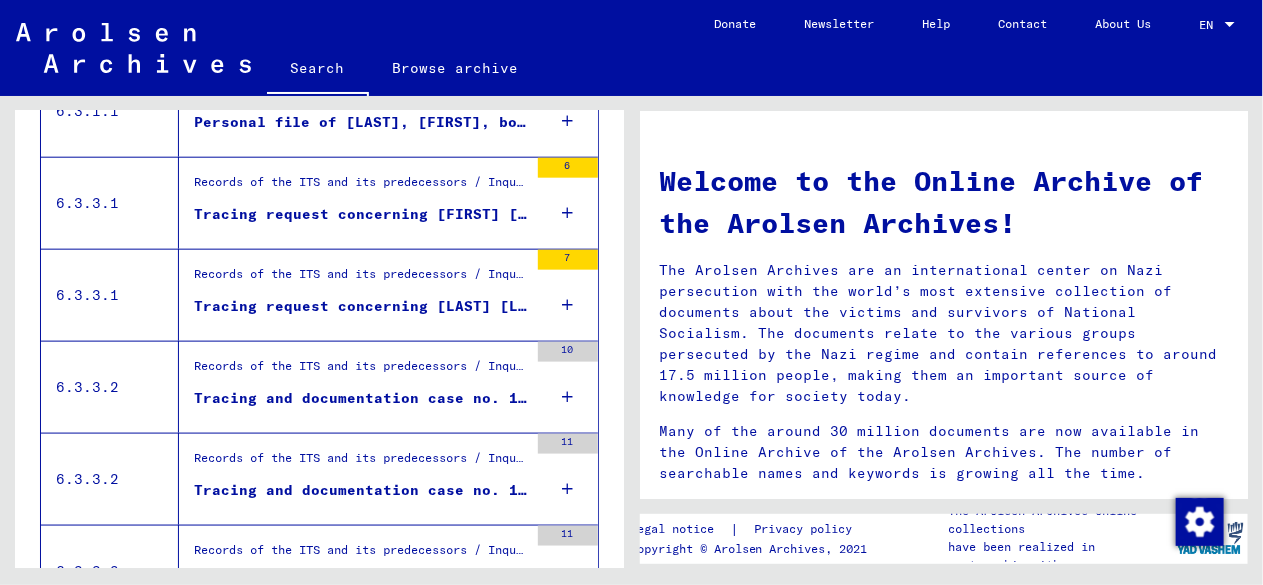 scroll, scrollTop: 446, scrollLeft: 0, axis: vertical 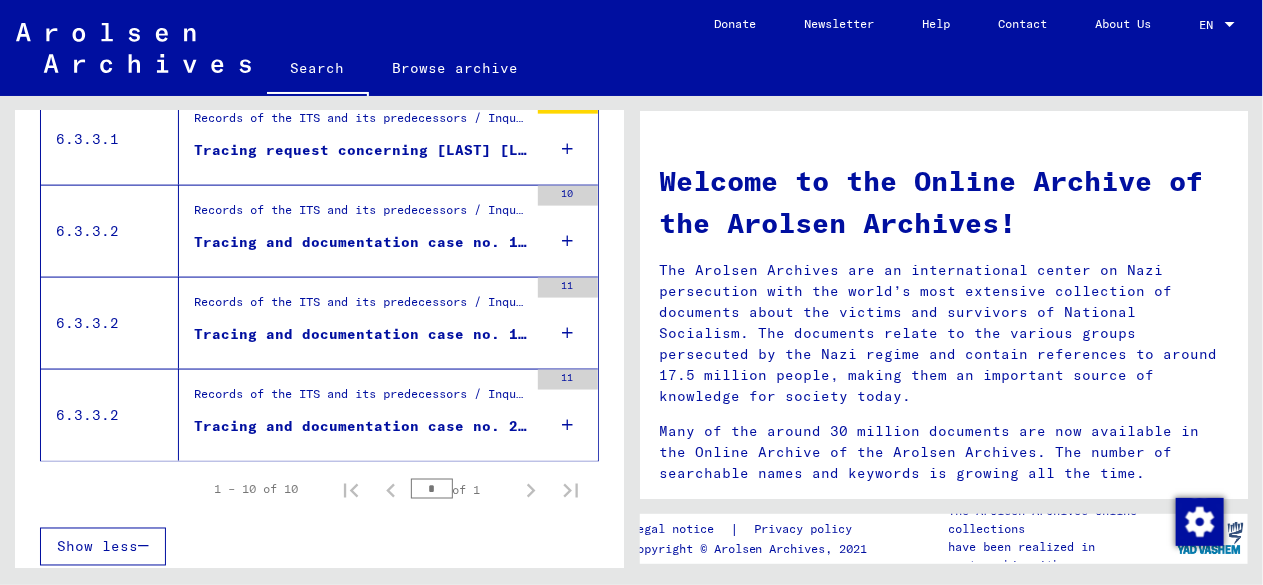 click on "Tracing and documentation case no. 1.480.932 for [LAST], [FIRST] born [DATE]" at bounding box center [361, 334] 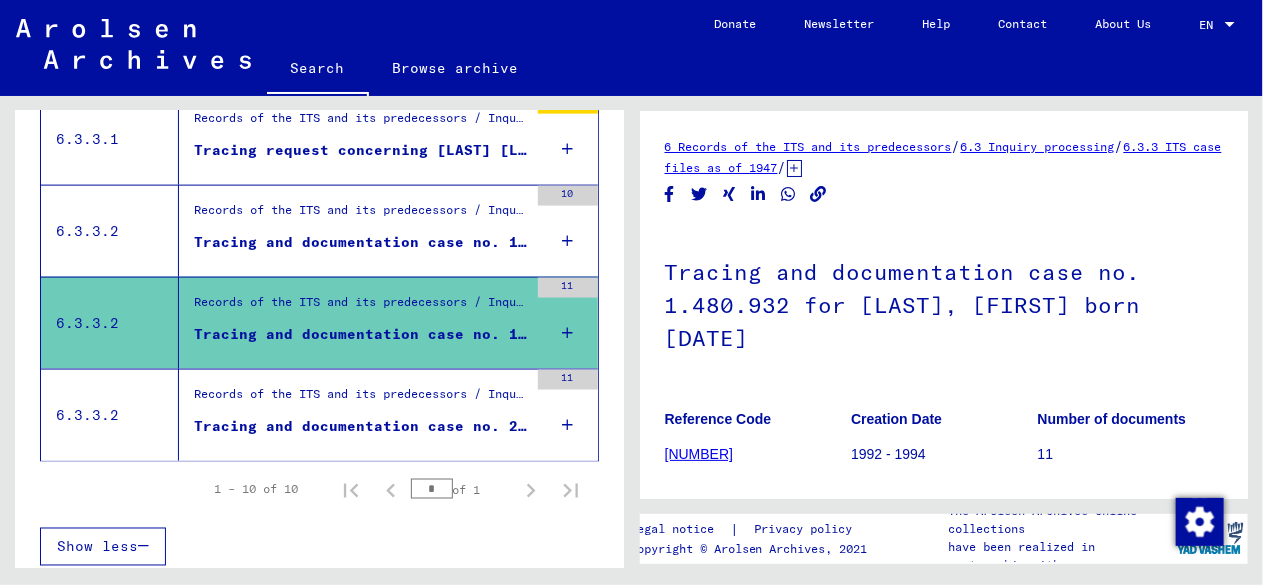 scroll, scrollTop: 0, scrollLeft: 0, axis: both 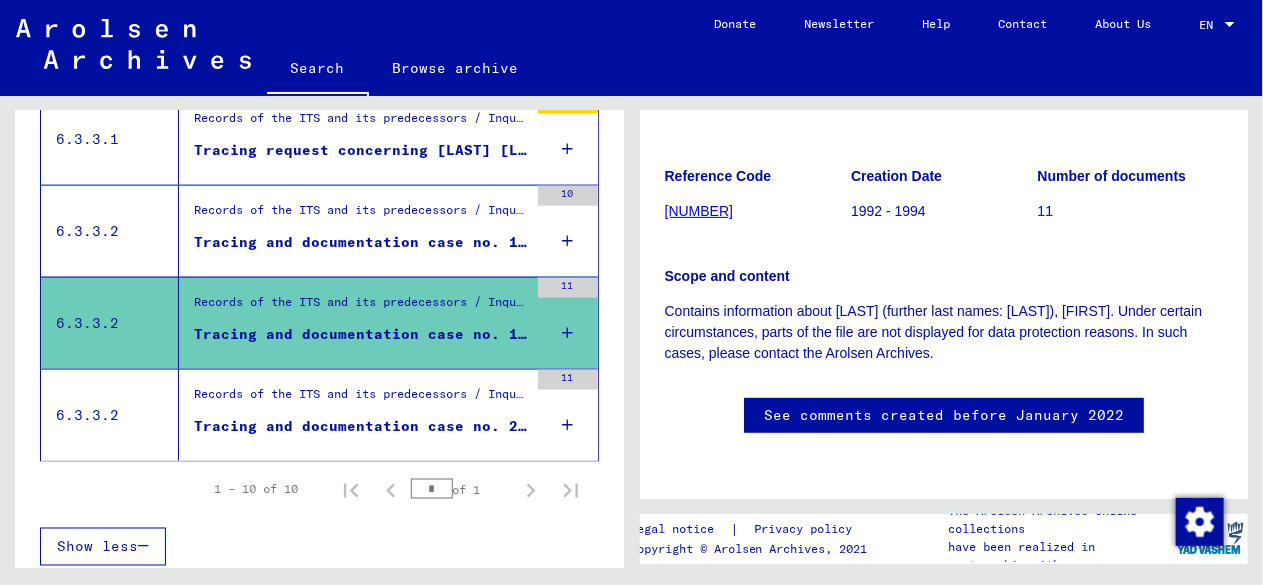 click on "Tracing and documentation case no. 2.195.407 for [LAST], [FIRST] born [DATE]" at bounding box center [361, 426] 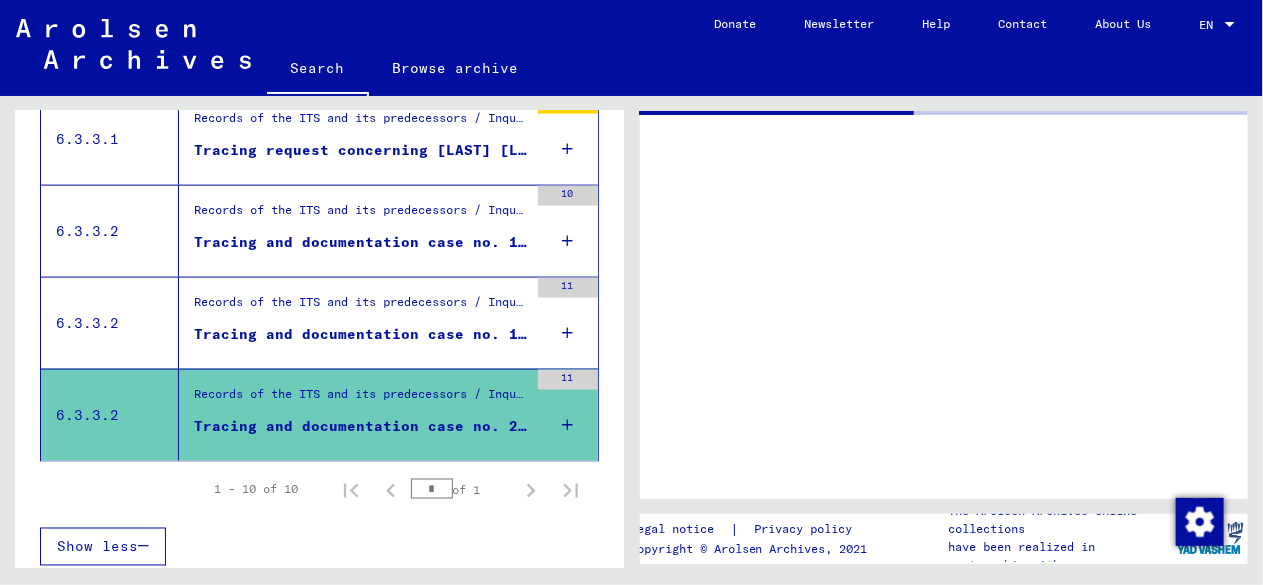 scroll, scrollTop: 0, scrollLeft: 0, axis: both 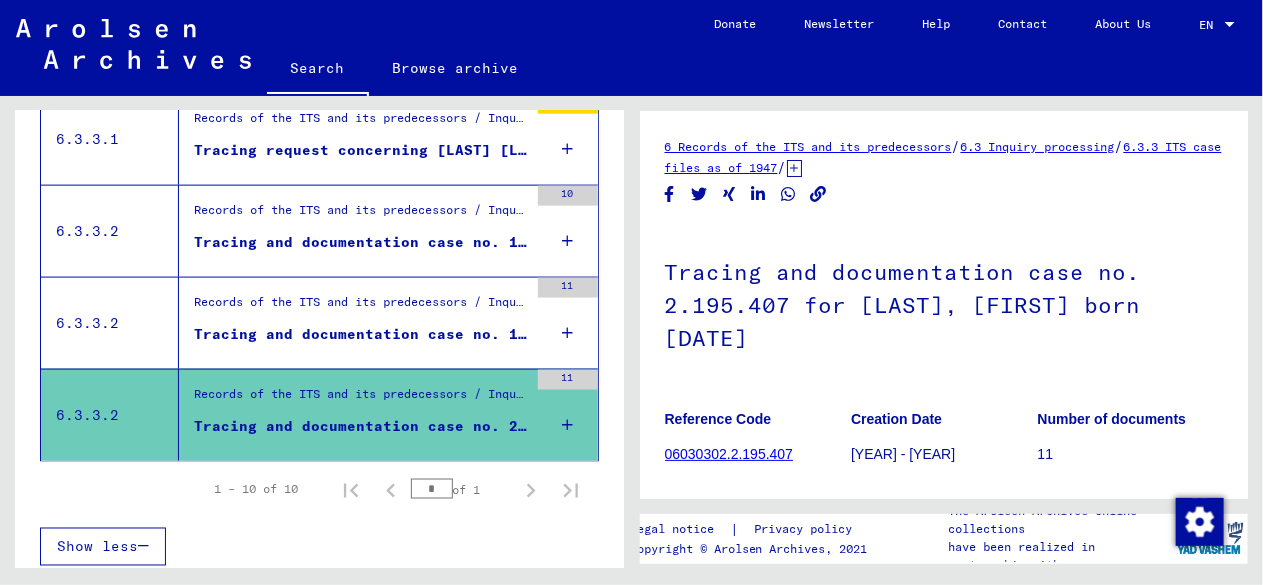 click on "Records of the ITS and its predecessors / Inquiry processing / ITS case files as of 1947 / Repository of T/D cases / Tracing and documentation cases with (T/D) numbers between 1.000.000 and 1.249.999 / Tracing and documentation cases with (T/D) numbers between 1.005.000 and 1.005.499" at bounding box center [361, 215] 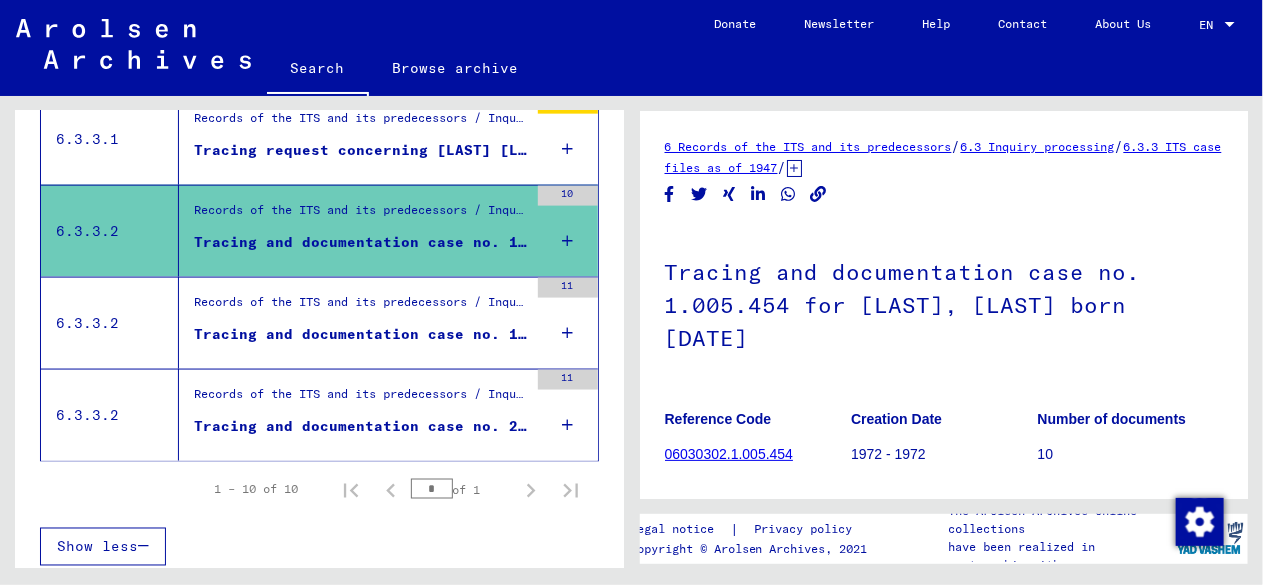 scroll, scrollTop: 0, scrollLeft: 0, axis: both 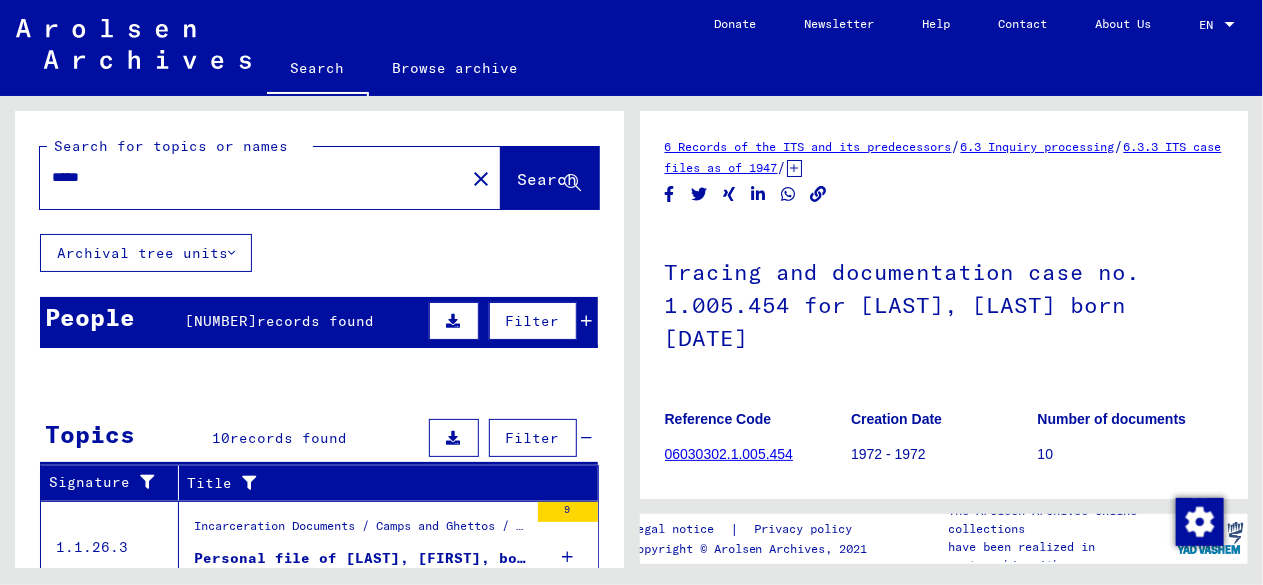 click on "*****" at bounding box center (252, 177) 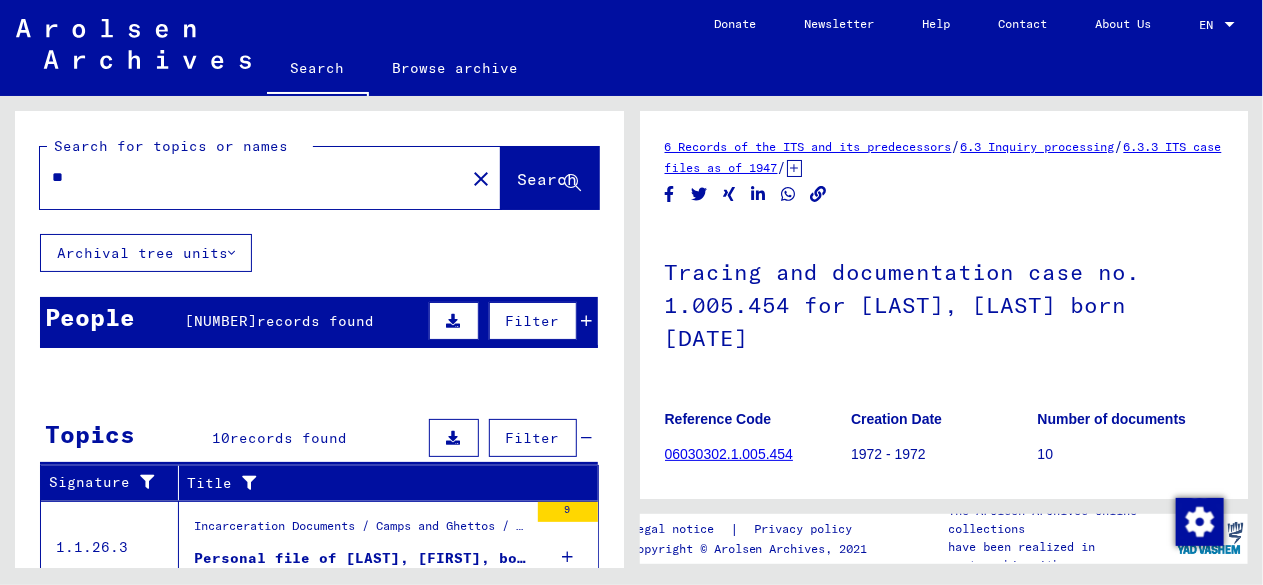 type on "*" 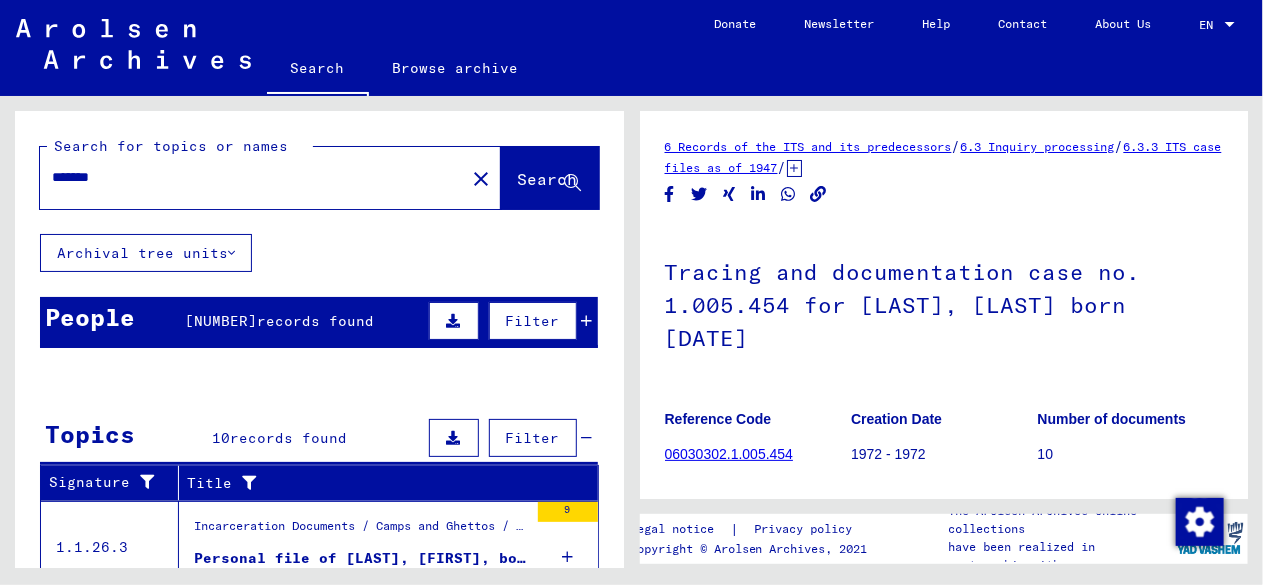 type on "*******" 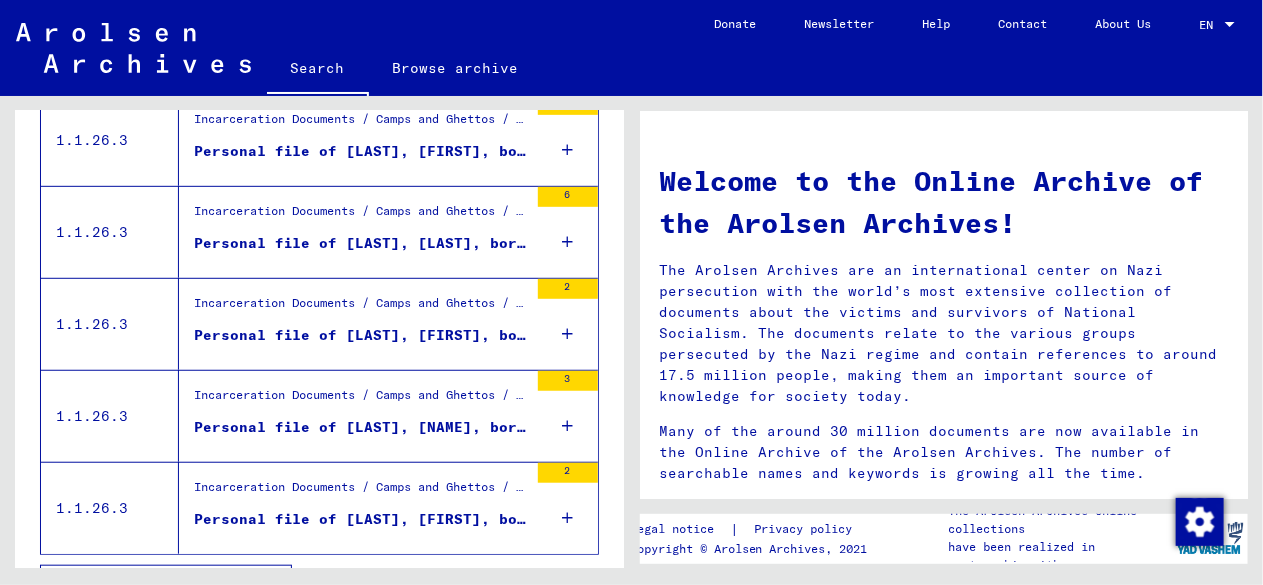 scroll, scrollTop: 446, scrollLeft: 0, axis: vertical 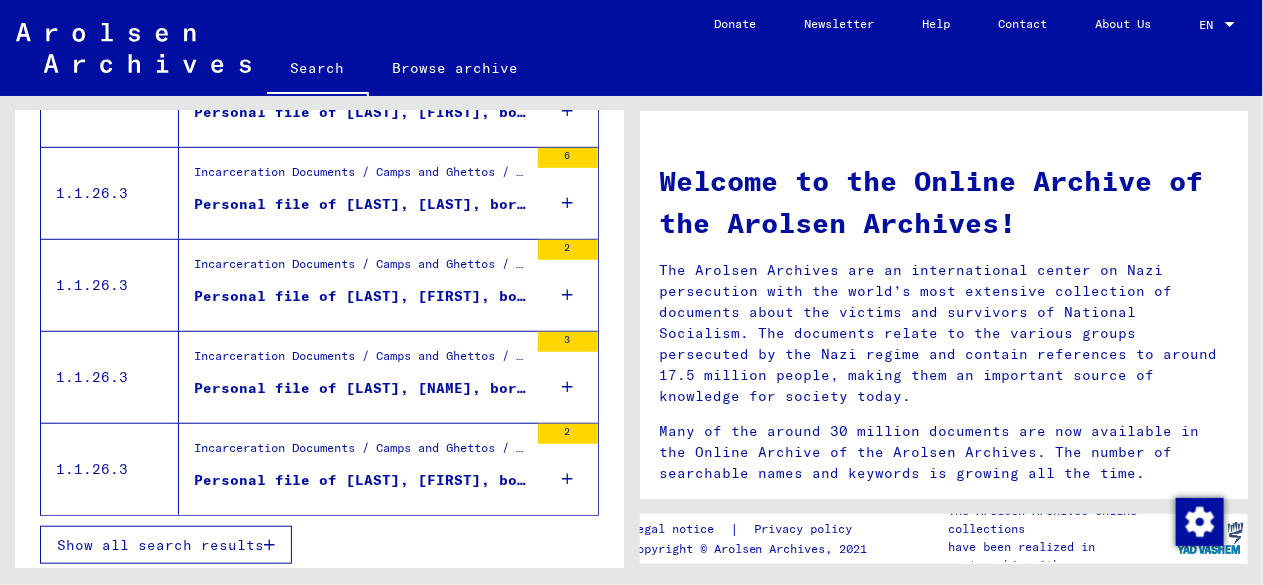 click on "Show all search results" at bounding box center [160, 545] 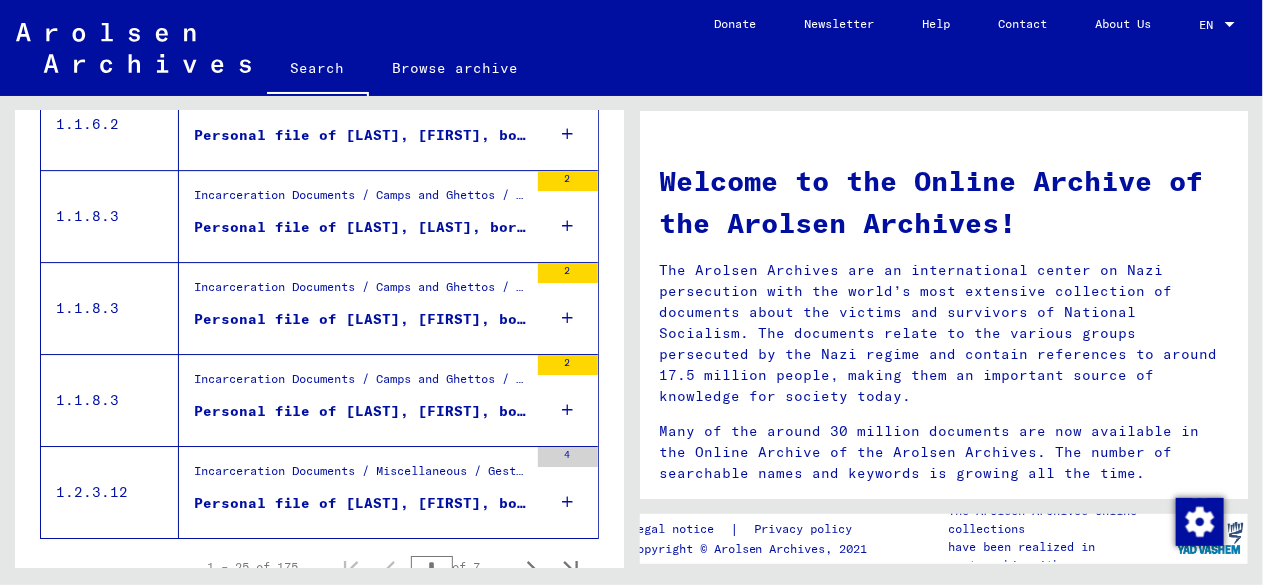 scroll, scrollTop: 2335, scrollLeft: 0, axis: vertical 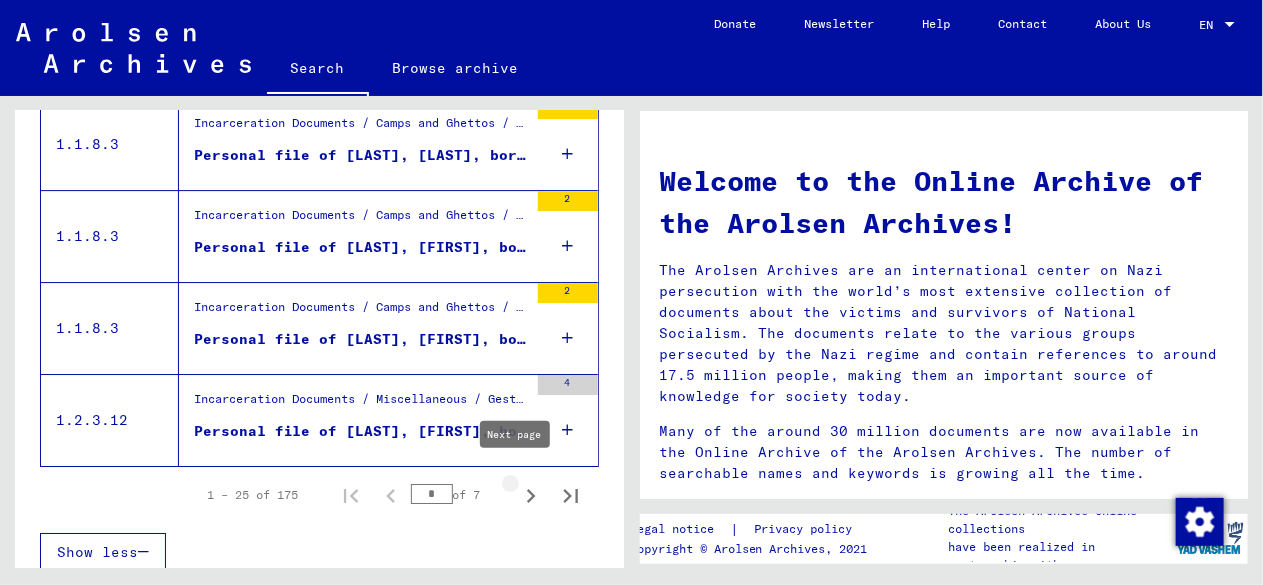 click 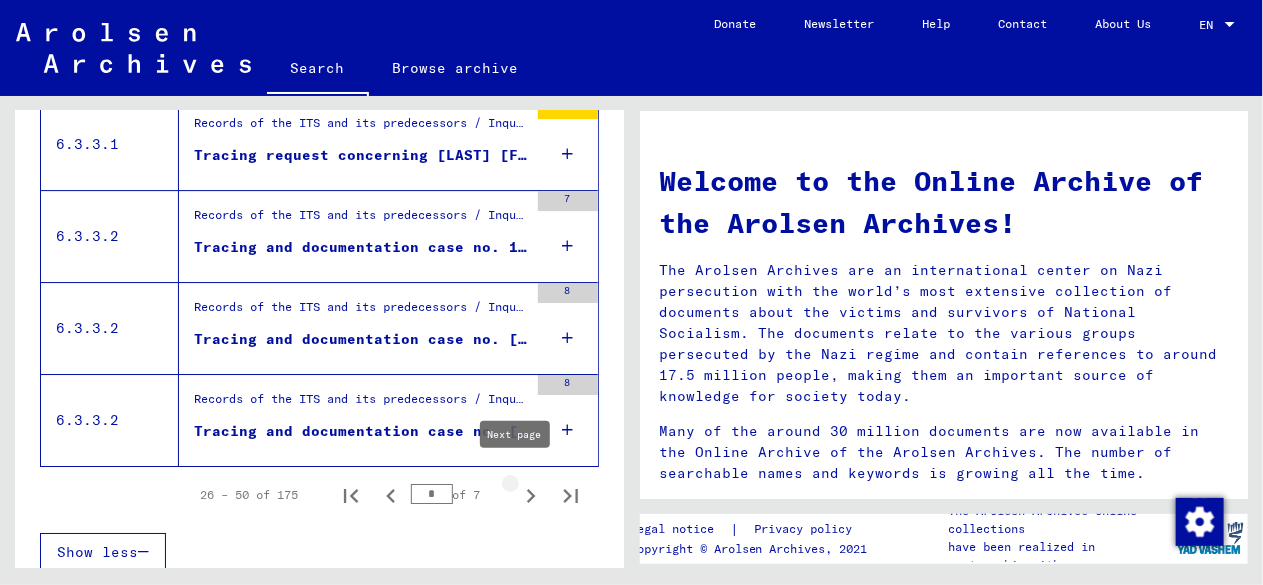 click 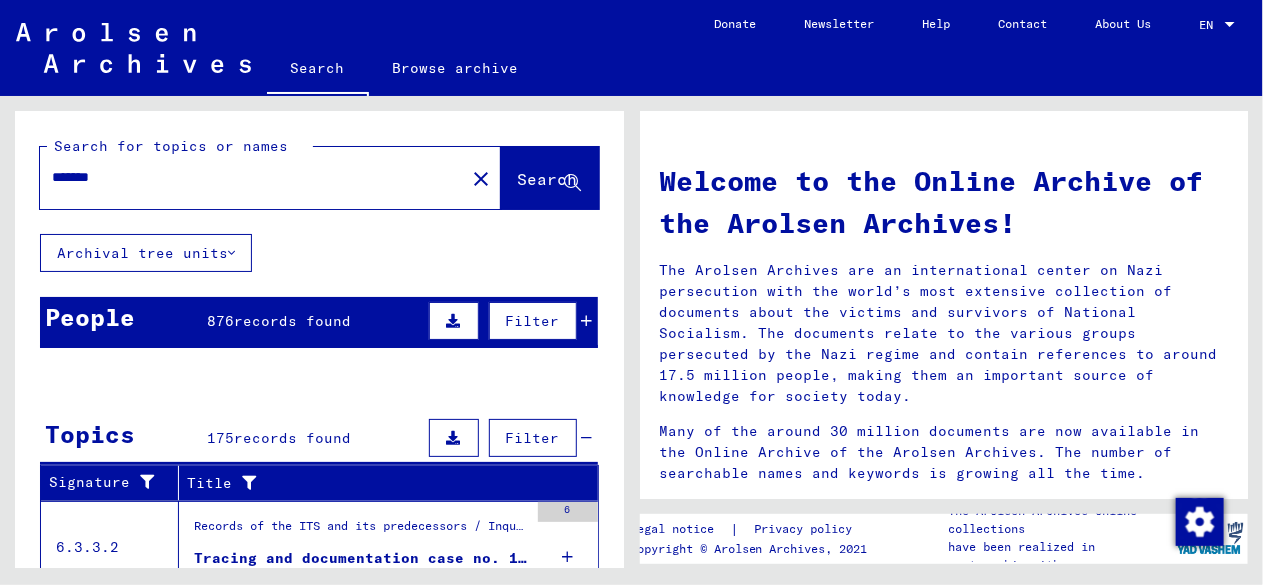 scroll, scrollTop: 257, scrollLeft: 0, axis: vertical 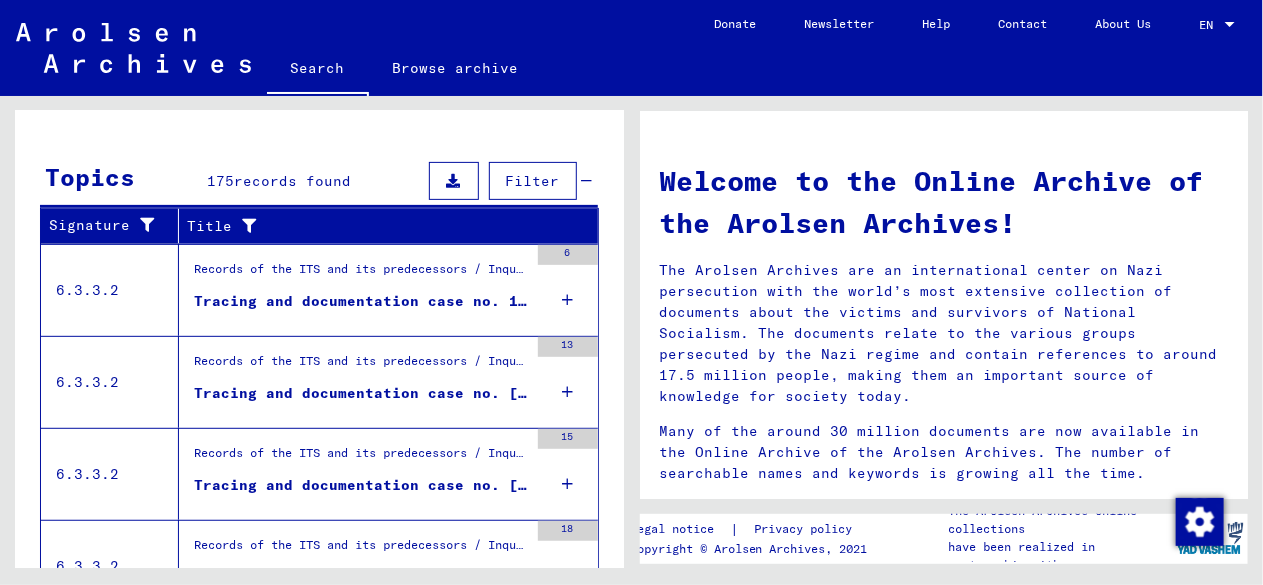 click on "Tracing and documentation case no. 1.039.460 for [LAST], [FIRST] born [DATE]" at bounding box center [361, 306] 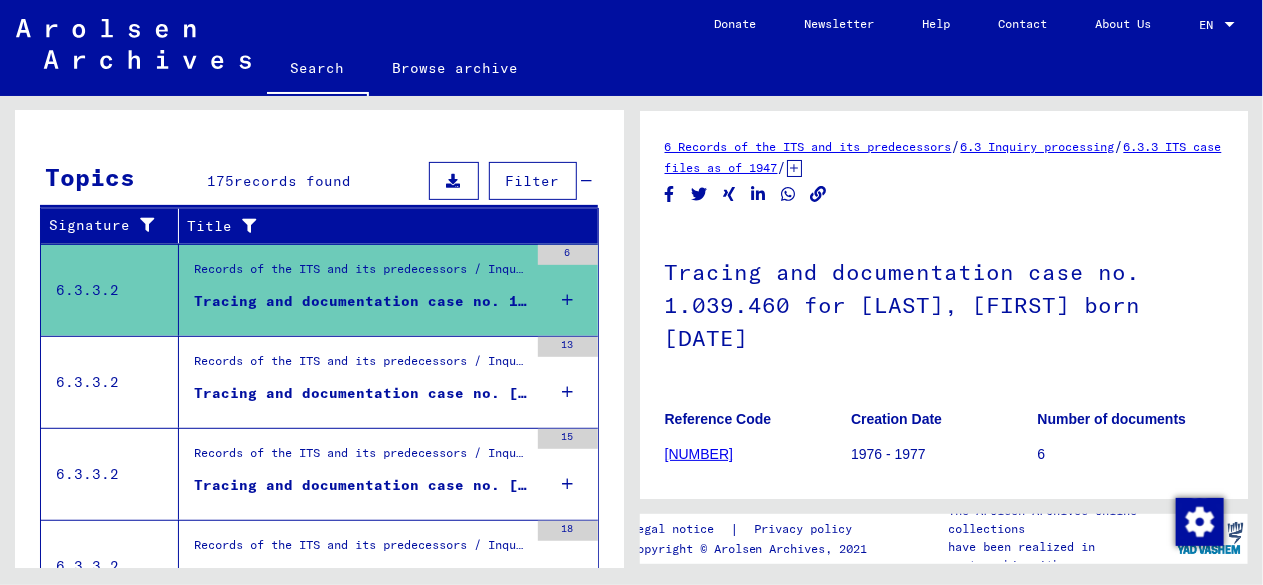 click on "Records of the ITS and its predecessors / Inquiry processing / ITS case files as of 1947 / Repository of T/D cases / Tracing and documentation cases with (T/D) numbers between 1.000.000 and 1.249.999 / Tracing and documentation cases with (T/D) numbers between 1.044.500 and 1.044.999" at bounding box center (361, 366) 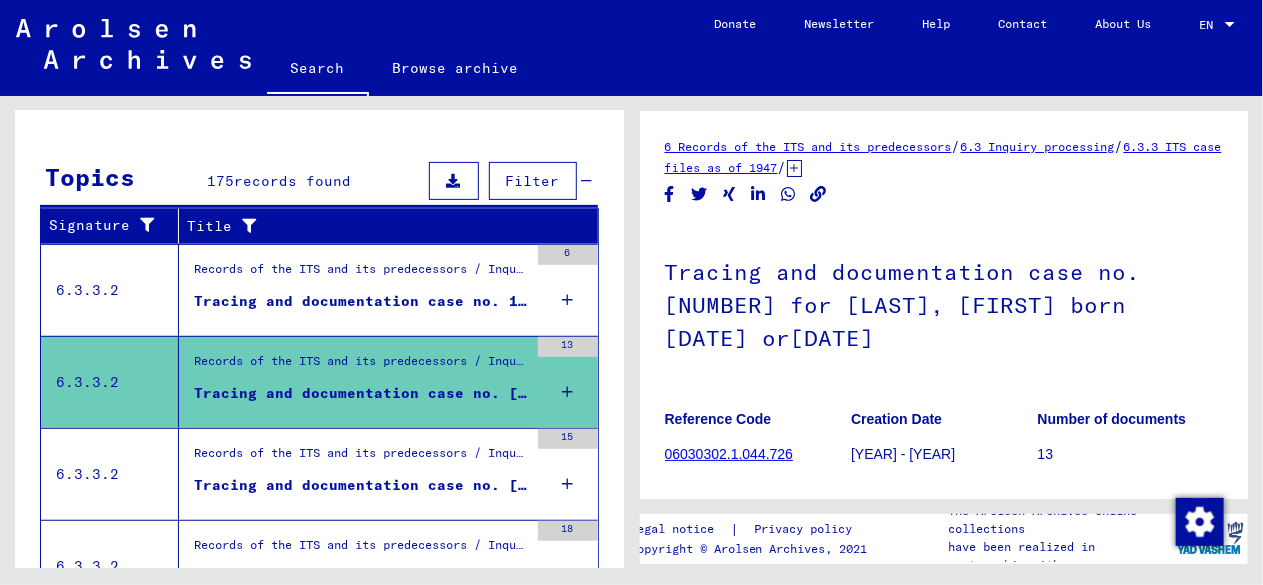 scroll, scrollTop: 0, scrollLeft: 0, axis: both 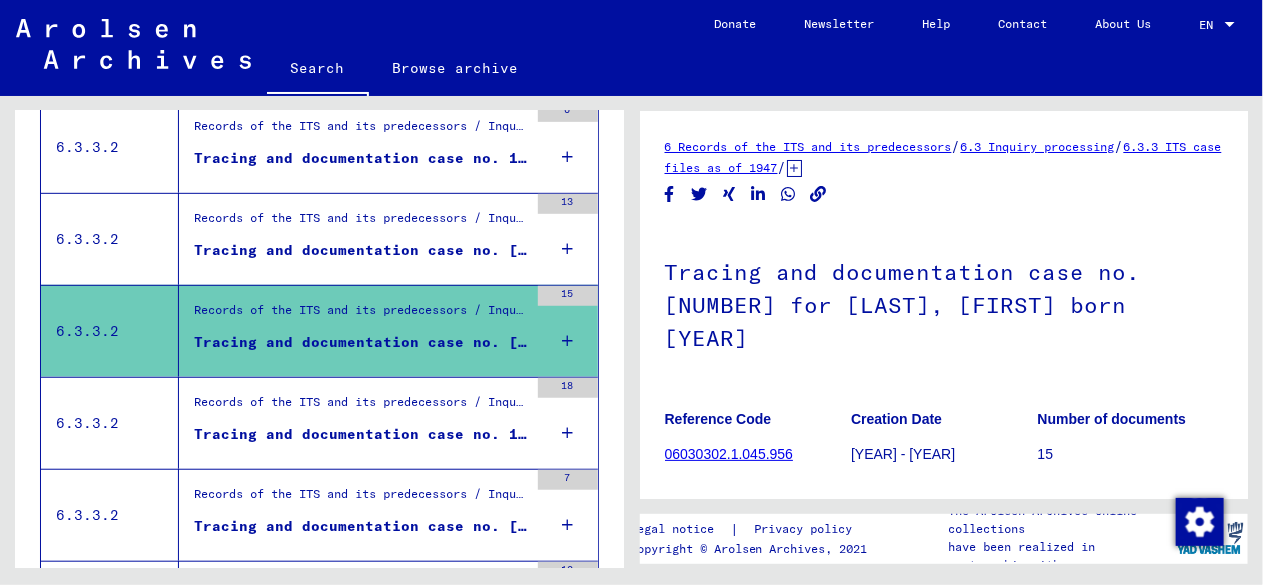 click on "Records of the ITS and its predecessors / Inquiry processing / ITS case files as of 1947 / Repository of T/D cases / Tracing and documentation cases with (T/D) numbers between 1.000.000 and 1.249.999 / Tracing and documentation cases with (T/D) numbers between 1.047.000 and 1.047.499 Tracing and documentation case no. 1.047.279 for [LAST], [FIRST] born [DATE]" at bounding box center (353, 423) 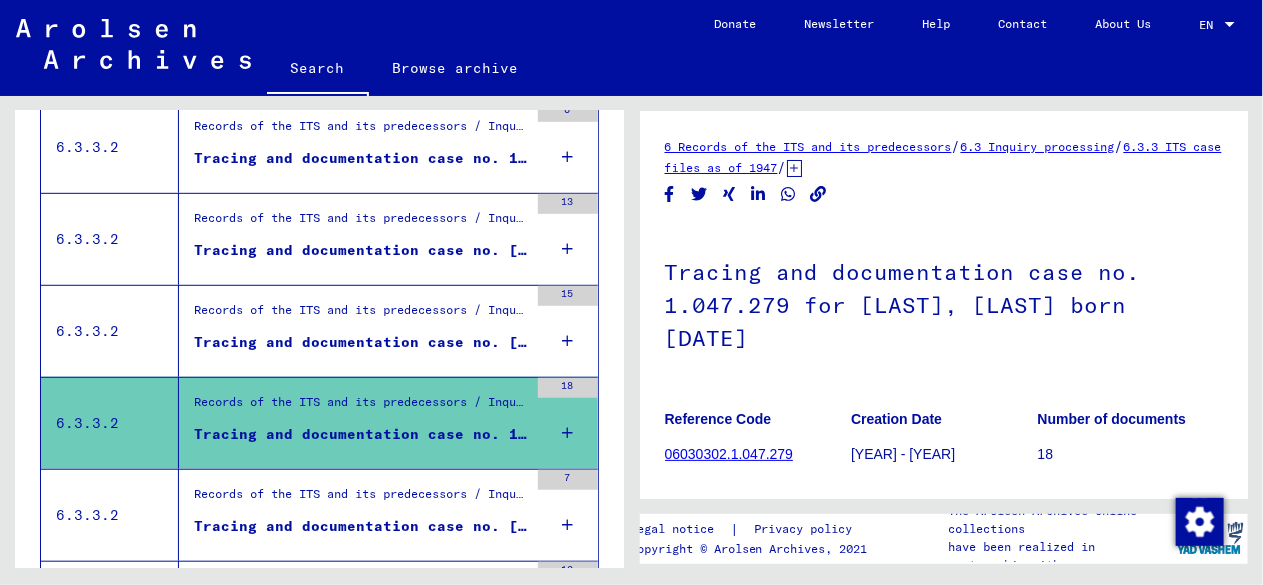 scroll, scrollTop: 0, scrollLeft: 0, axis: both 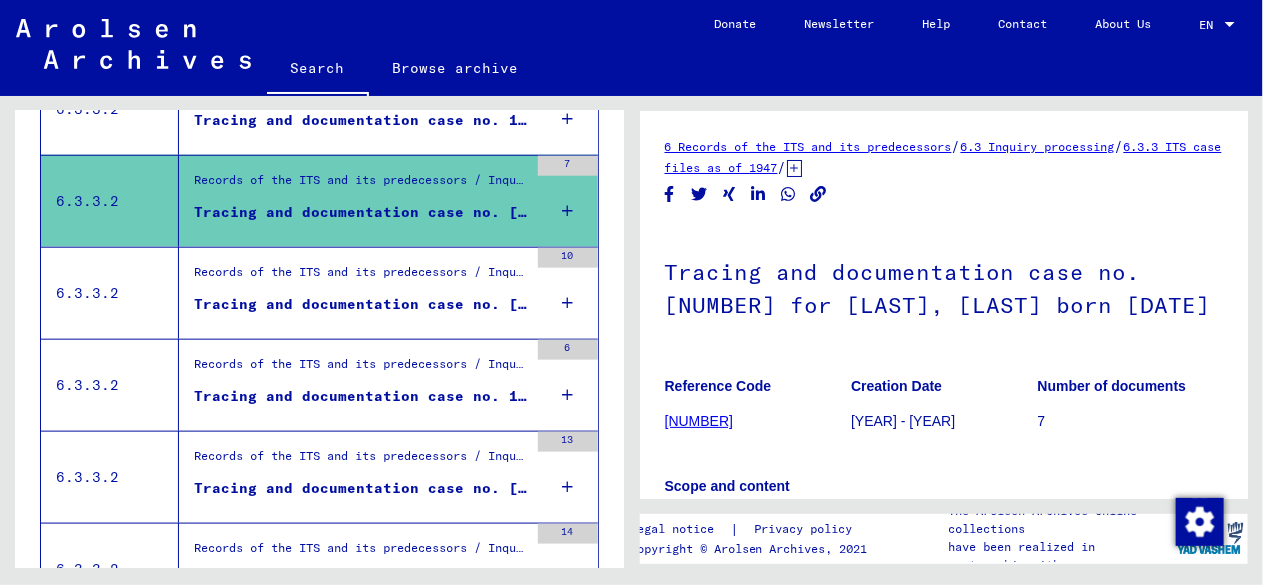 click on "Records of the ITS and its predecessors / Inquiry processing / ITS case files as of 1947 / Repository of T/D cases / Tracing and documentation cases with (T/D) numbers between 1.000.000 and 1.249.999 / Tracing and documentation cases with (T/D) numbers between 1.104.000 and 1.104.499 Tracing and documentation case no. 1.104.079 for [LAST], WALENTY born [DATE]" at bounding box center [353, 293] 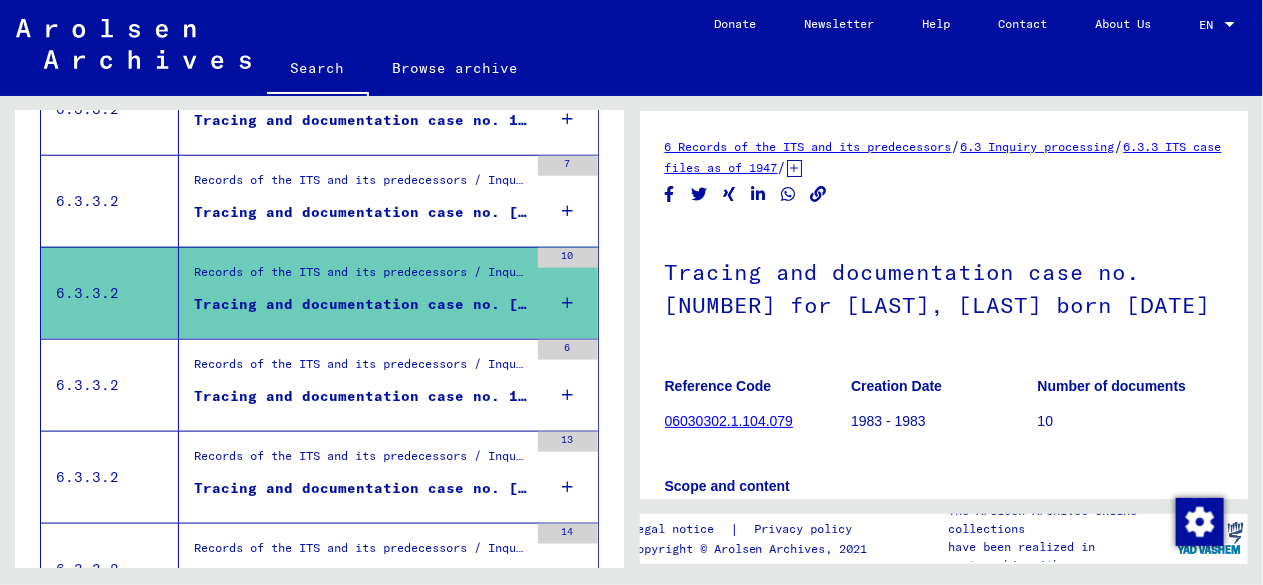scroll, scrollTop: 0, scrollLeft: 0, axis: both 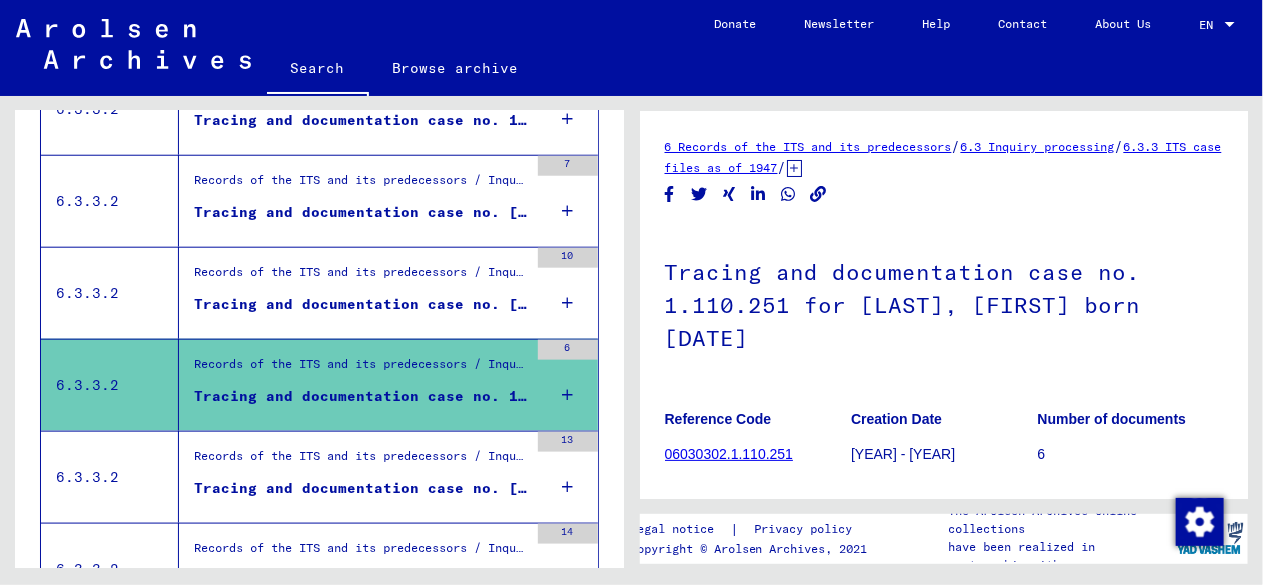 click on "Tracing and documentation case no. [NUMBER] for [LAST], [FIRST] born [DATE]" at bounding box center (361, 493) 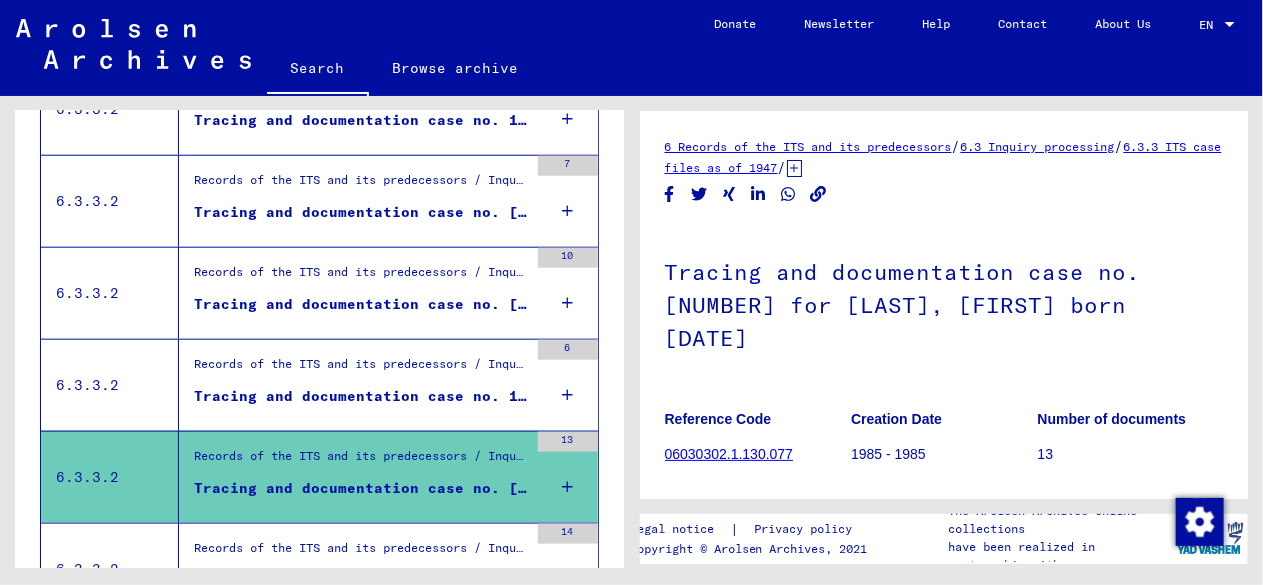 scroll, scrollTop: 0, scrollLeft: 0, axis: both 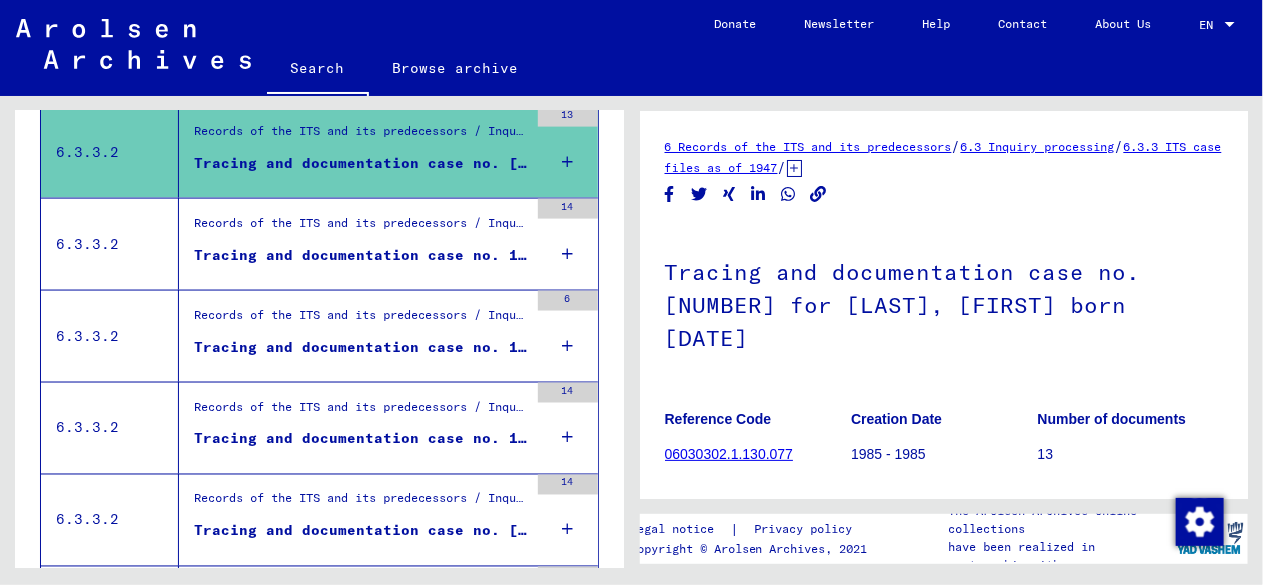 click on "Tracing and documentation case no. 1.134.952 for [LAST], [FIRST] born [DAY].[MONTH].[YEAR]" at bounding box center [361, 255] 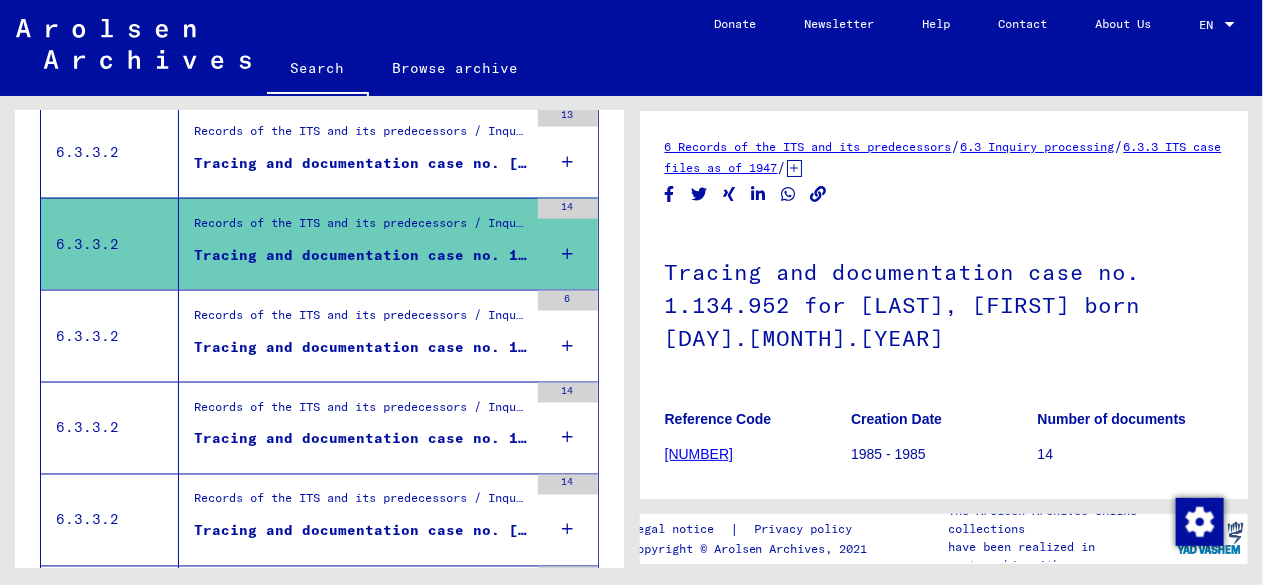 click on "Tracing and documentation case no. 1.143.181 for [LAST], EDITH born [DATE]" at bounding box center [361, 352] 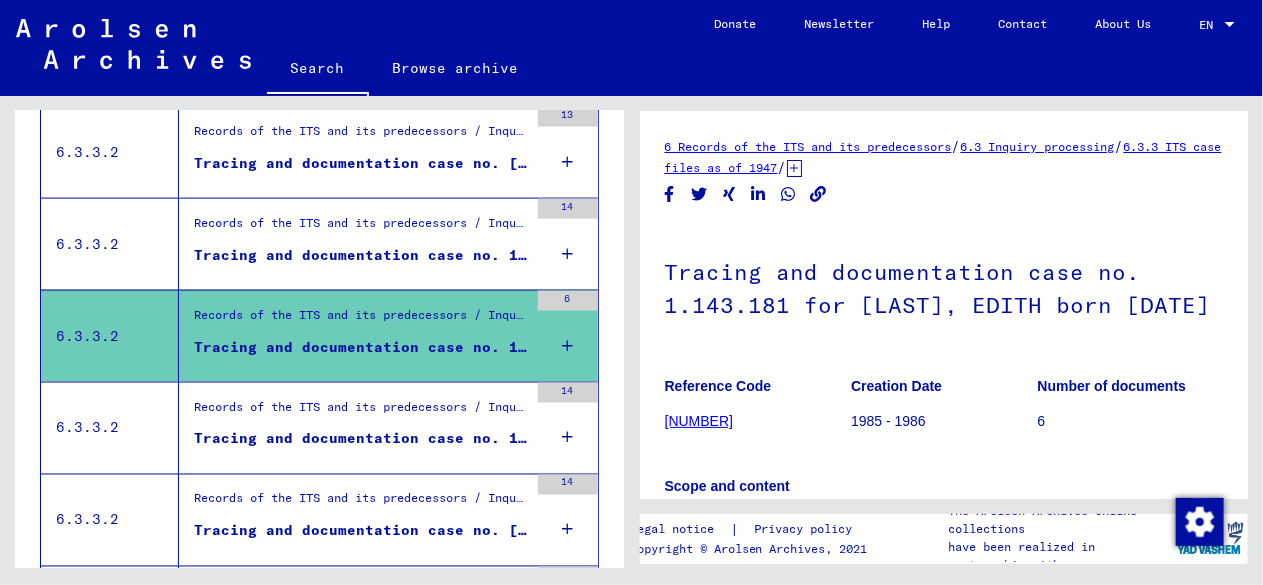 click on "Records of the ITS and its predecessors / Inquiry processing / ITS case files as of 1947 / Repository of T/D cases / Tracing and documentation cases with (T/D) numbers between 1.000.000 and 1.249.999 / Tracing and documentation cases with (T/D) numbers between 1.156.000 and 1.156.499" at bounding box center (361, 412) 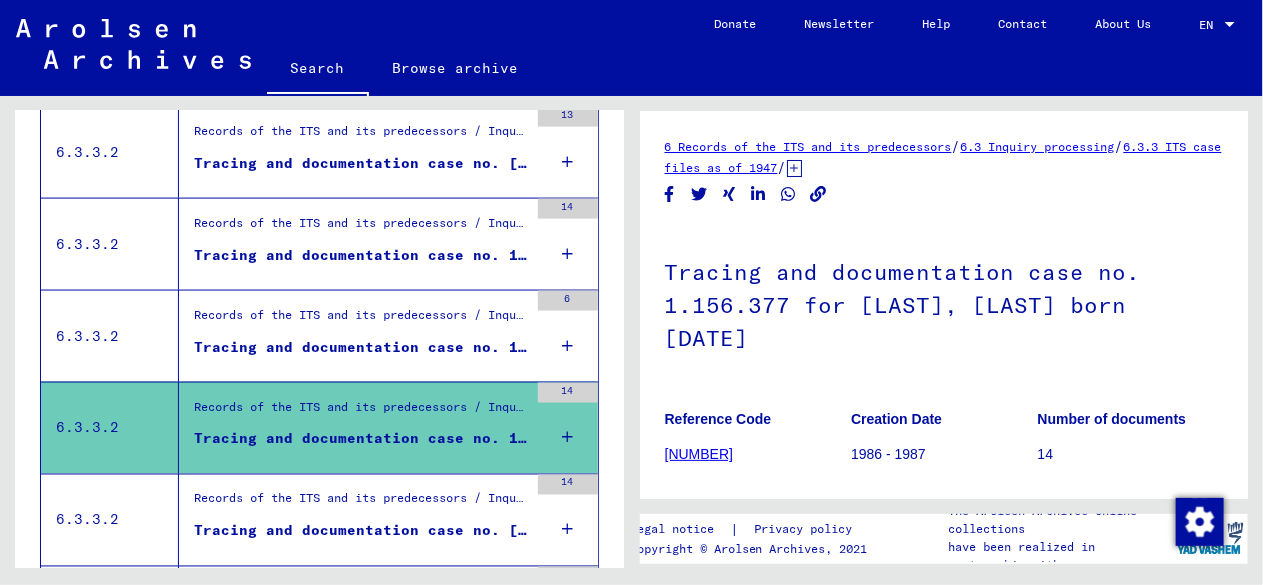 scroll, scrollTop: 0, scrollLeft: 0, axis: both 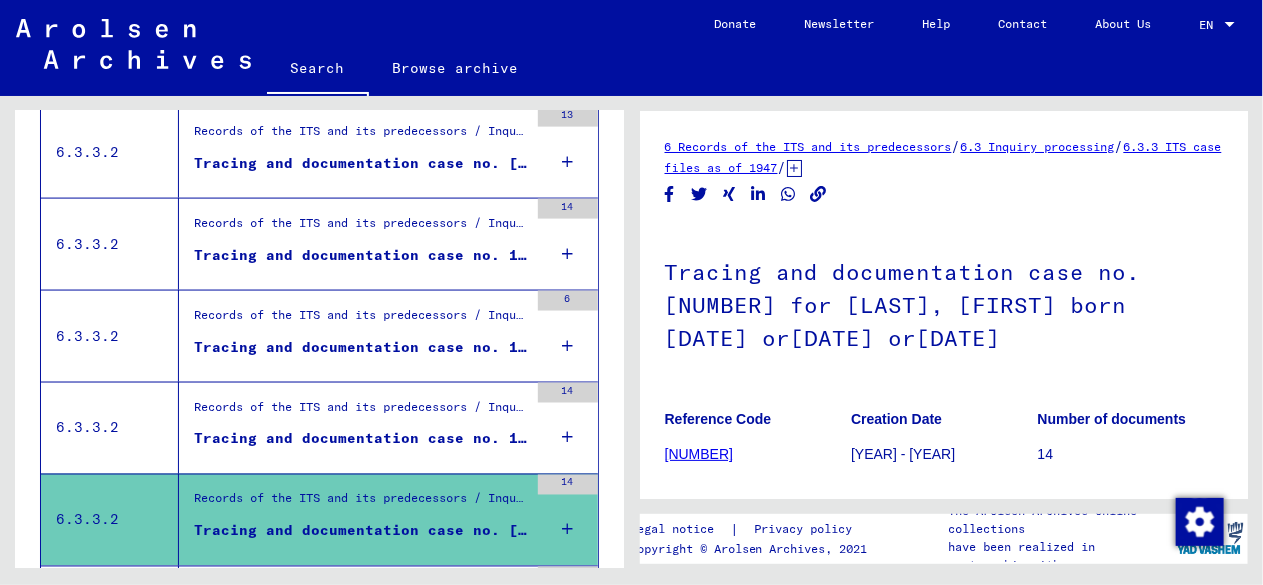 drag, startPoint x: 624, startPoint y: 314, endPoint x: 624, endPoint y: 377, distance: 63 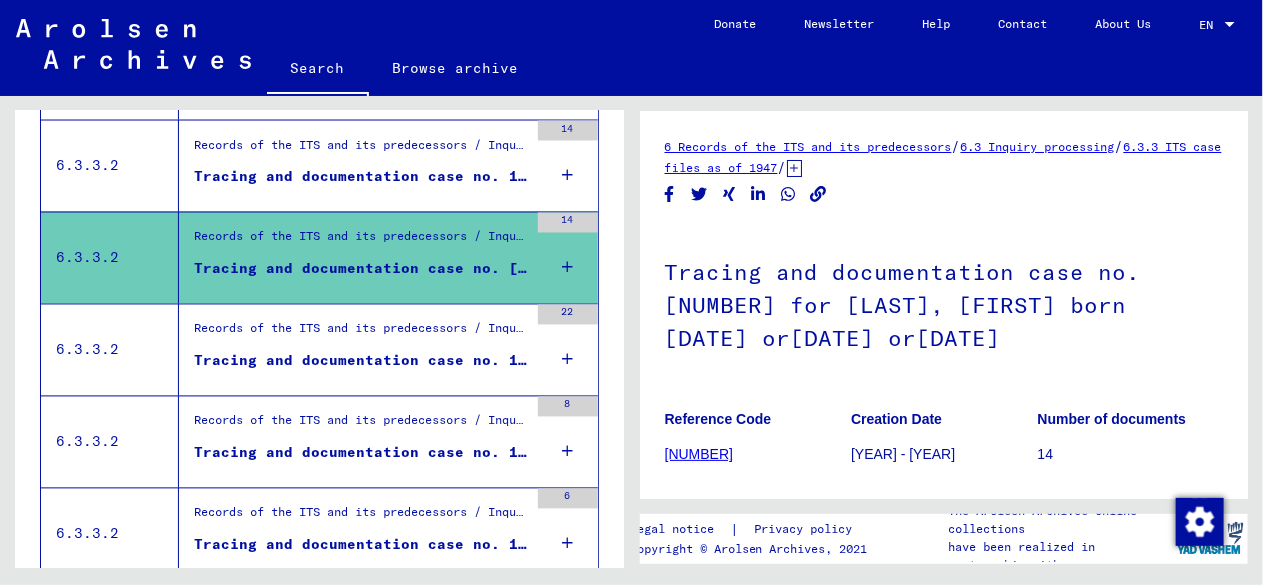 scroll, scrollTop: 1352, scrollLeft: 0, axis: vertical 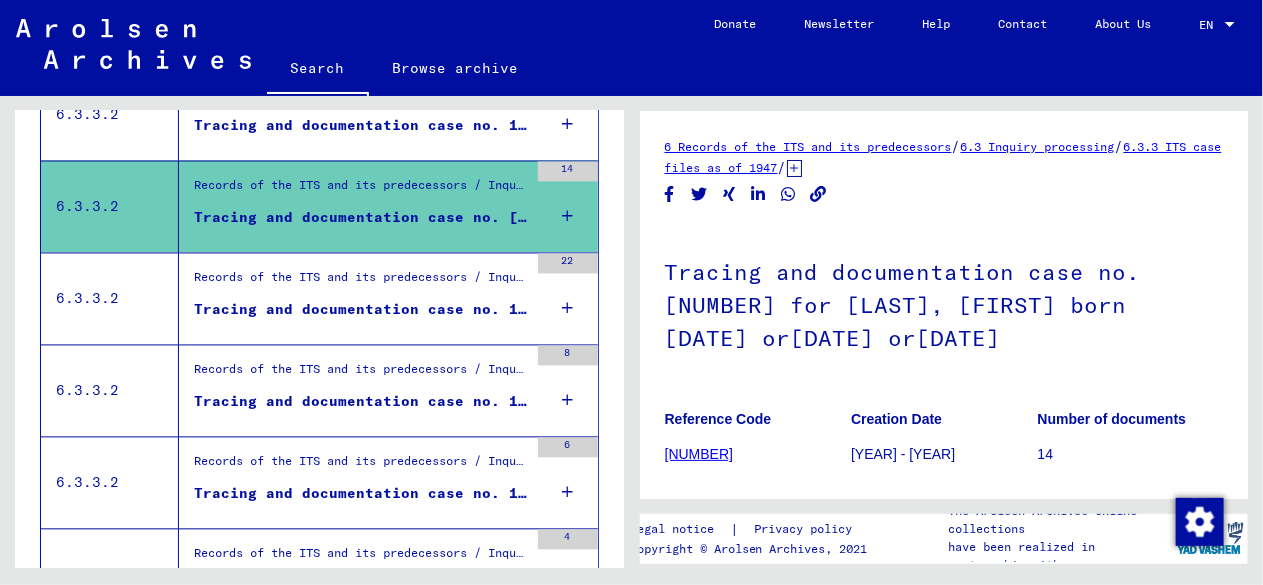 click on "Tracing and documentation case no. 1.189.193 for [LAST], [LAST] born [DATE]" at bounding box center [361, 310] 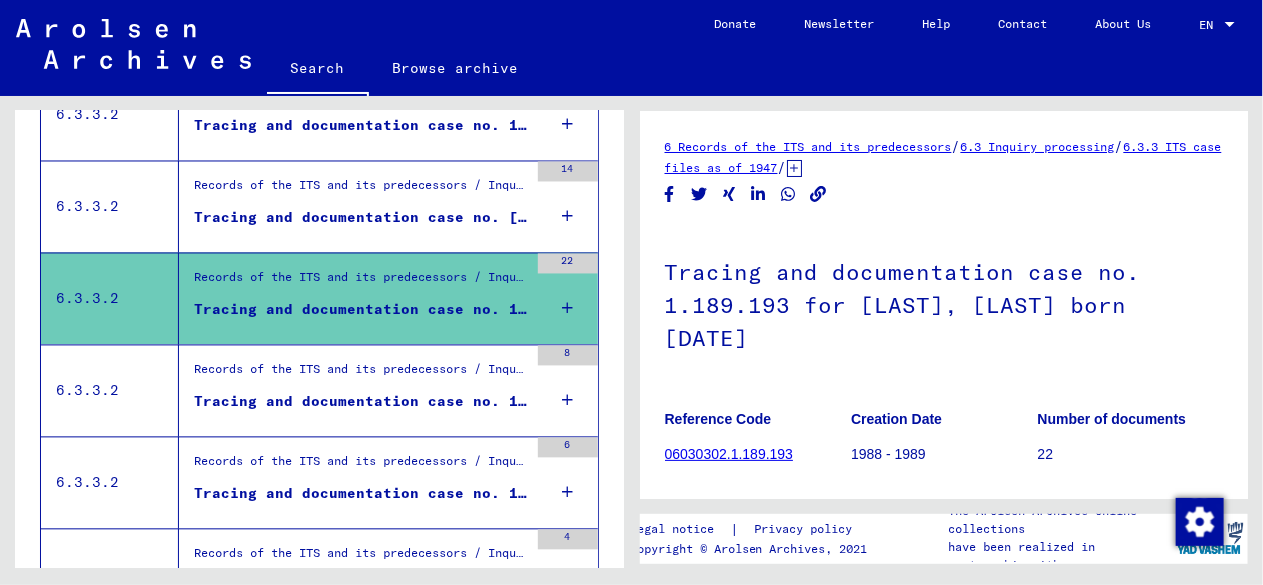 scroll, scrollTop: 0, scrollLeft: 0, axis: both 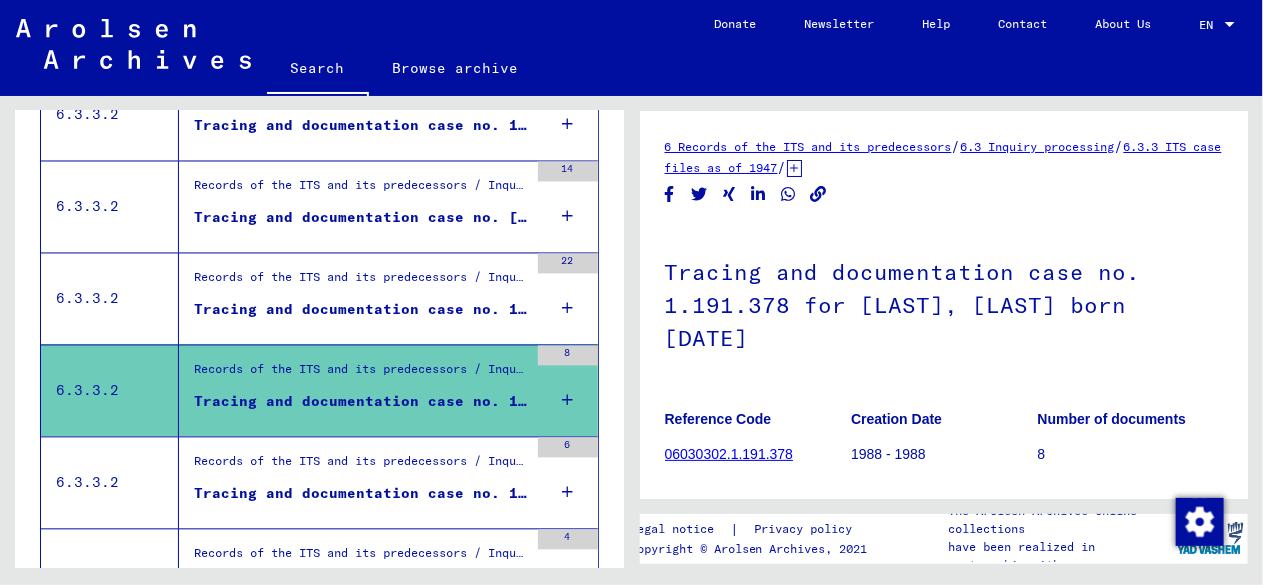 click on "Tracing and documentation case no. 1.201.831 for [LAST], [FIRST] born [DATE]" at bounding box center [361, 499] 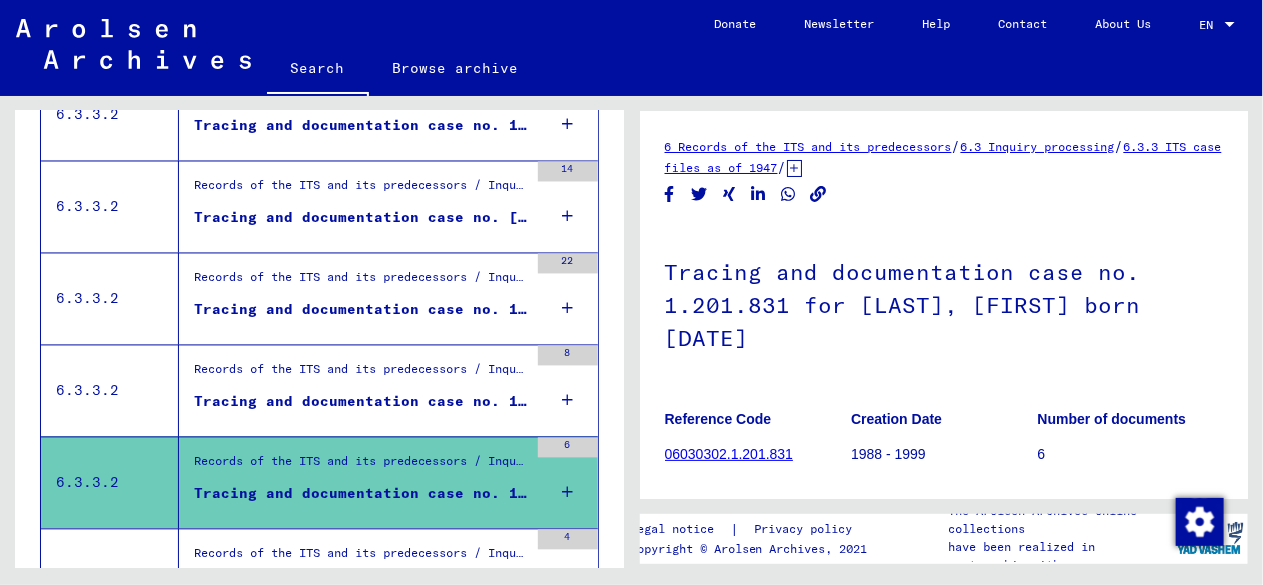 scroll 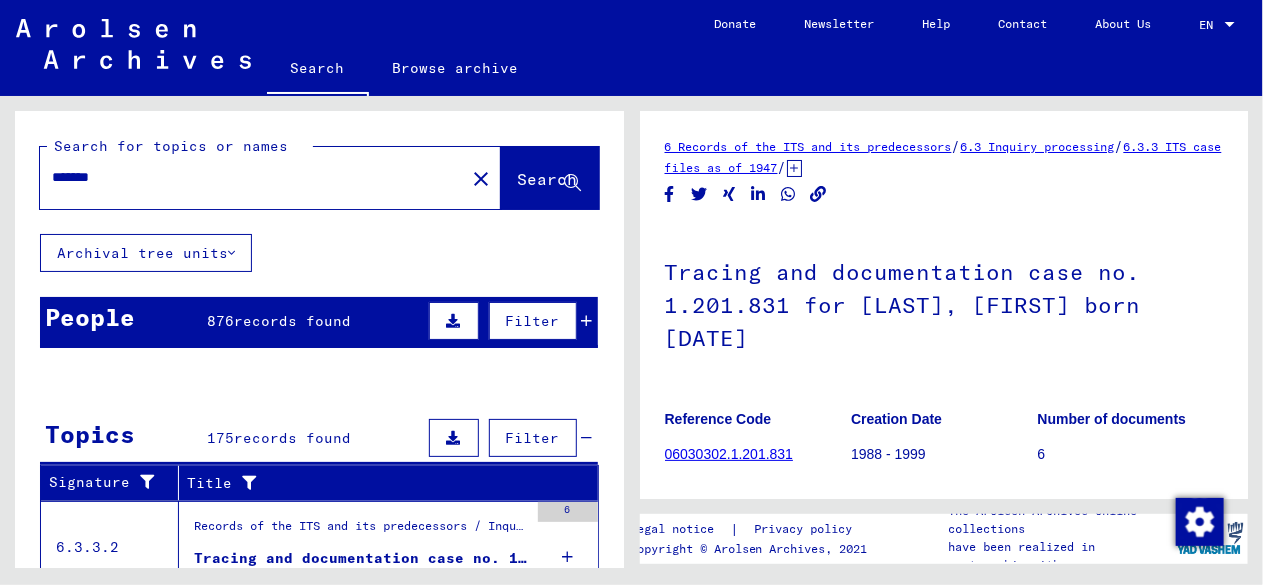 click on "*******" at bounding box center (252, 177) 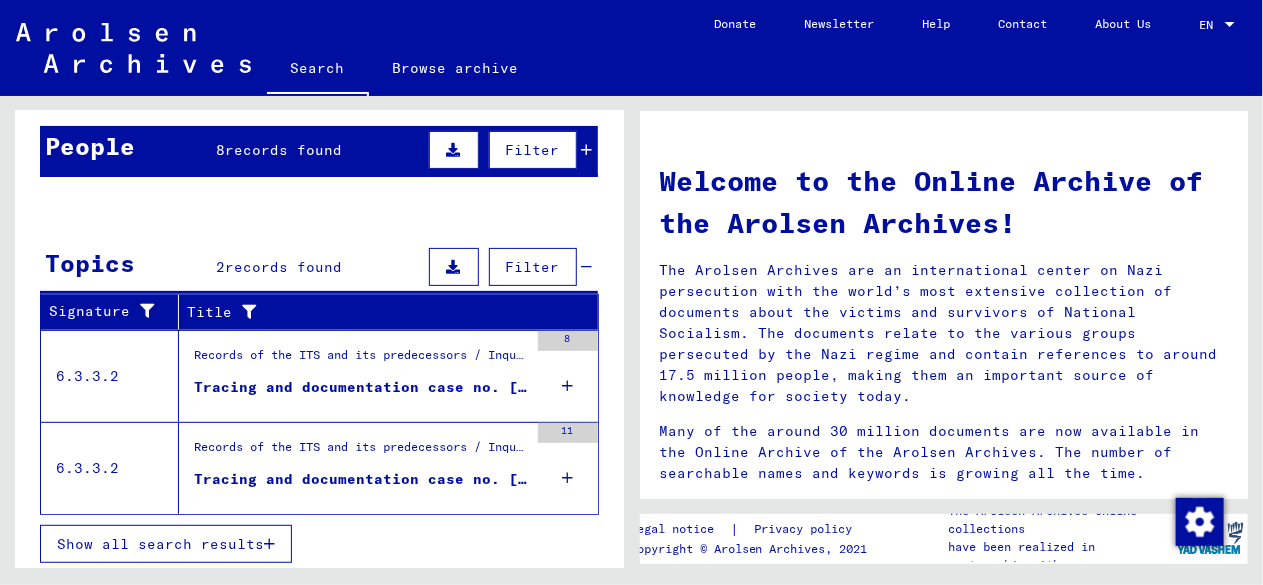 click on "Records of the ITS and its predecessors / Inquiry processing / ITS case files as of 1947 / Repository of T/D cases / Tracing and documentation cases with (T/D) numbers between 1.000.000 and 1.249.999 / Tracing and documentation cases with (T/D) numbers between 1.023.000 and 1.023.499" at bounding box center [361, 360] 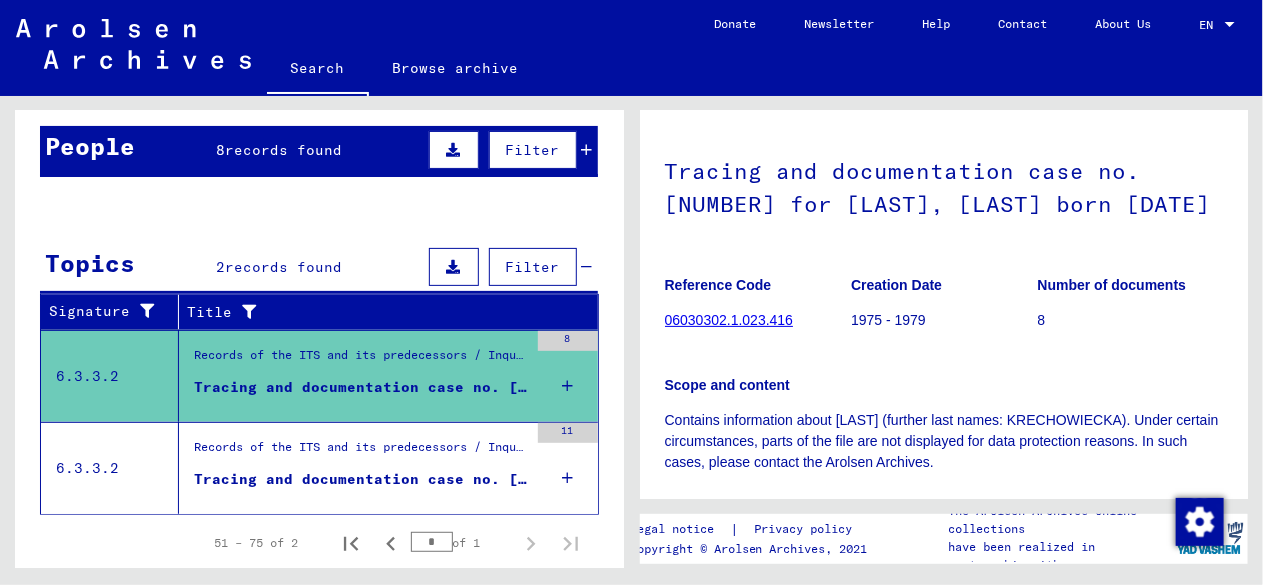 click on "Records of the ITS and its predecessors / Inquiry processing / ITS case files as of 1947 / Repository of T/D cases / Tracing and documentation cases with (T/D) numbers between 1.250.000 and 1.499.999 / Tracing and documentation cases with (T/D) numbers between 1.480.500 and 1.480.999" at bounding box center [361, 452] 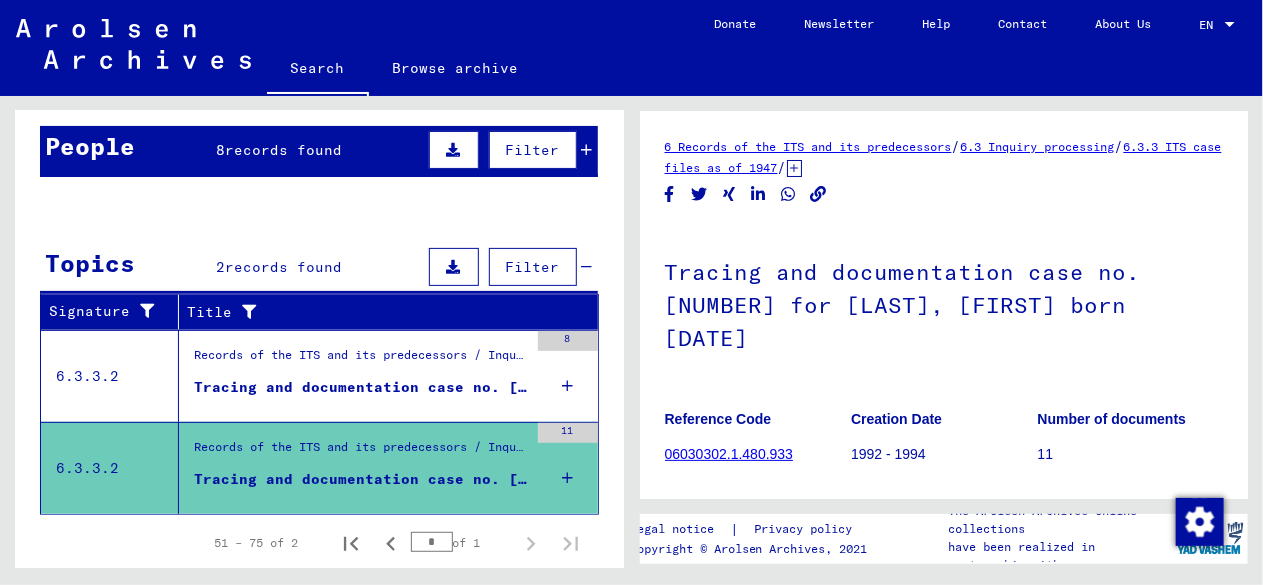 click on "Records of the ITS and its predecessors / Inquiry processing / ITS case files as of 1947 / Repository of T/D cases / Tracing and documentation cases with (T/D) numbers between 1.000.000 and 1.249.999 / Tracing and documentation cases with (T/D) numbers between 1.023.000 and 1.023.499" at bounding box center (361, 360) 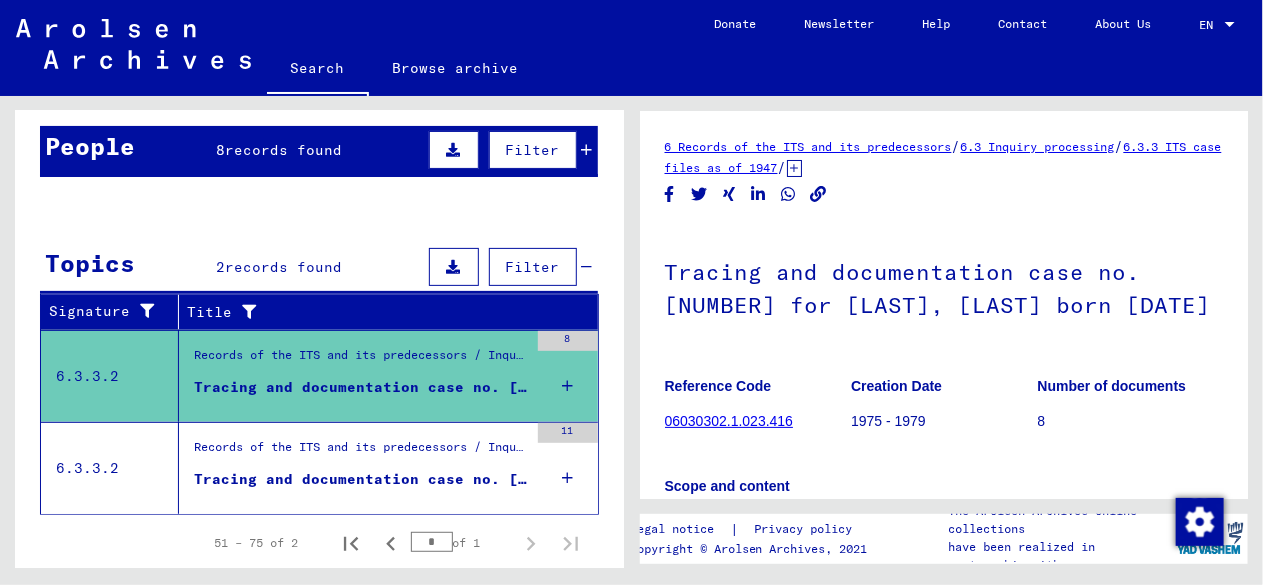 click on "Records of the ITS and its predecessors / Inquiry processing / ITS case files as of 1947 / Repository of T/D cases / Tracing and documentation cases with (T/D) numbers between 1.250.000 and 1.499.999 / Tracing and documentation cases with (T/D) numbers between 1.480.500 and 1.480.999" at bounding box center [361, 452] 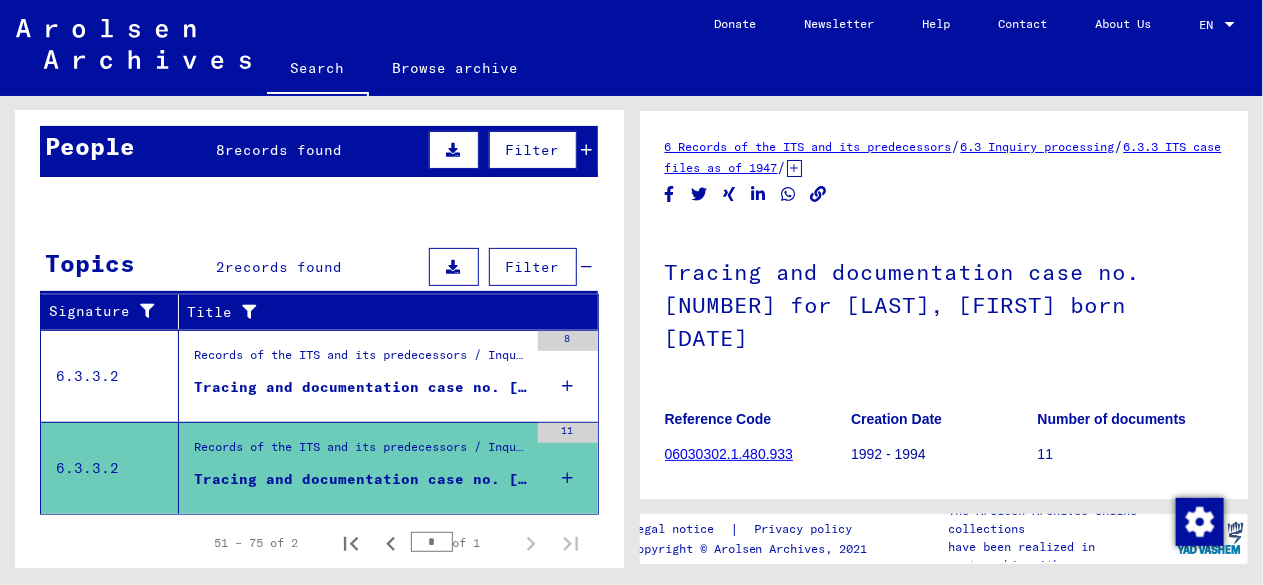 scroll, scrollTop: 0, scrollLeft: 0, axis: both 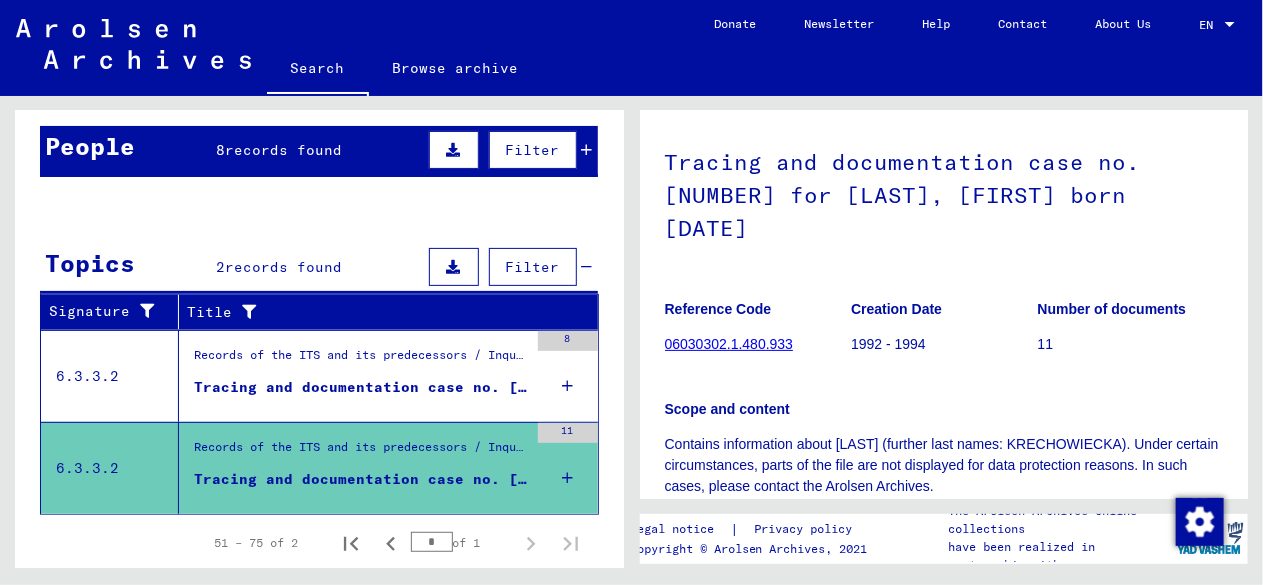 click on "Tracing and documentation case no. [NUMBER] for [LAST], [LAST] born [DATE]" at bounding box center [361, 387] 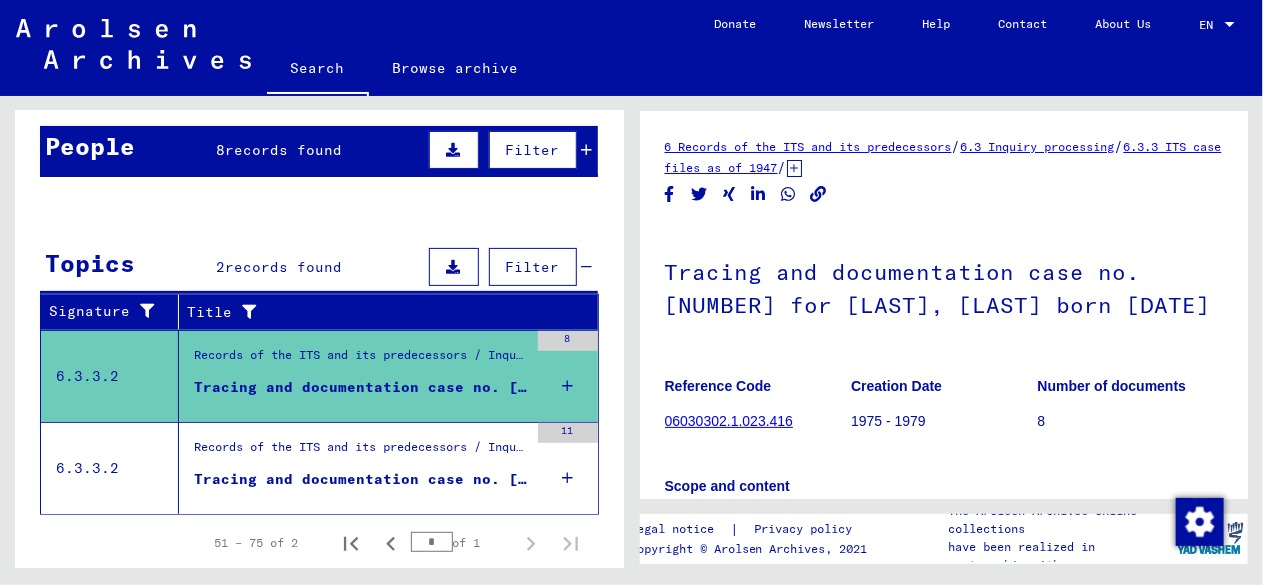 scroll, scrollTop: 0, scrollLeft: 0, axis: both 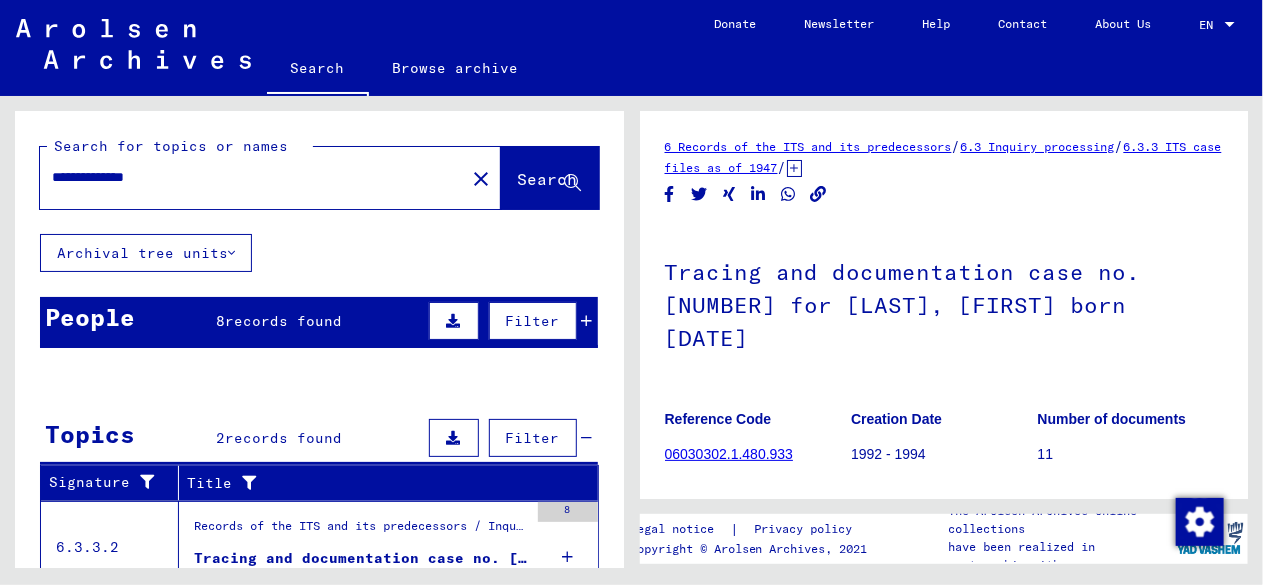 click on "**********" at bounding box center [252, 177] 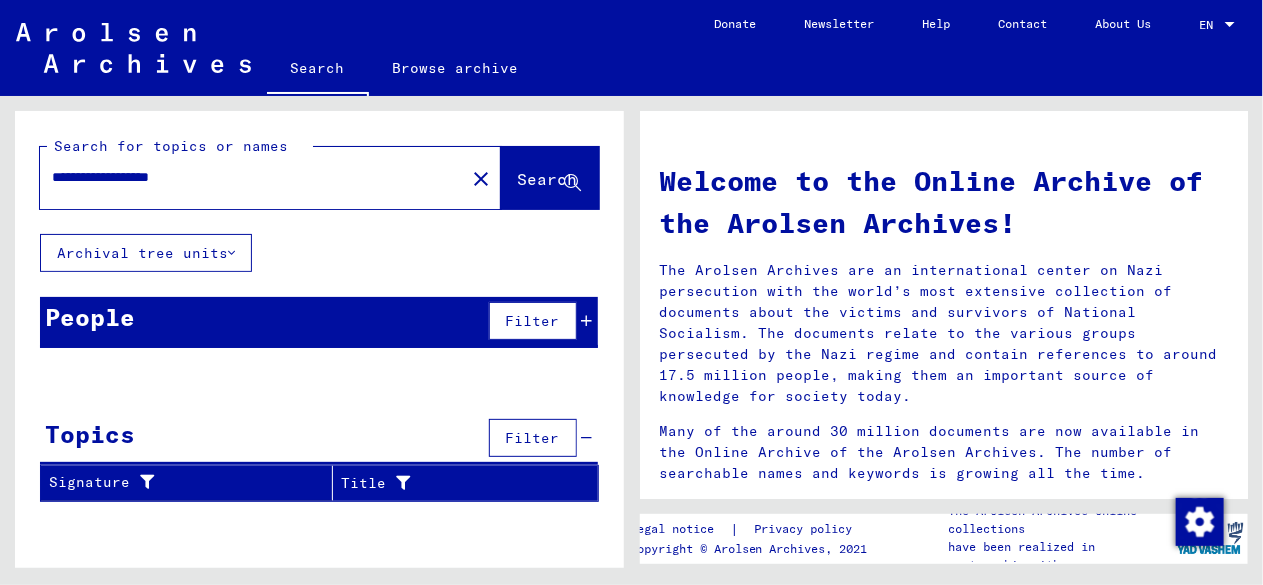 click on "**********" at bounding box center [246, 177] 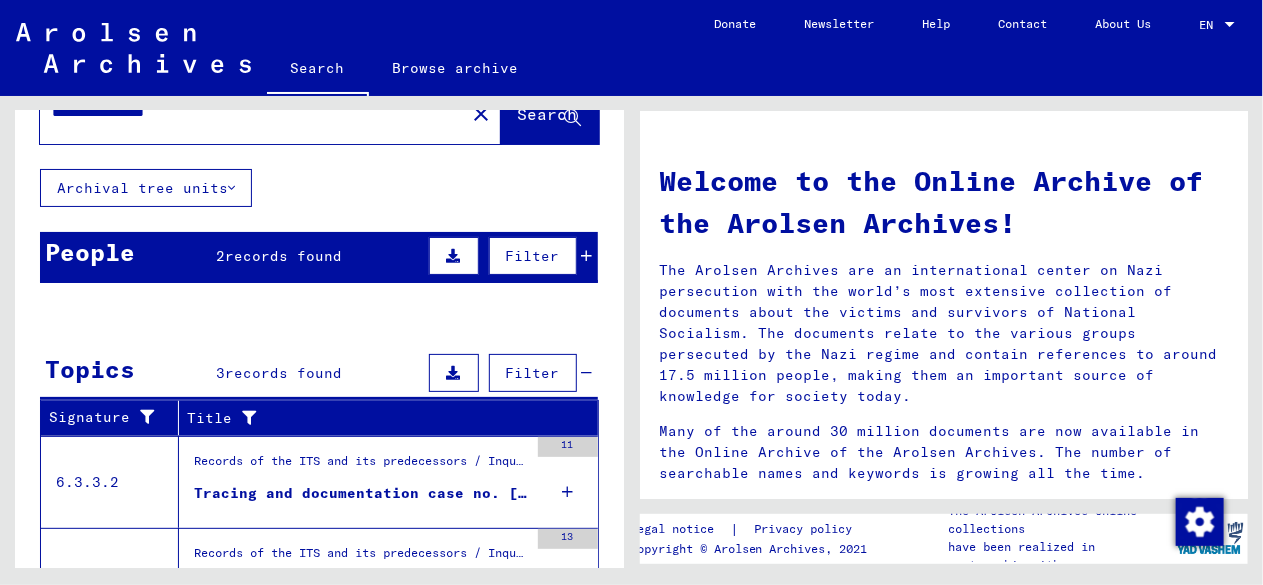 scroll, scrollTop: 180, scrollLeft: 0, axis: vertical 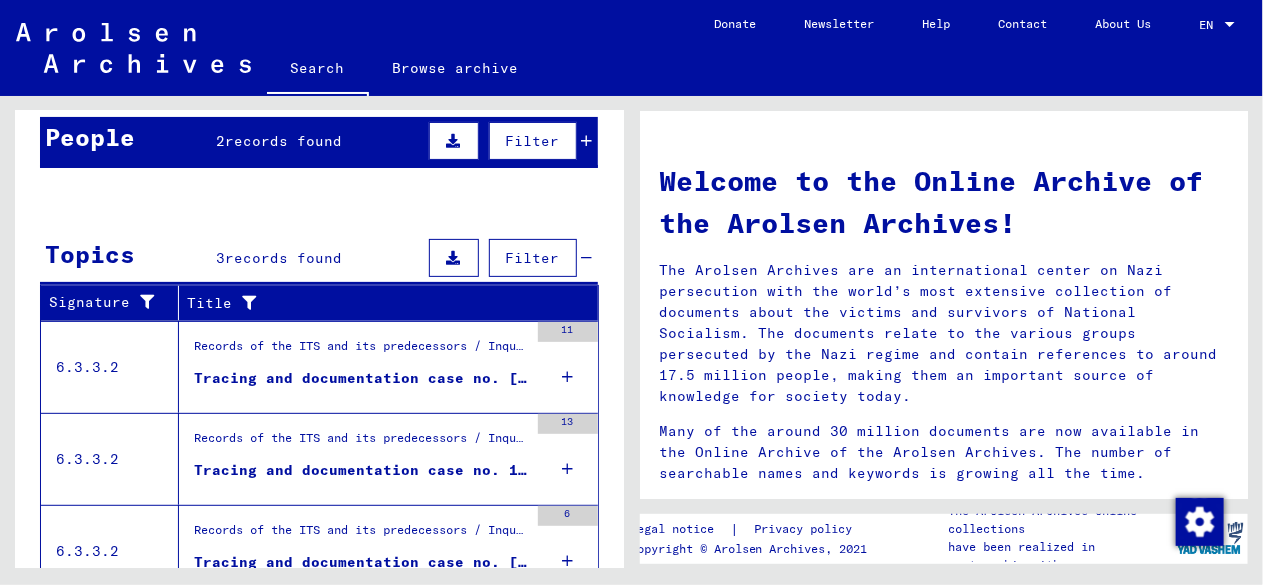 click on "Records of the ITS and its predecessors / Inquiry processing / ITS case files as of 1947 / Repository of T/D cases / Tracing and documentation cases with (T/D) numbers between 1.000.000 and 1.249.999 / Tracing and documentation cases with (T/D) numbers between 1.203.500 and 1.203.999" at bounding box center [361, 351] 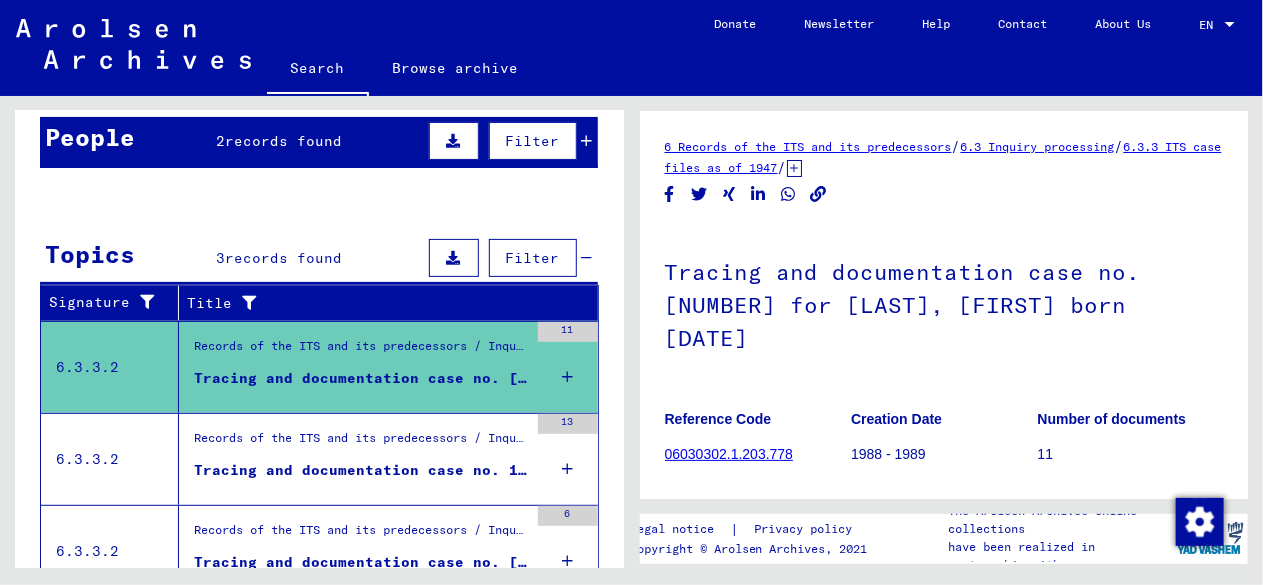 click on "Tracing and documentation case no. 1.480.931 for [LAST], [LAST] born [DATE]" at bounding box center (361, 470) 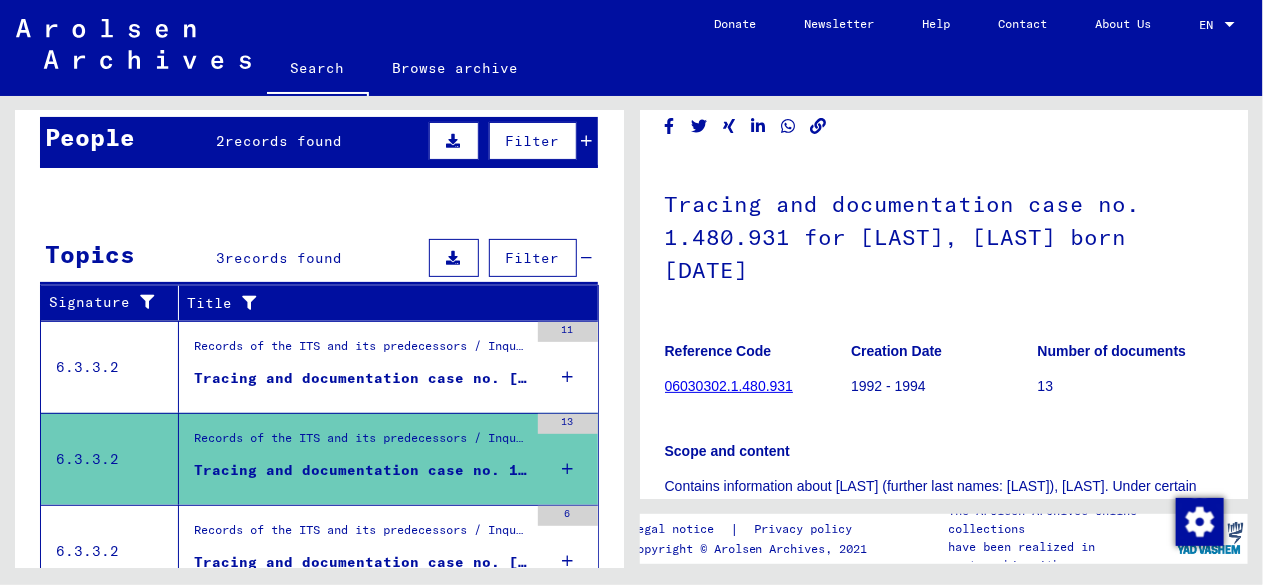 scroll, scrollTop: 183, scrollLeft: 0, axis: vertical 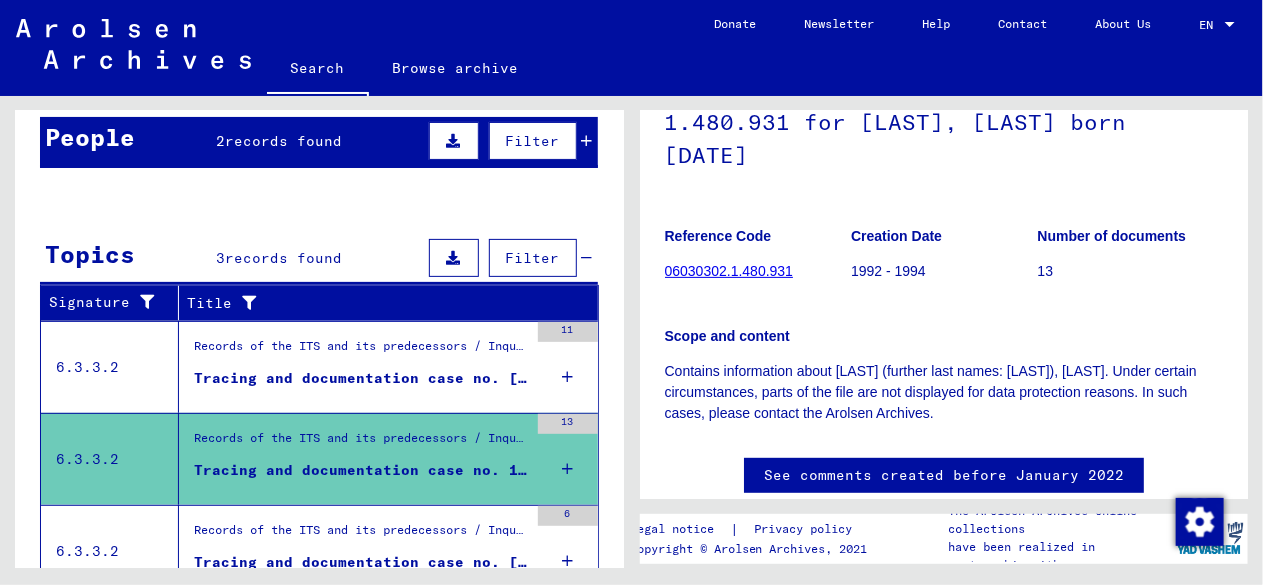 drag, startPoint x: 878, startPoint y: 281, endPoint x: 934, endPoint y: 273, distance: 56.568542 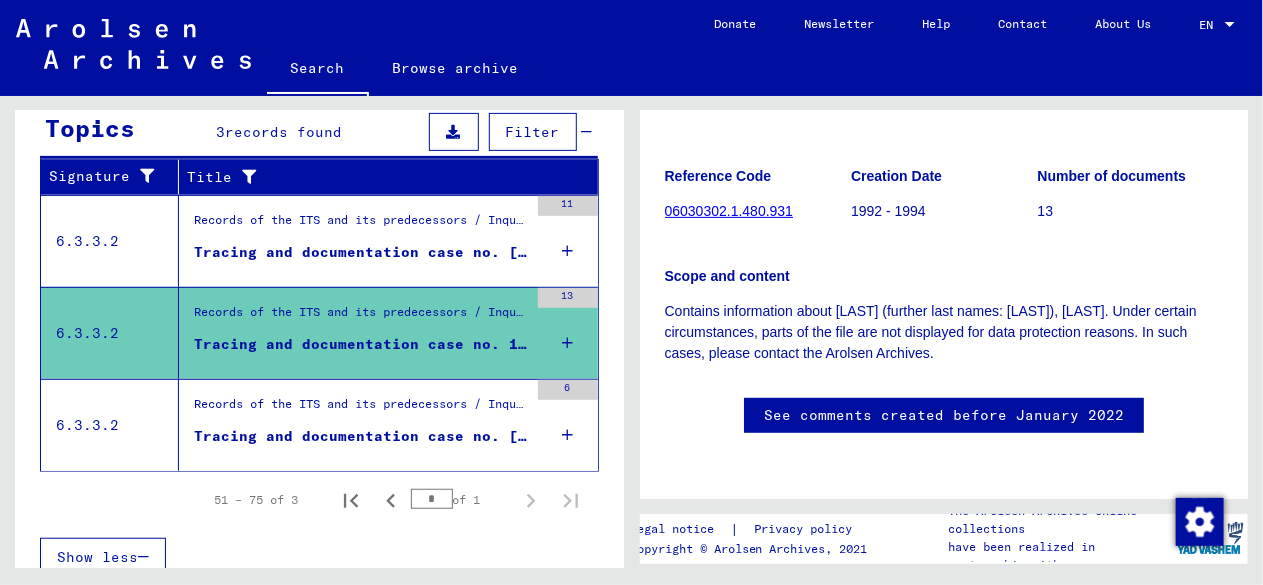scroll, scrollTop: 319, scrollLeft: 0, axis: vertical 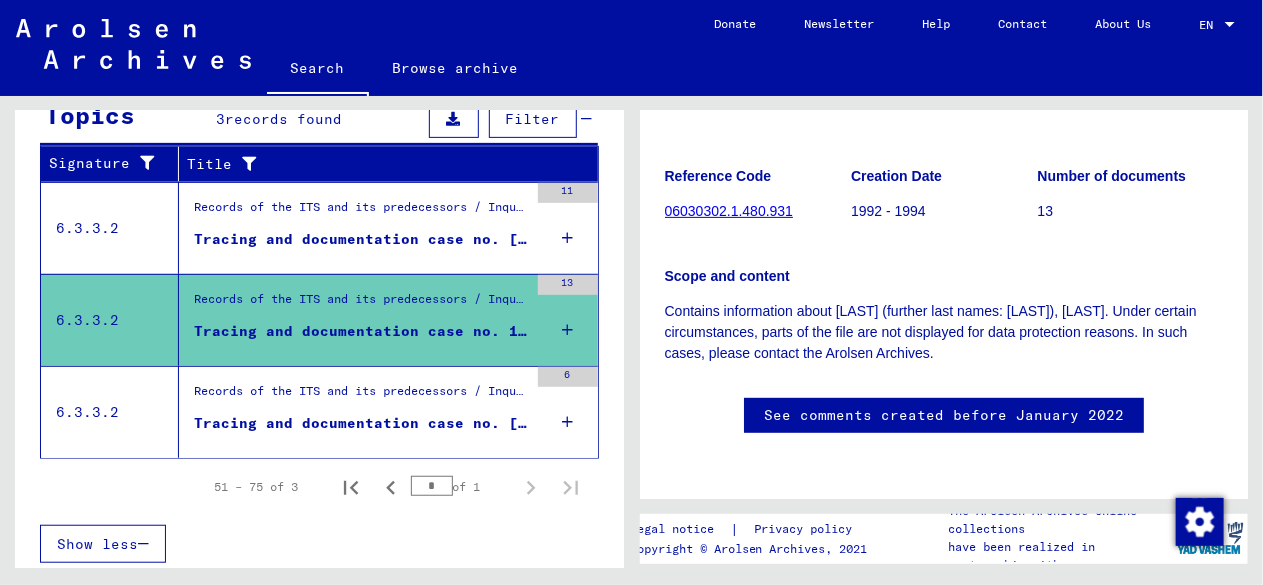 click on "Tracing and documentation case no. [NUMBER] for [LAST], [LAST] born [DATE]" at bounding box center [361, 423] 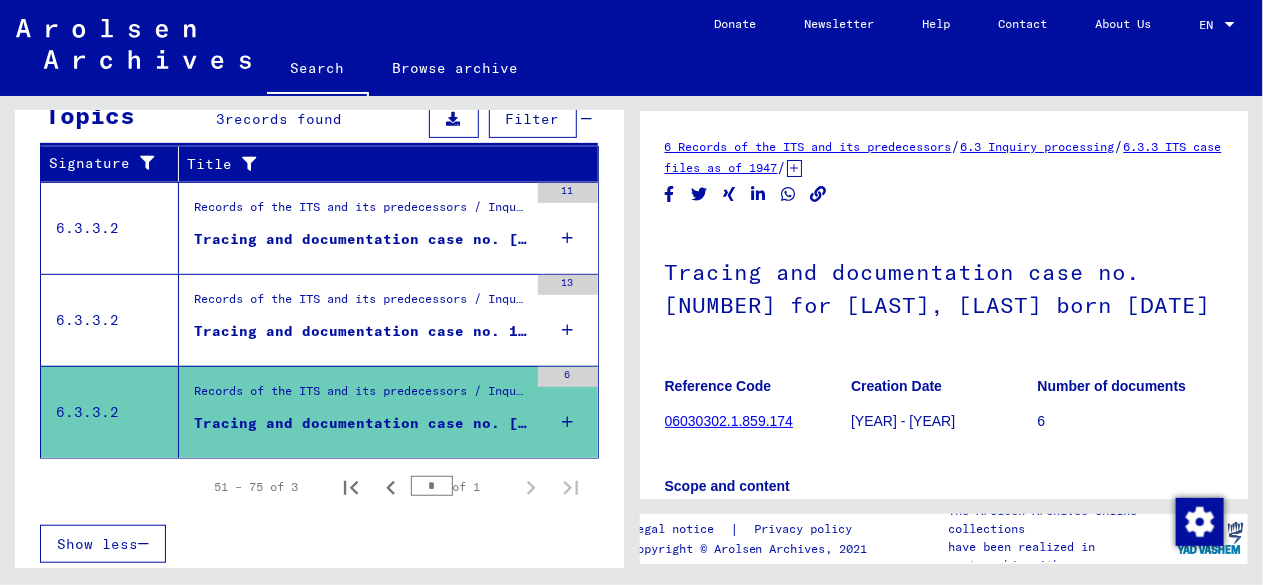 click on "Tracing and documentation case no. 1.480.931 for [LAST], [LAST] born [DATE]" at bounding box center [361, 331] 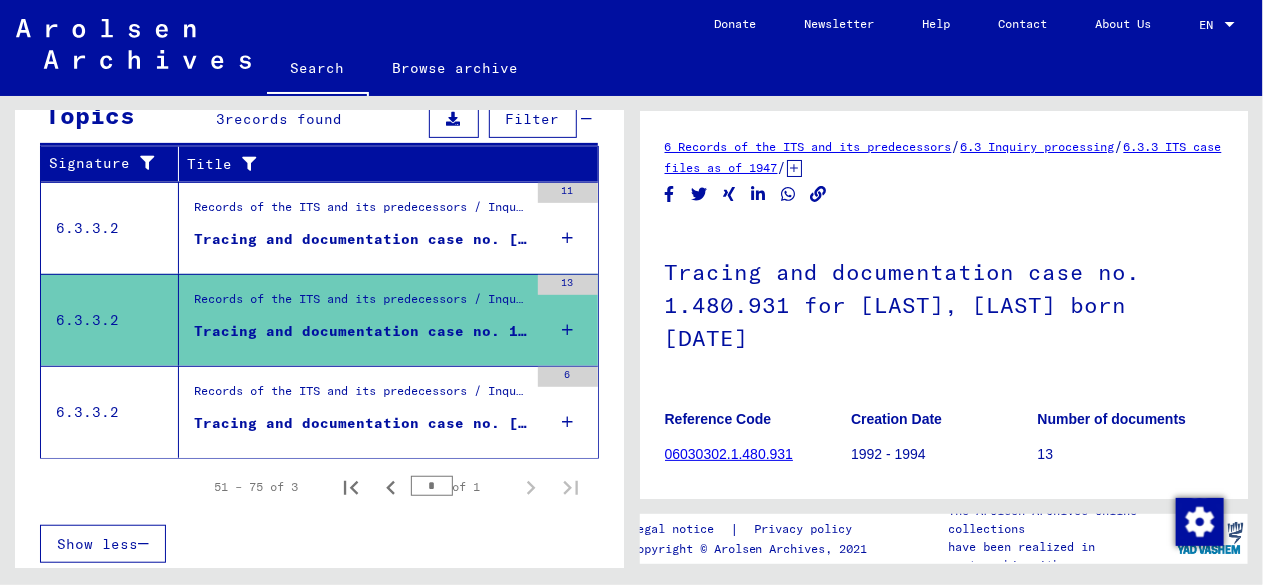 click on "Tracing and documentation case no. 1.480.931 for [LAST], [LAST] born [DATE]" 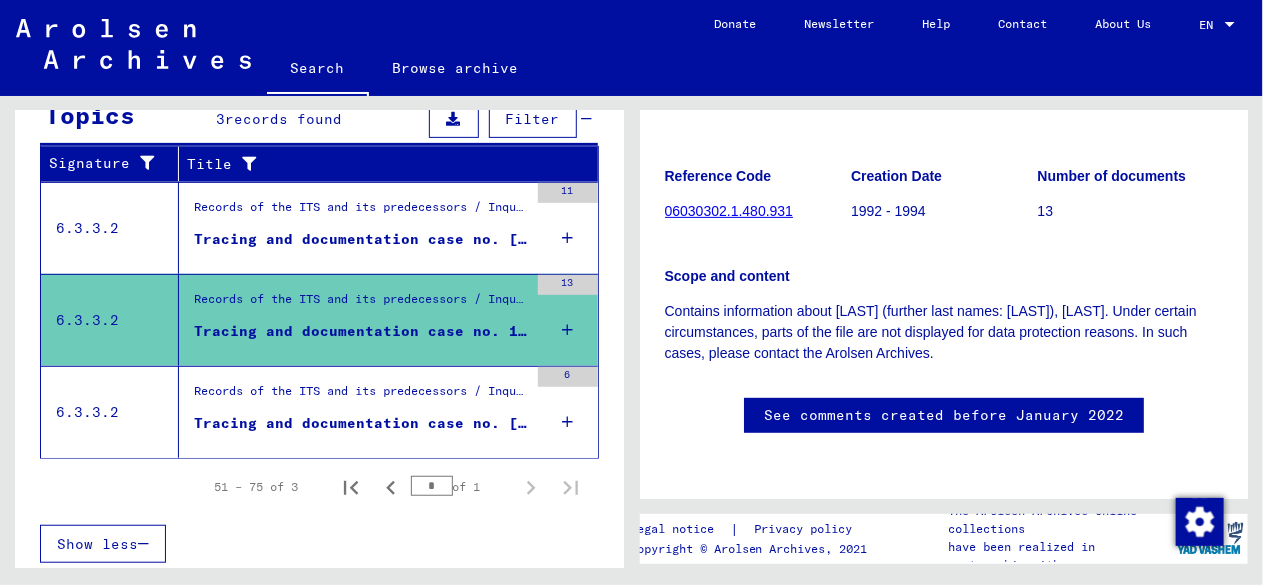 scroll, scrollTop: 0, scrollLeft: 0, axis: both 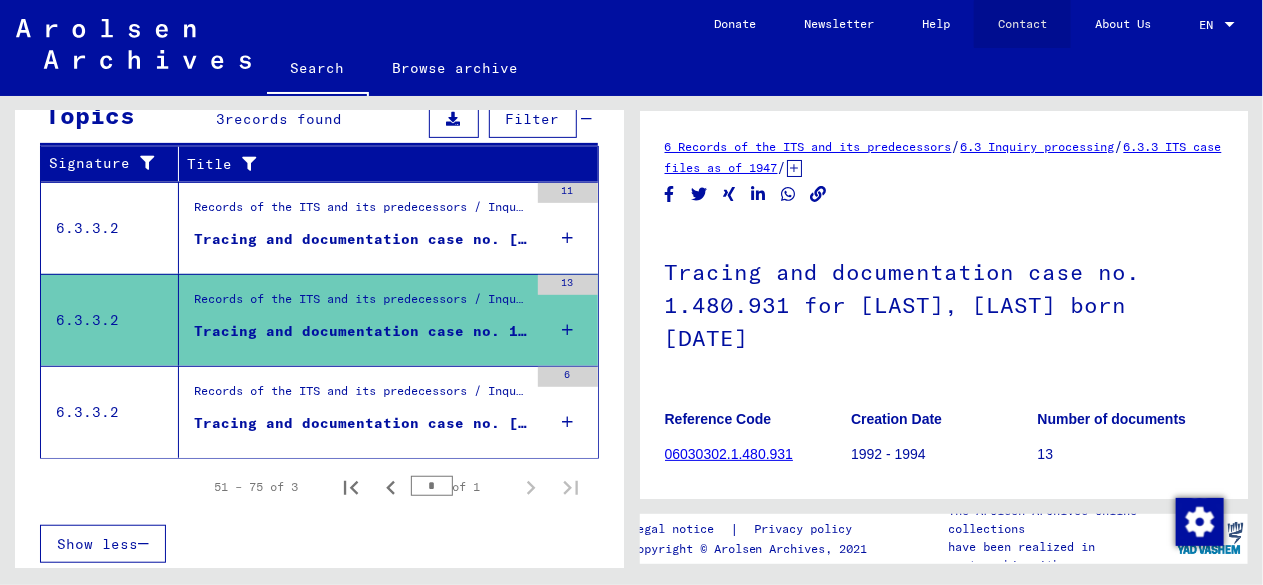 click on "Contact" 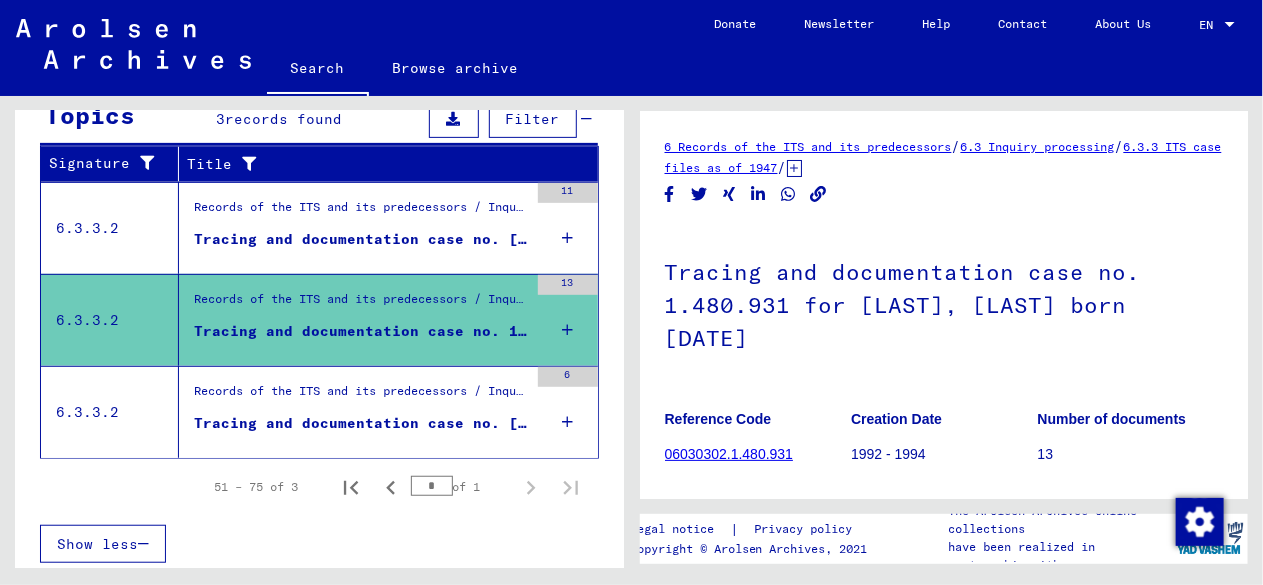 scroll, scrollTop: 53, scrollLeft: 0, axis: vertical 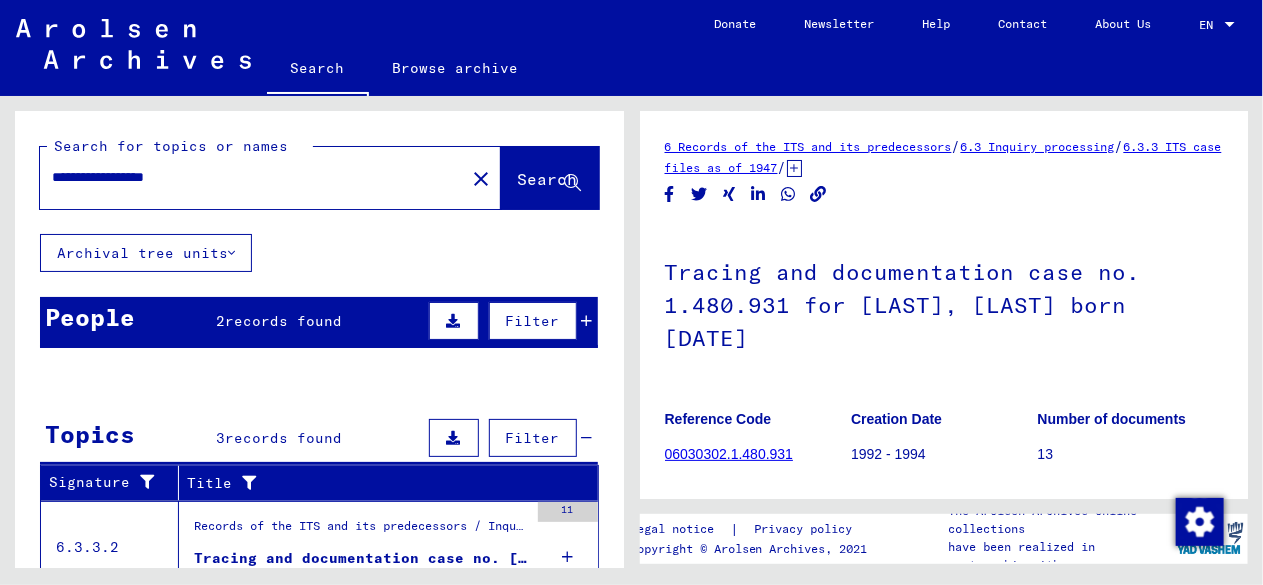 click on "**********" 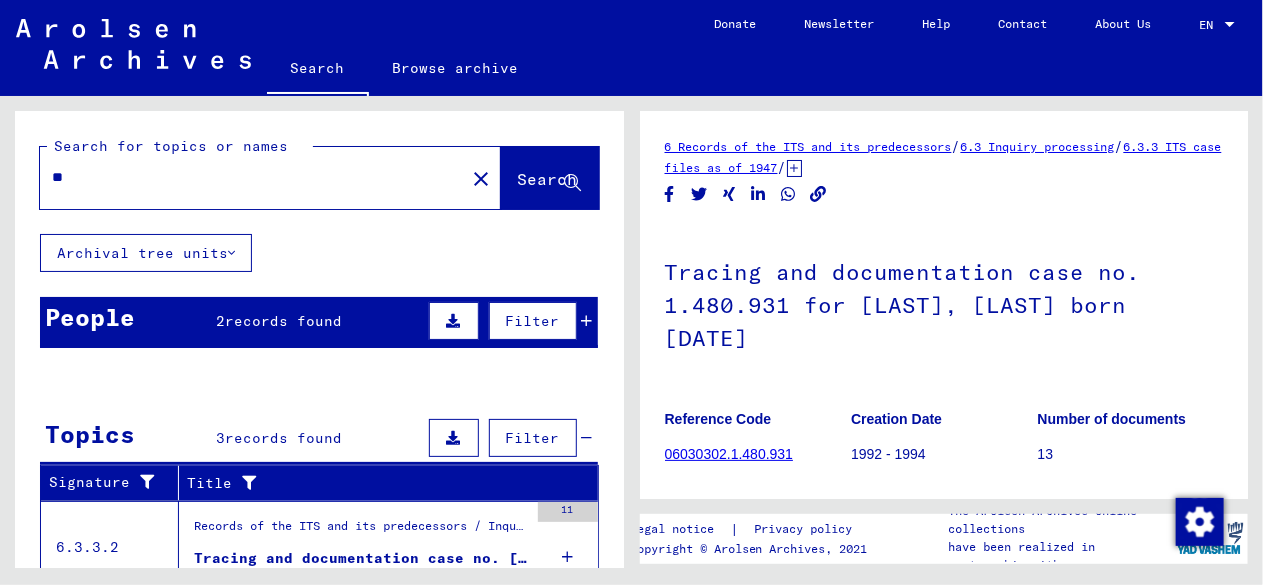 type on "*" 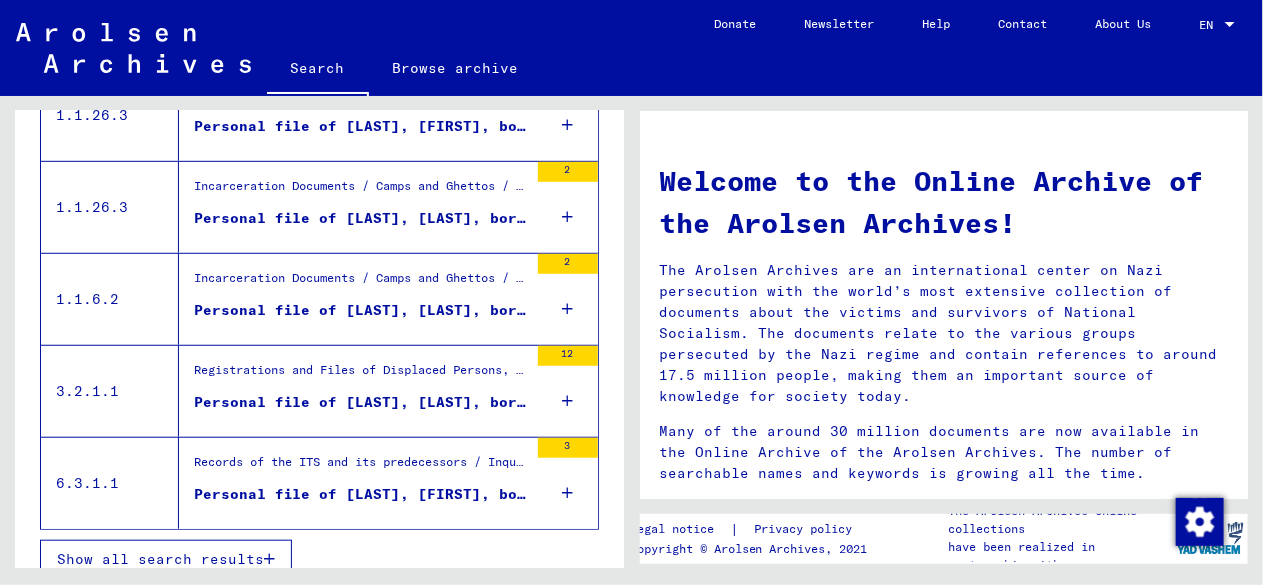 scroll, scrollTop: 446, scrollLeft: 0, axis: vertical 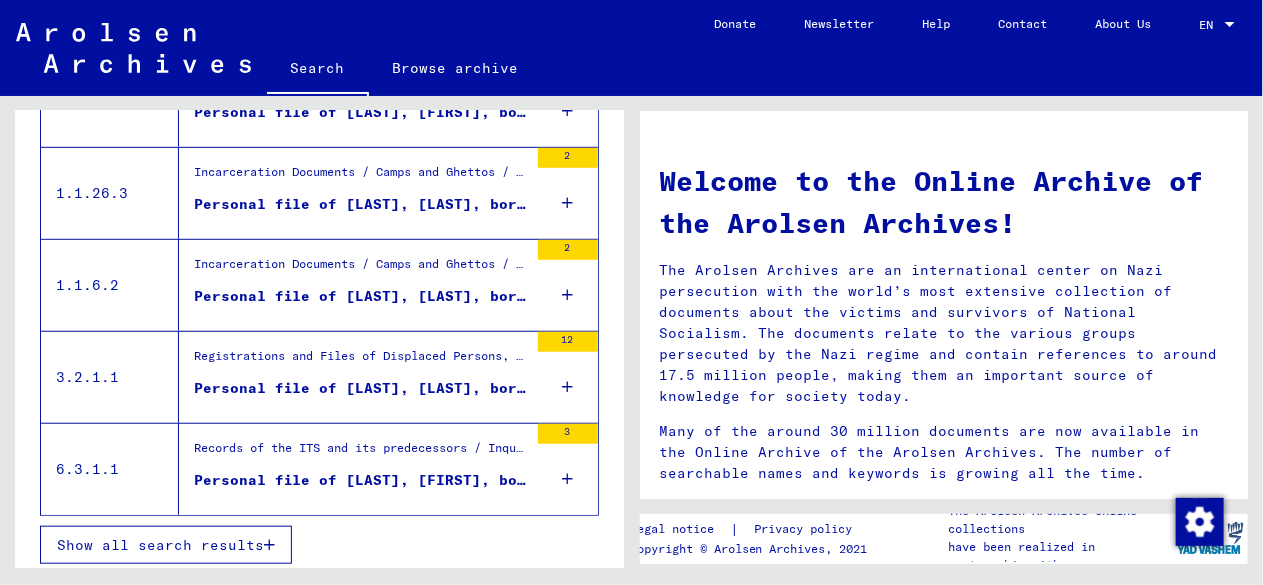click on "Show all search results" at bounding box center (166, 545) 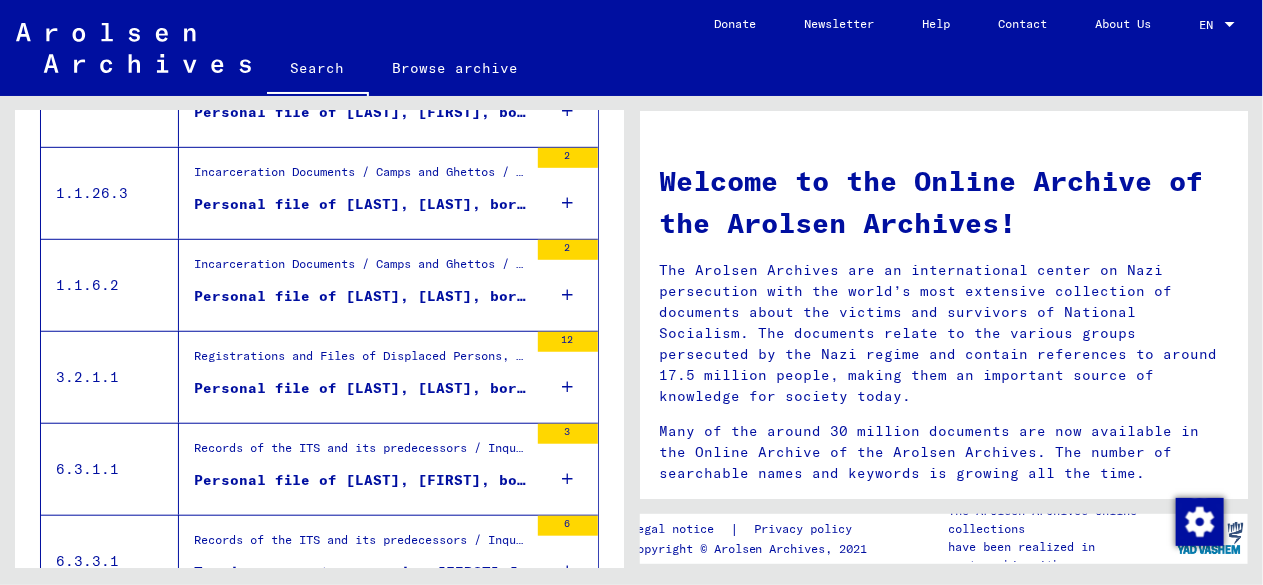 drag, startPoint x: 624, startPoint y: 368, endPoint x: 624, endPoint y: 452, distance: 84 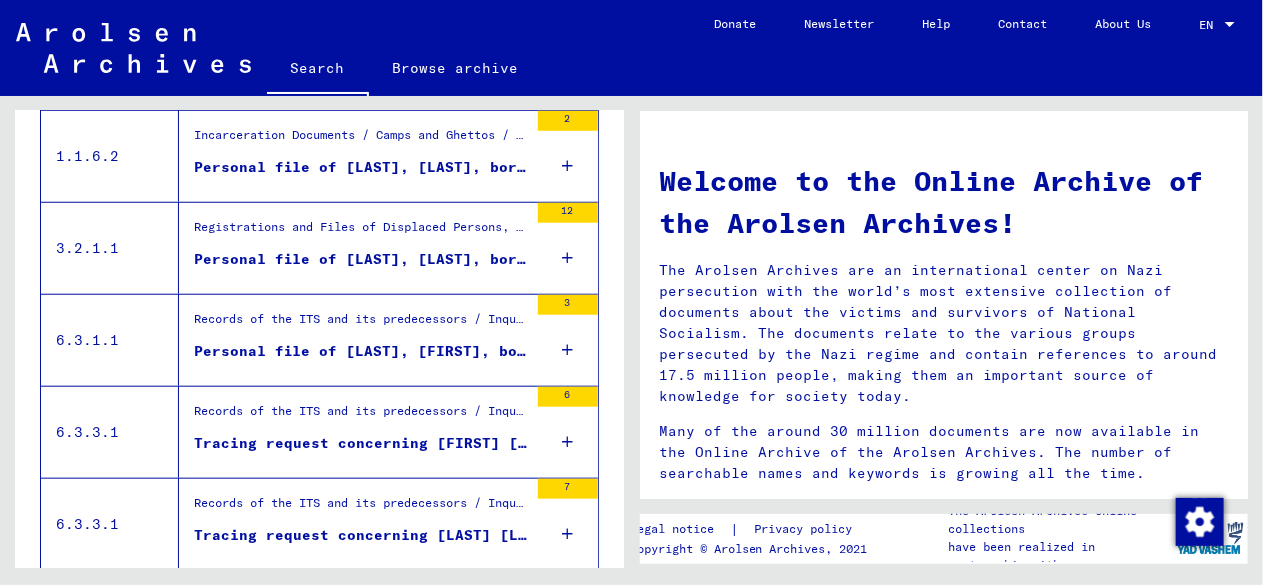 click on "Tracing request concerning [FIRST] [LAST]" at bounding box center (361, 443) 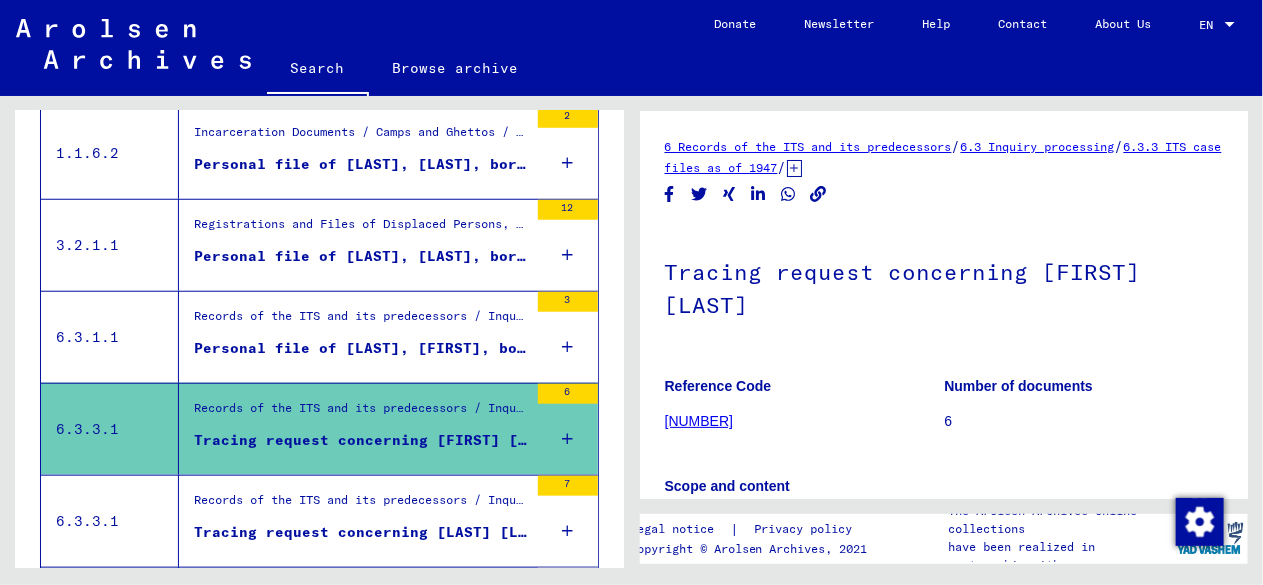click on "Records of the ITS and its predecessors / Inquiry processing / ITS case files as of 1947 / Microfilm deposit of T/D Correspondence Files / Files with filing numbers from 6501 to 7000" at bounding box center (361, 505) 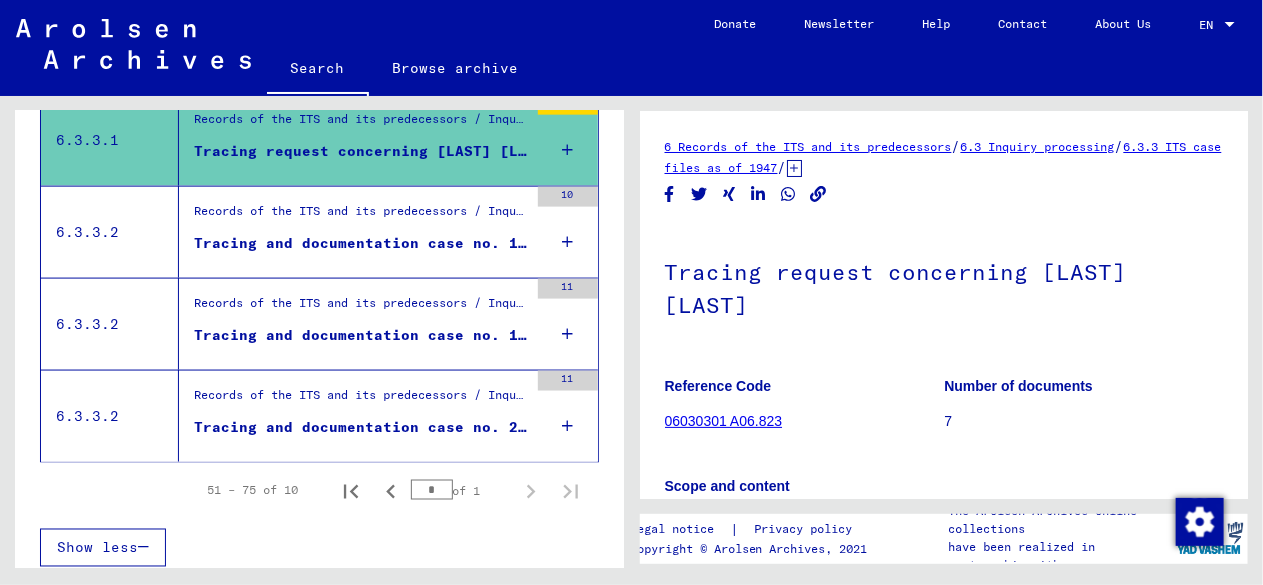 scroll, scrollTop: 960, scrollLeft: 0, axis: vertical 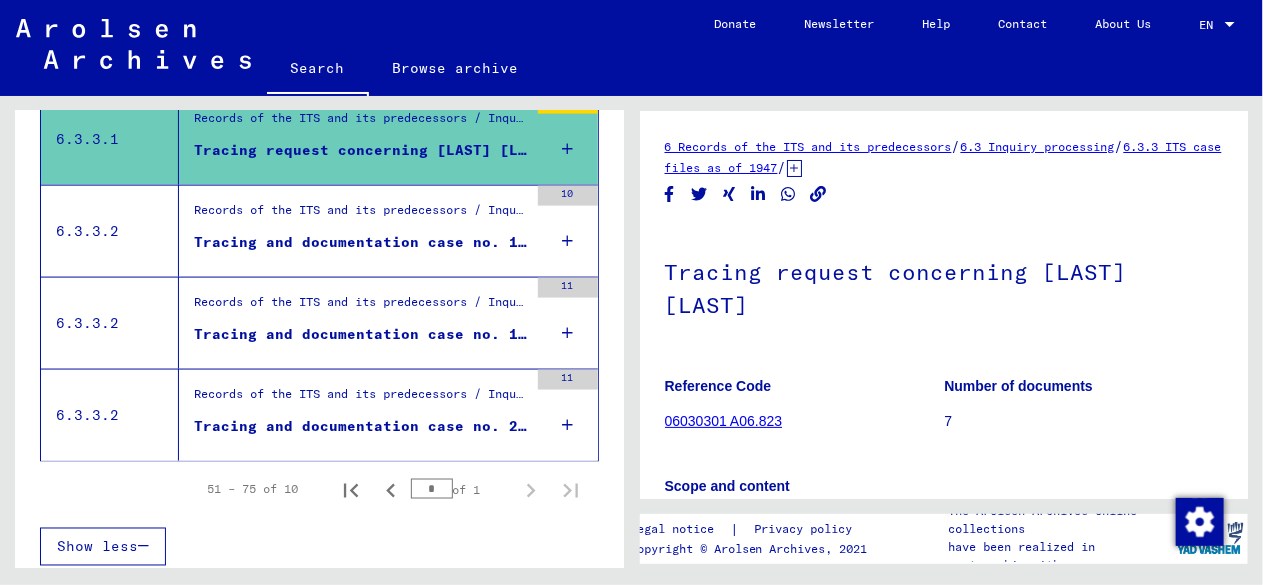 click on "Tracing and documentation case no. 1.005.454 for [LAST], [LAST] born [DATE]" at bounding box center [361, 242] 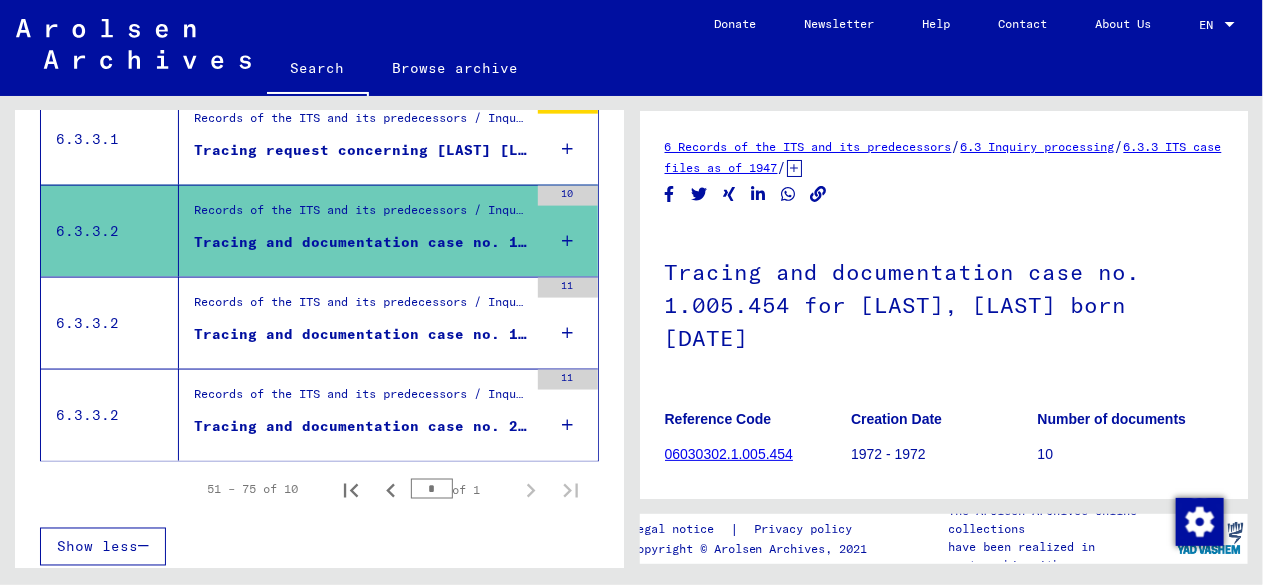 click on "Records of the ITS and its predecessors / Inquiry processing / ITS case files as of 1947 / Repository of T/D cases / Tracing and documentation cases with (T/D) numbers between 1.250.000 and 1.499.999 / Tracing and documentation cases with (T/D) numbers between 1.480.500 and 1.480.999" at bounding box center [361, 307] 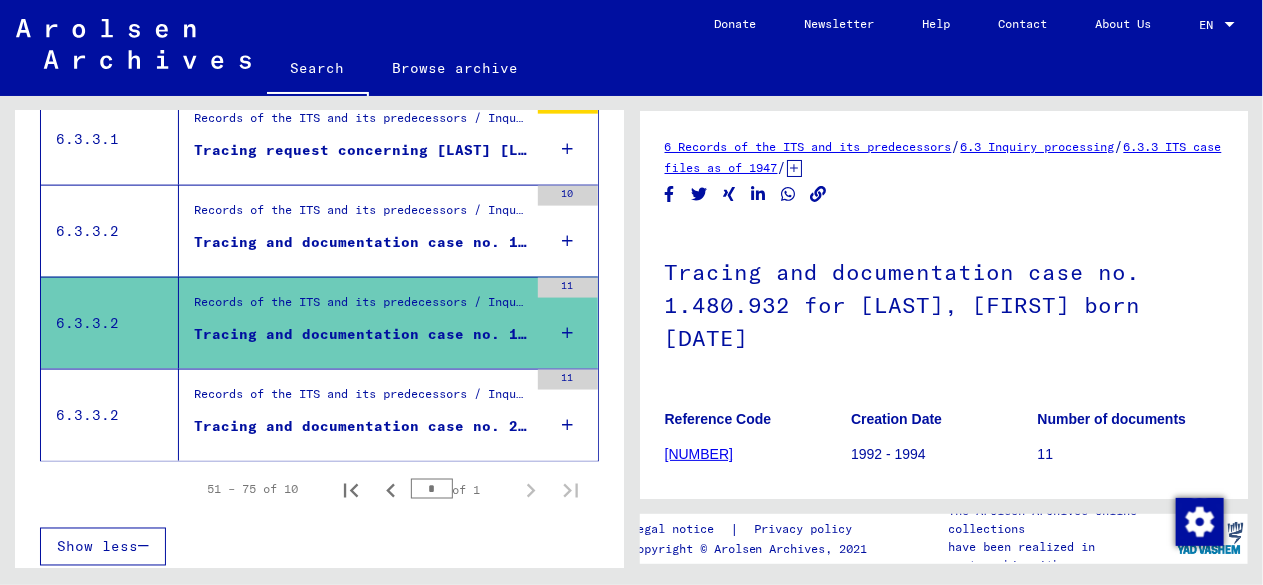 click on "Tracing and documentation case no. 1.480.932 for [LAST], [FIRST] born [DATE]" 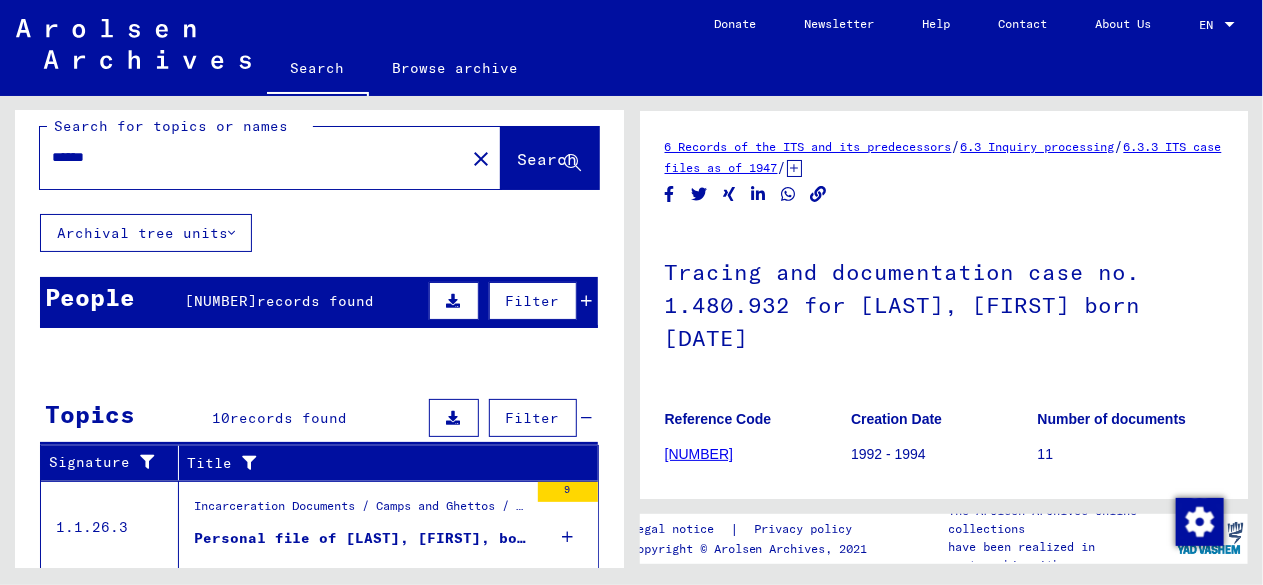 scroll, scrollTop: 0, scrollLeft: 0, axis: both 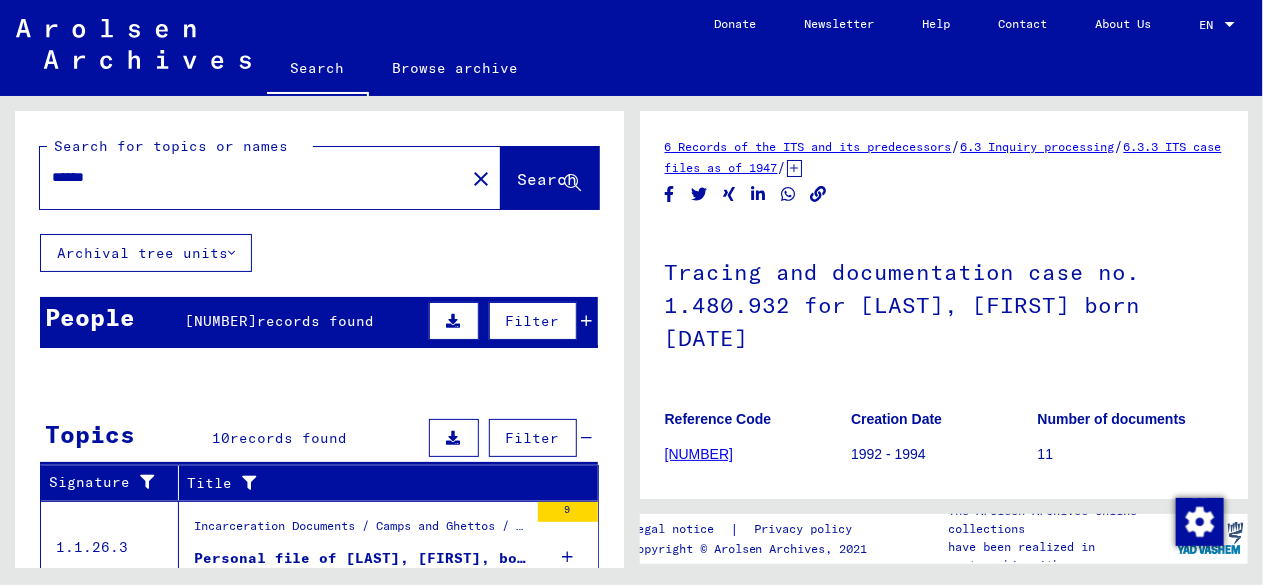 click on "*****" at bounding box center (252, 177) 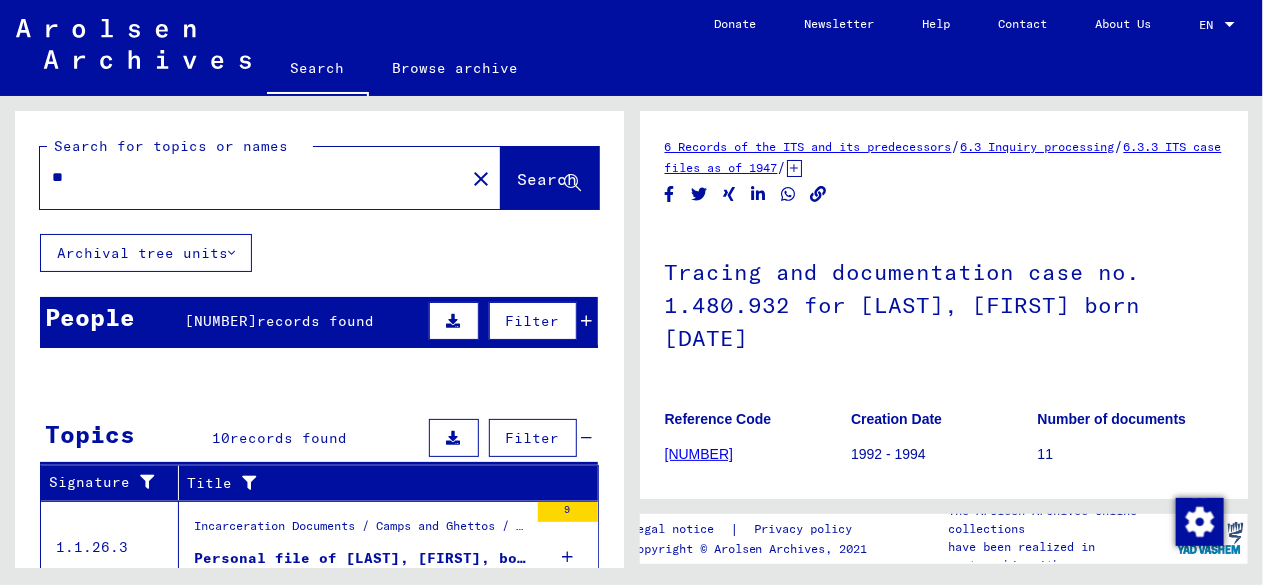 type on "*" 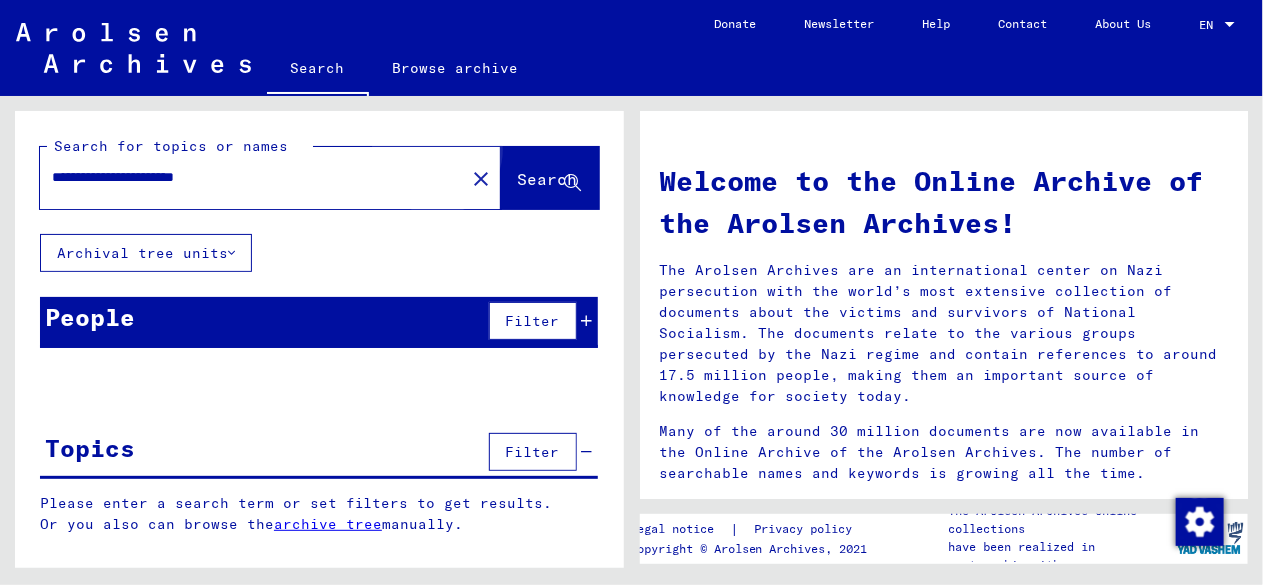 click on "Search" 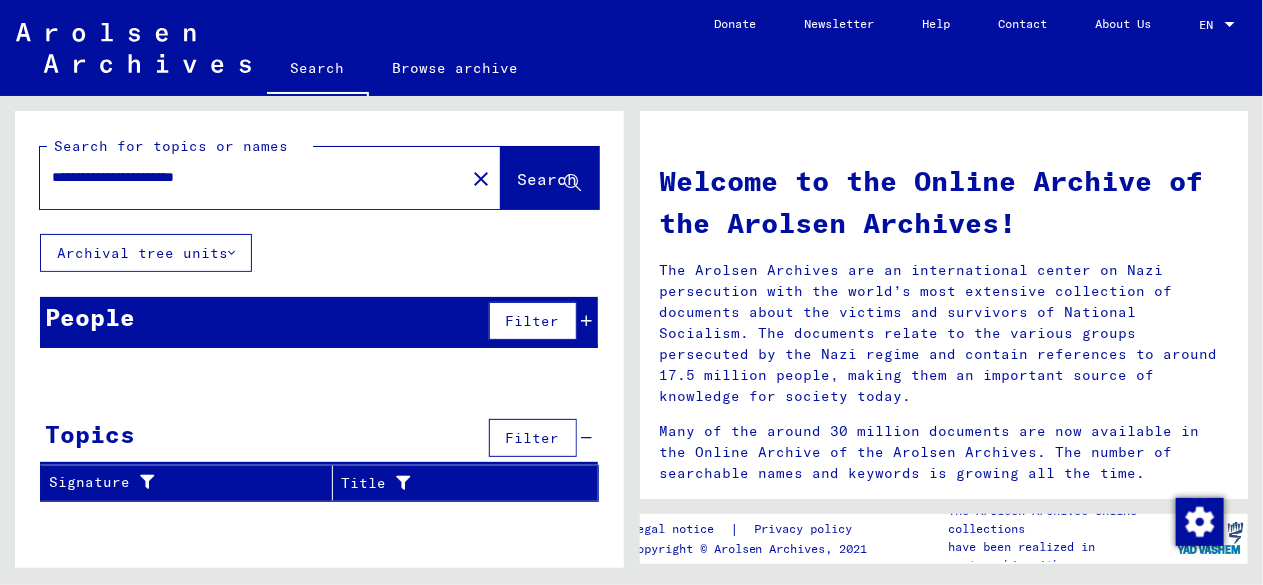 click on "**********" at bounding box center (246, 177) 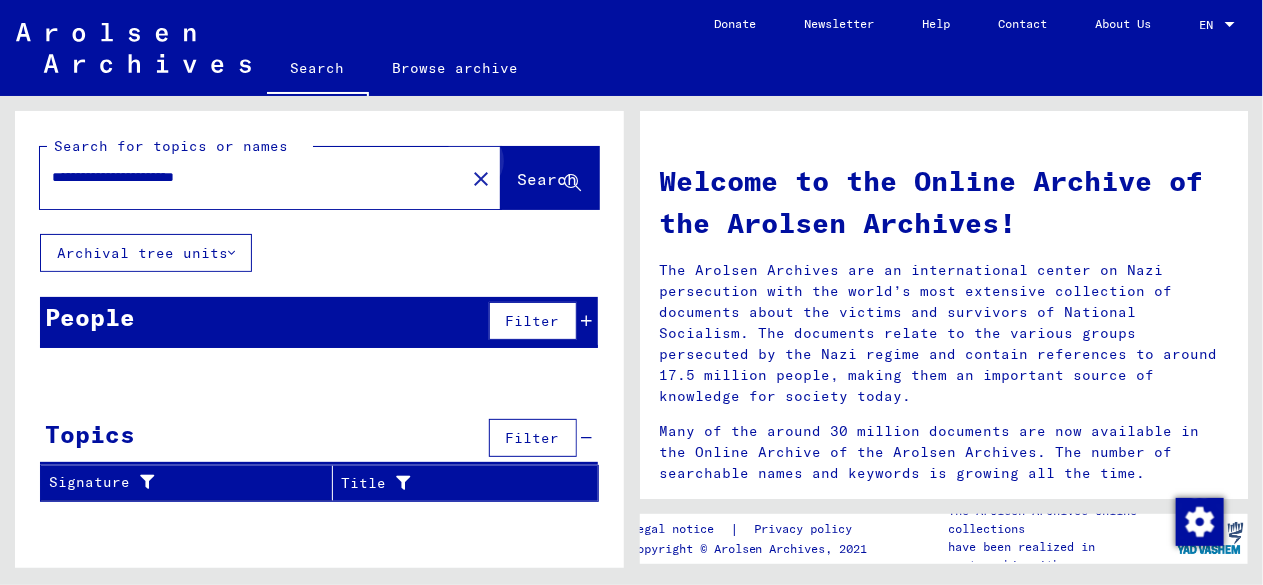 click on "Search" 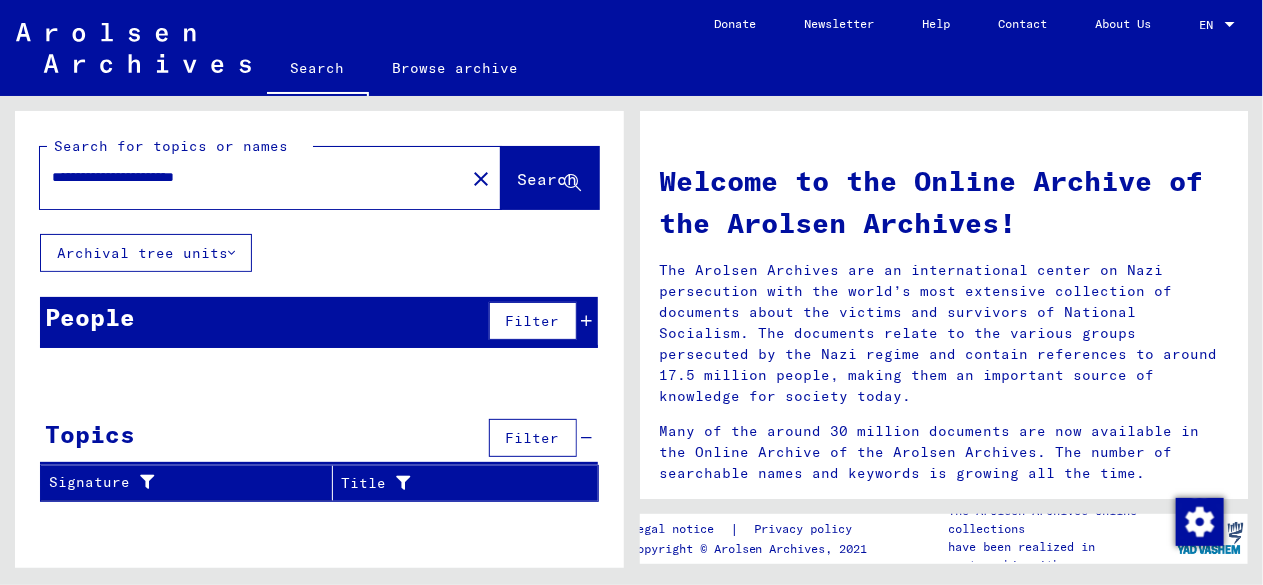 drag, startPoint x: 616, startPoint y: 252, endPoint x: 621, endPoint y: 344, distance: 92.13577 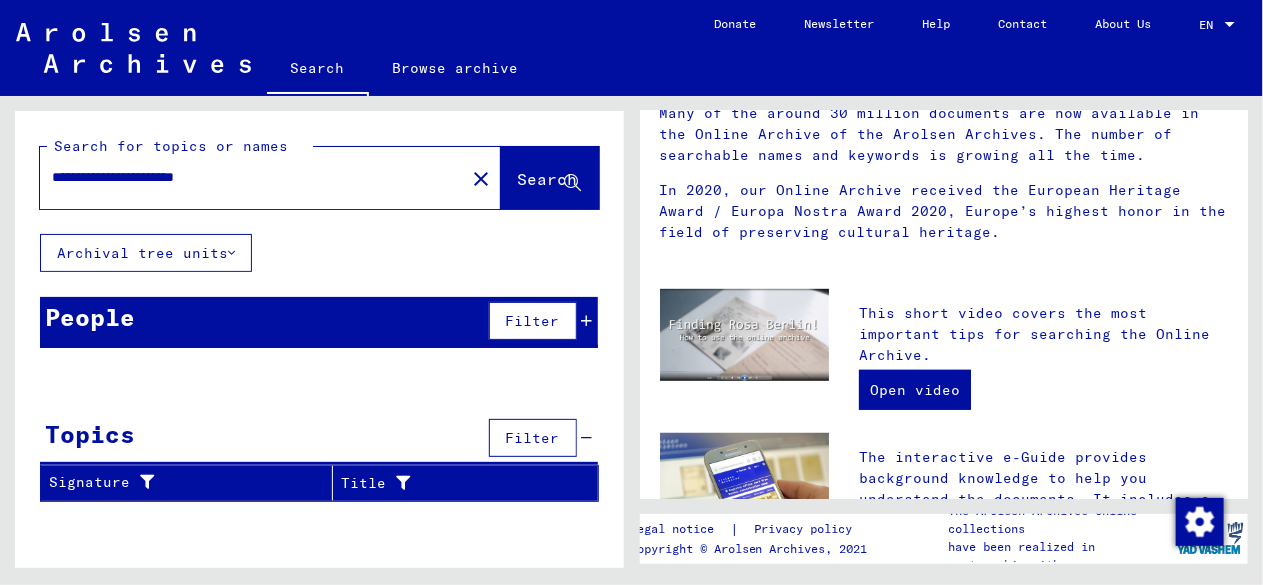 scroll, scrollTop: 349, scrollLeft: 0, axis: vertical 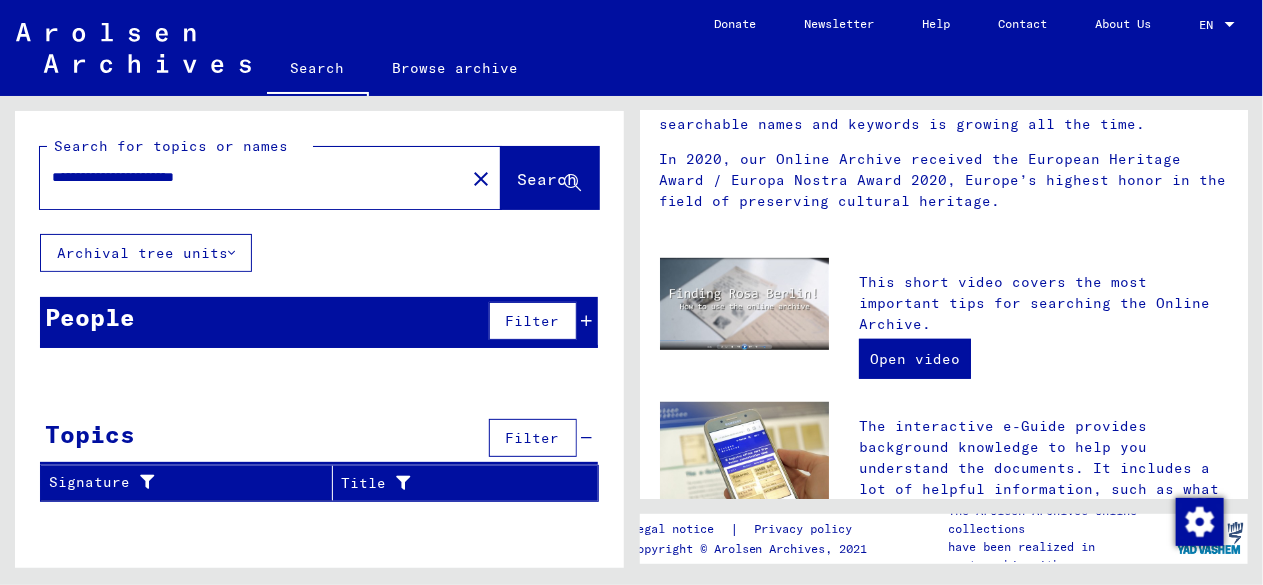 click on "Topics  Filter" at bounding box center (319, 439) 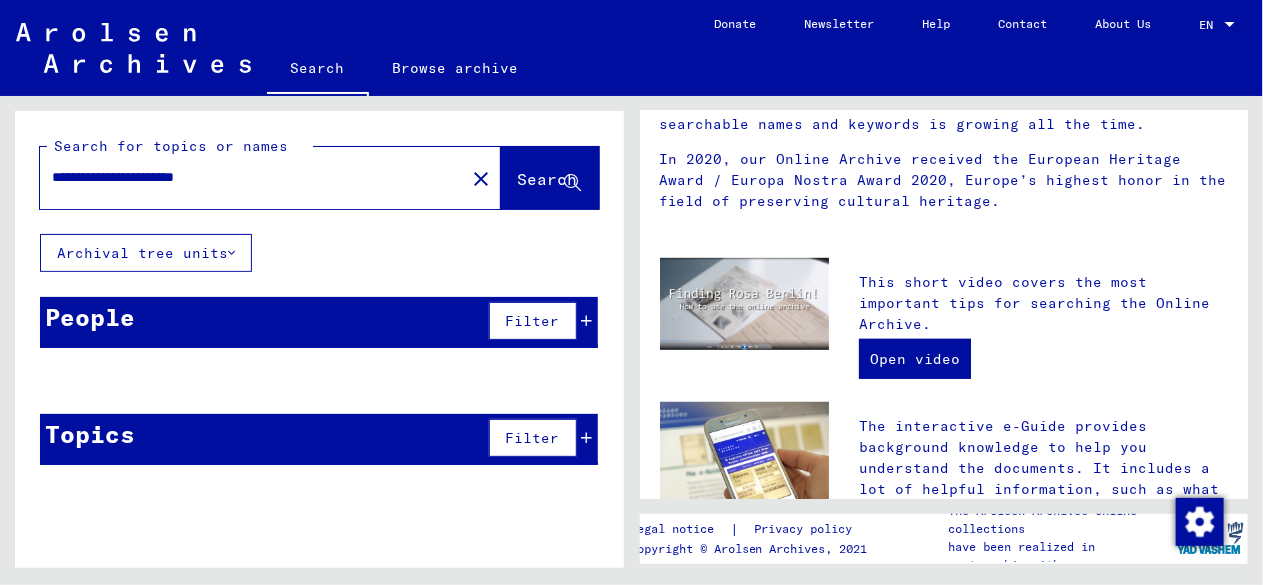 drag, startPoint x: 361, startPoint y: 258, endPoint x: 354, endPoint y: 433, distance: 175.13994 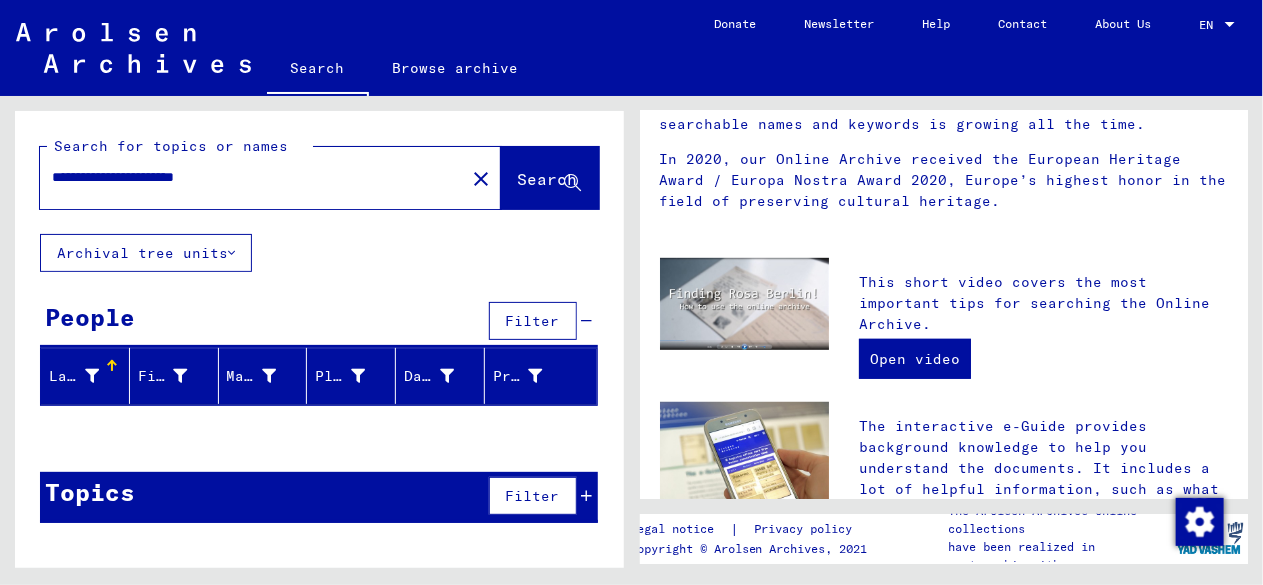 click on "**********" at bounding box center [246, 177] 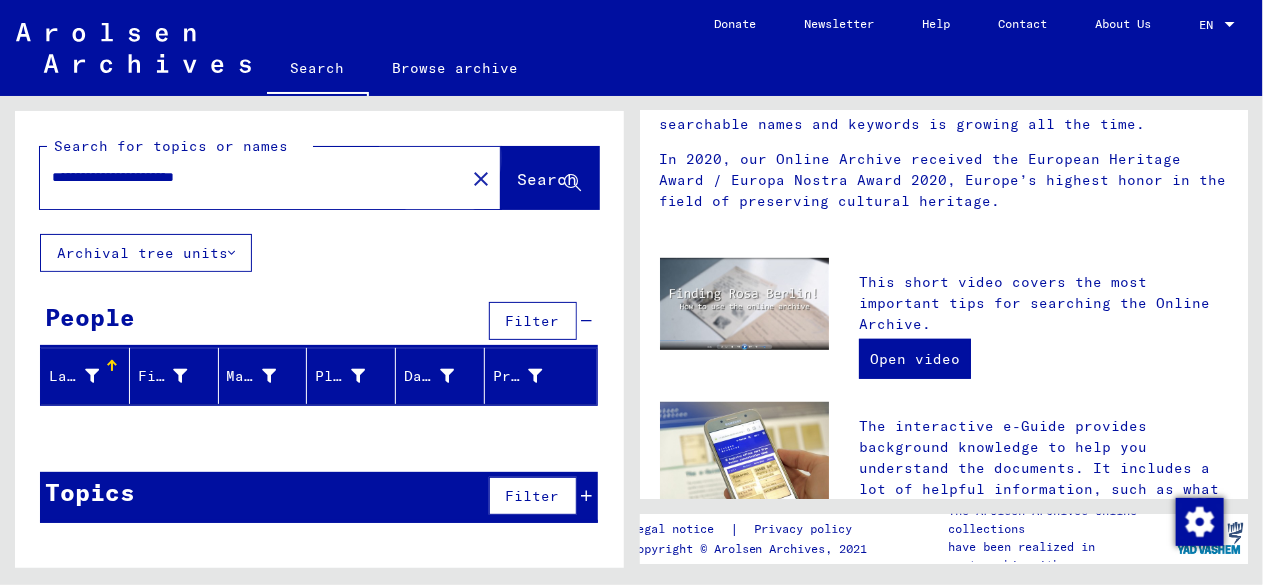 click on "Search" 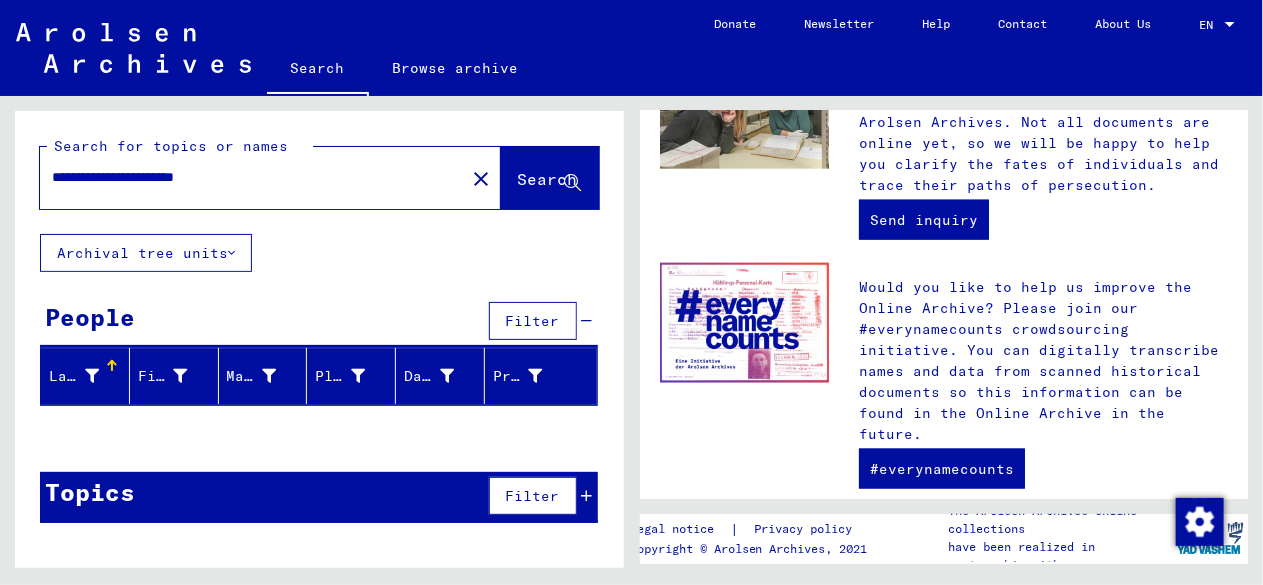 scroll, scrollTop: 987, scrollLeft: 0, axis: vertical 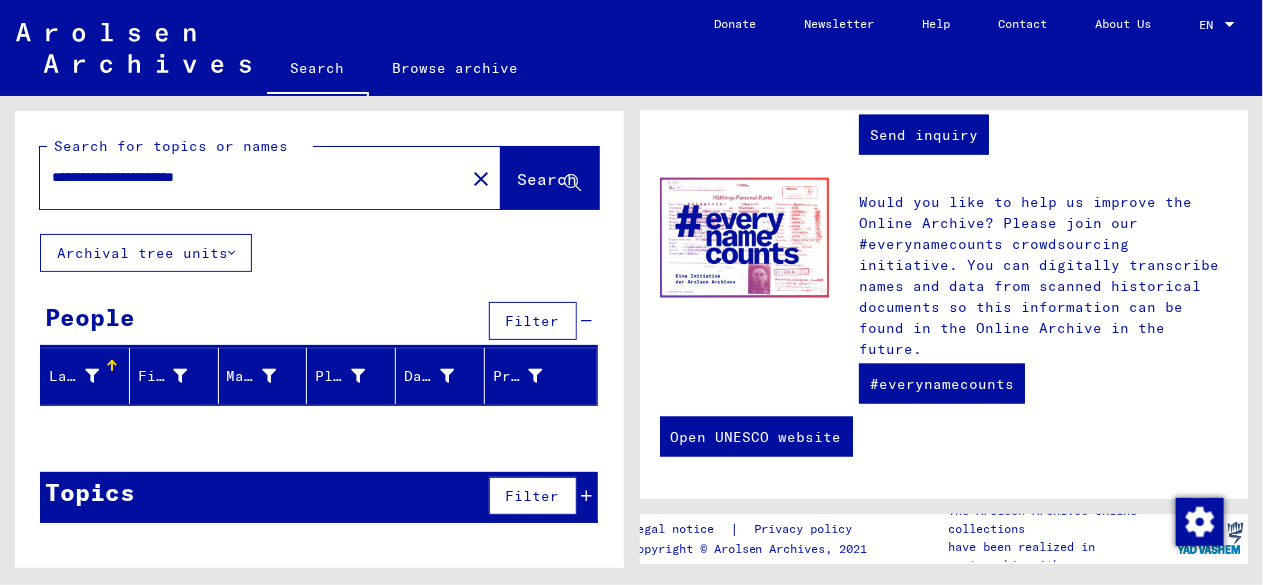 click 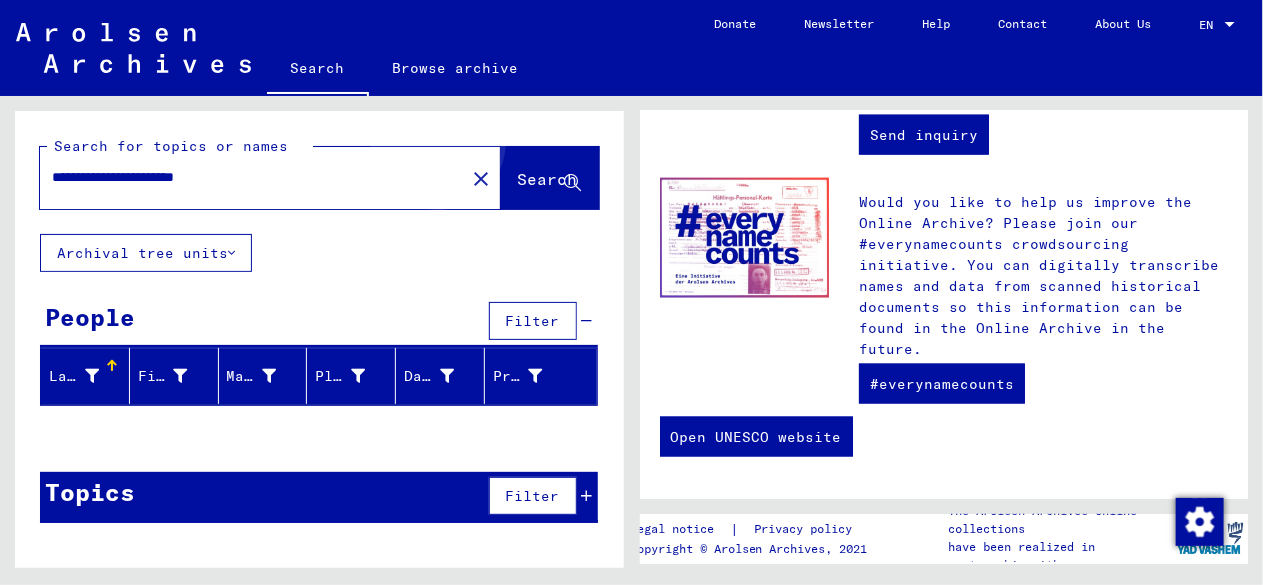 click on "Search" 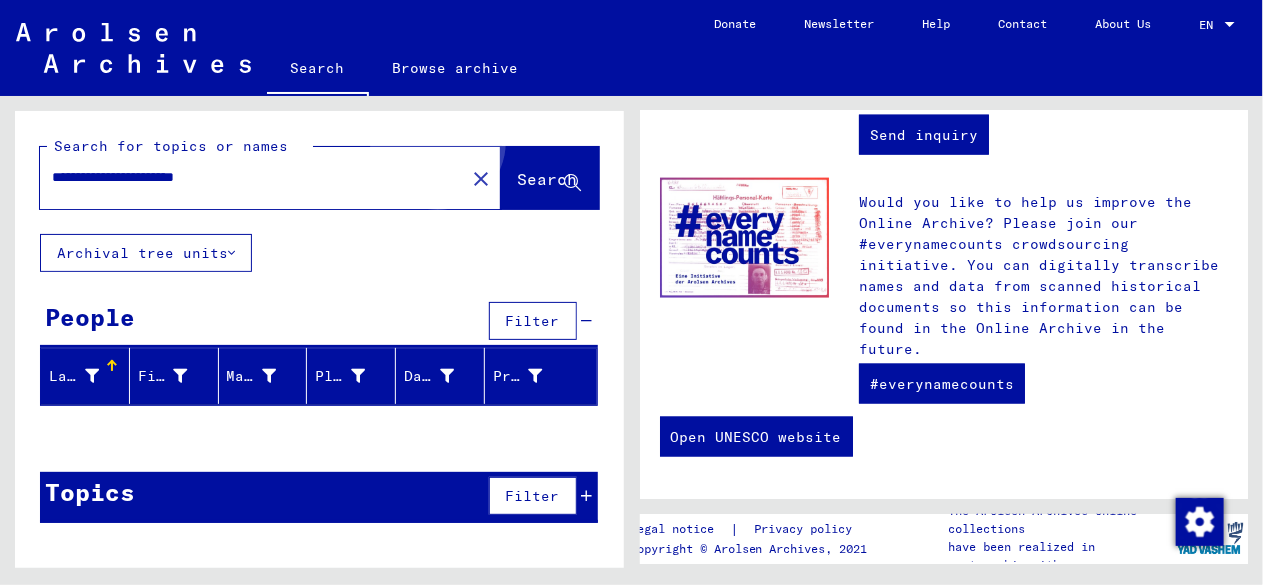 click on "Search" 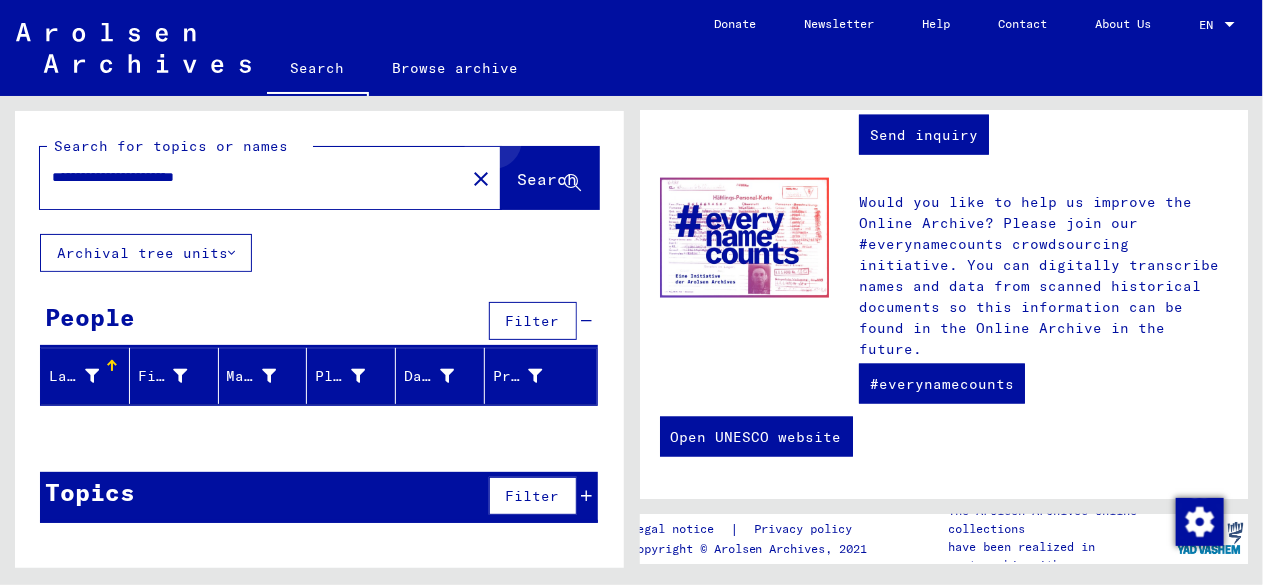 click on "Search" 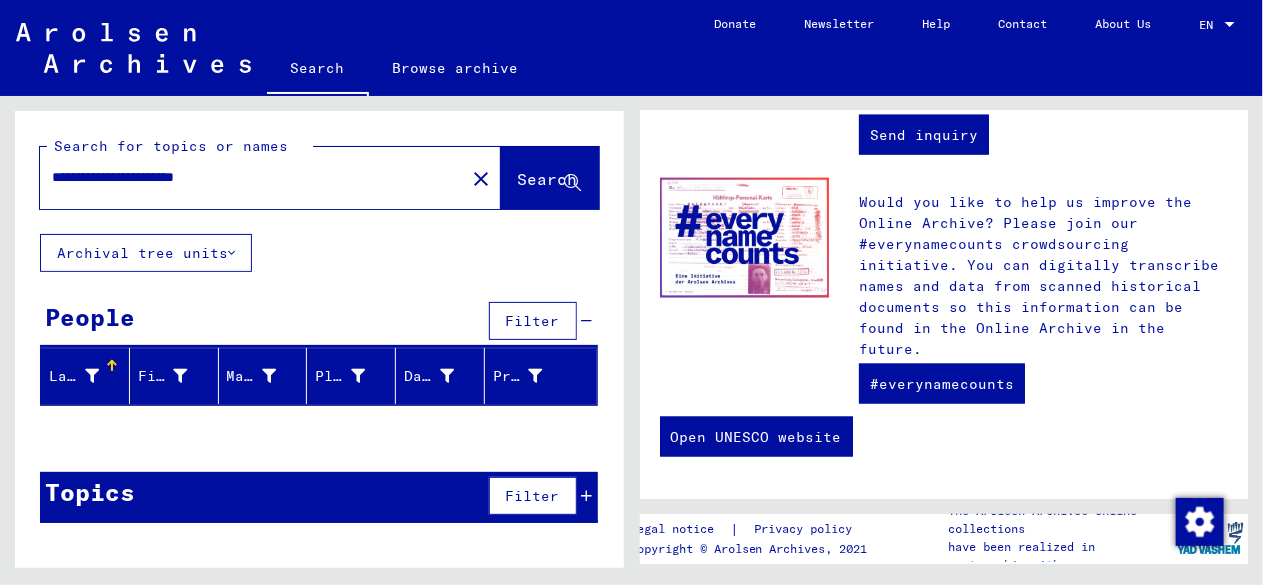 click 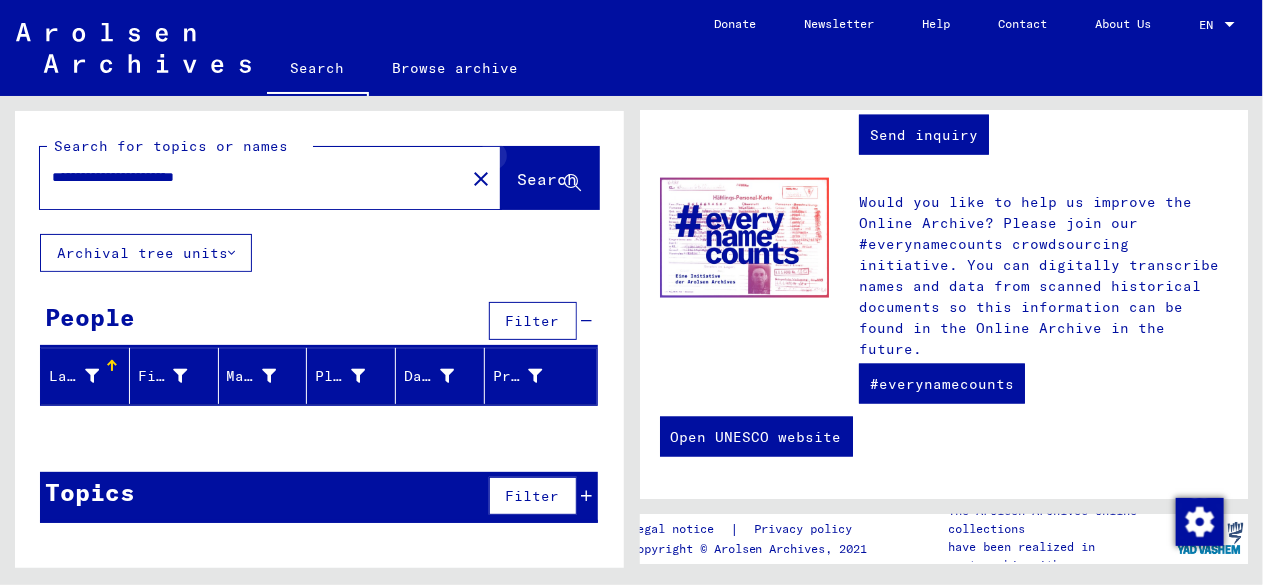 click 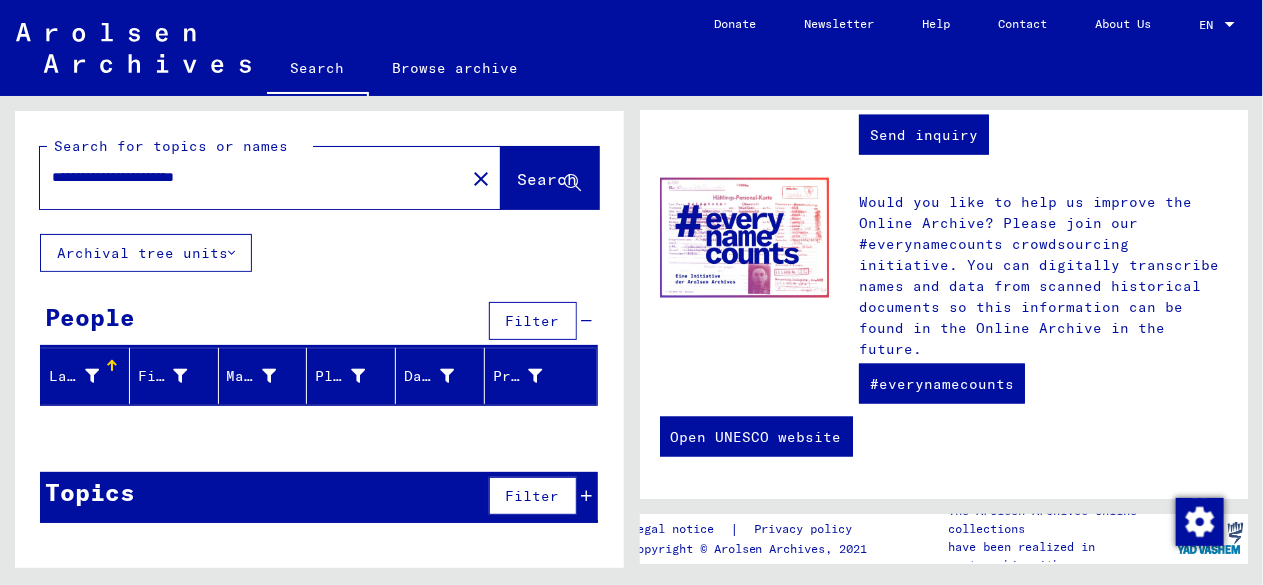 click on "**********" 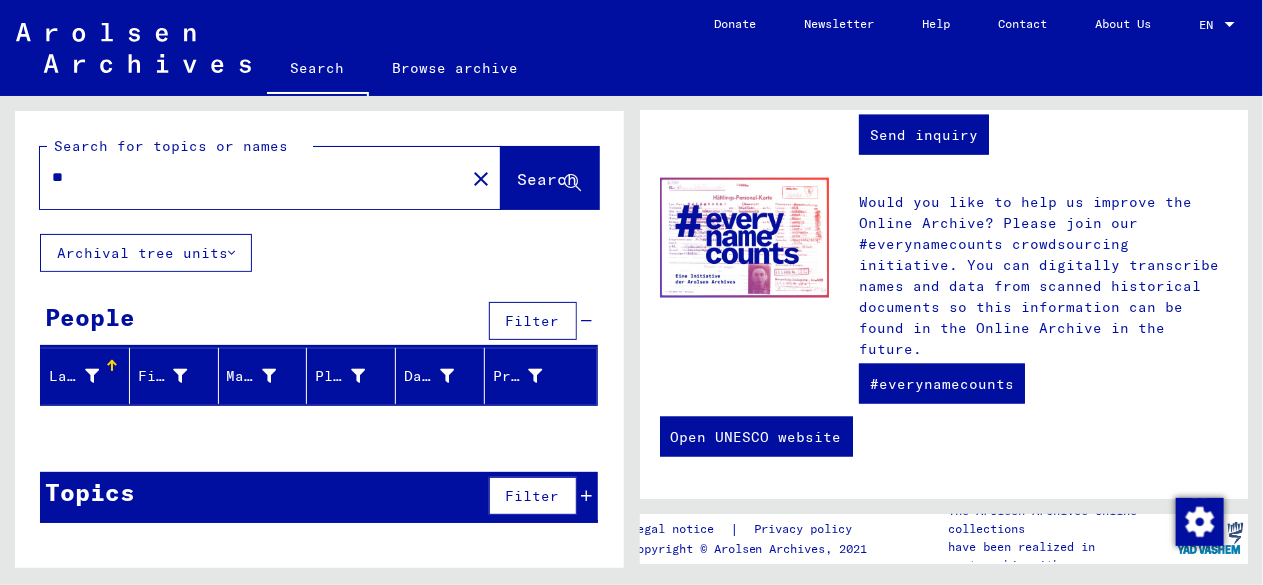 type on "*" 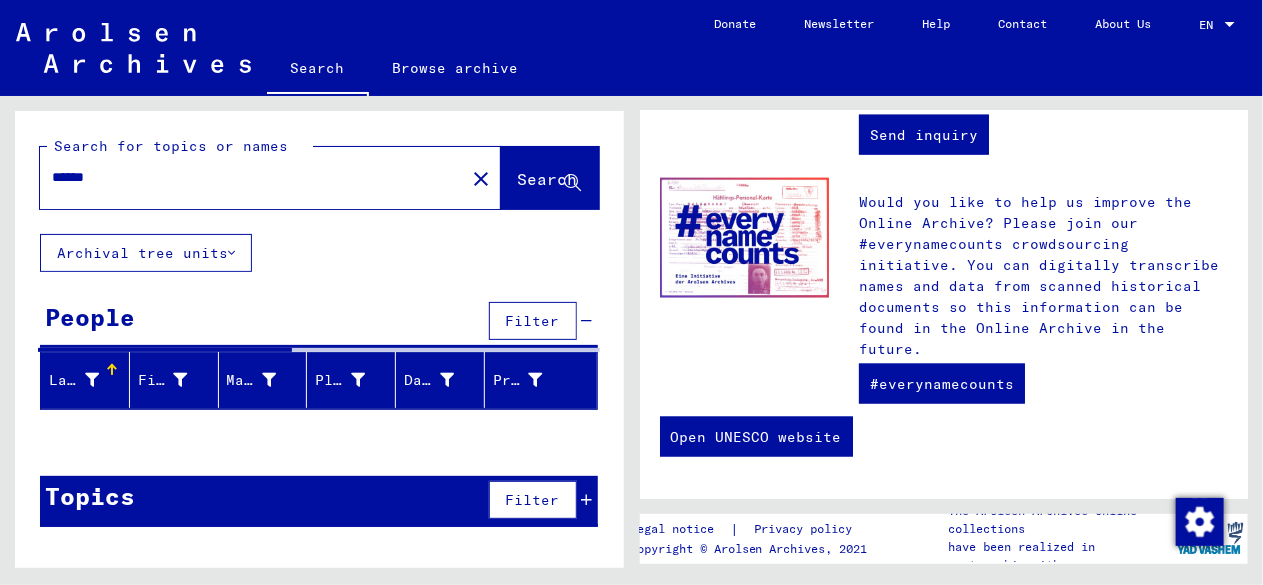 click on "******" at bounding box center [246, 177] 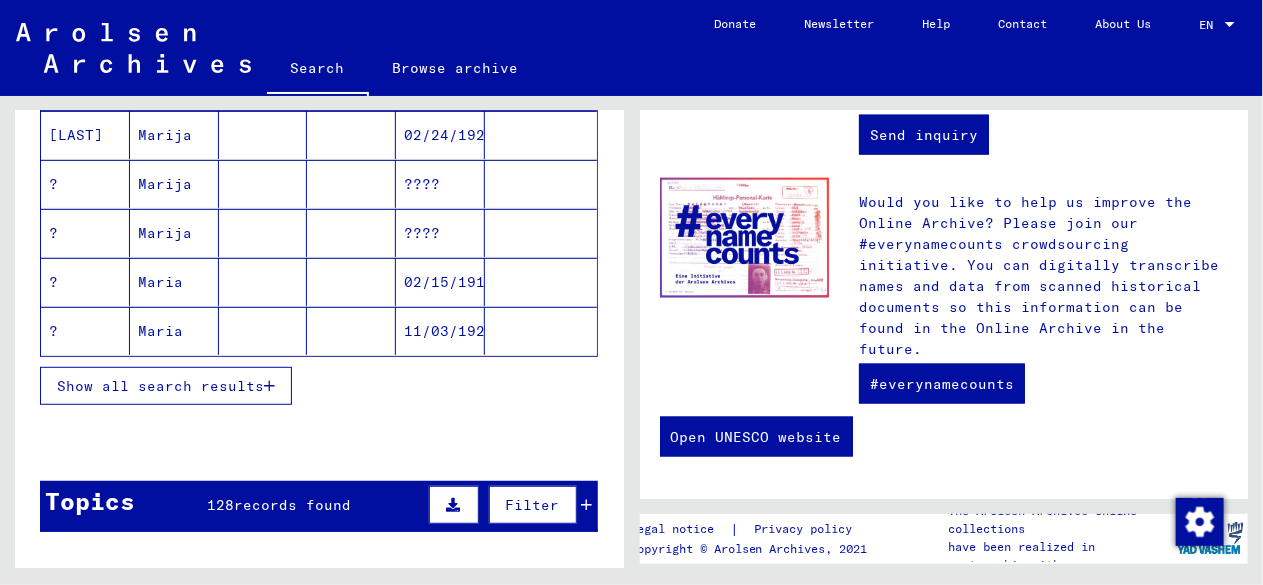 scroll, scrollTop: 245, scrollLeft: 0, axis: vertical 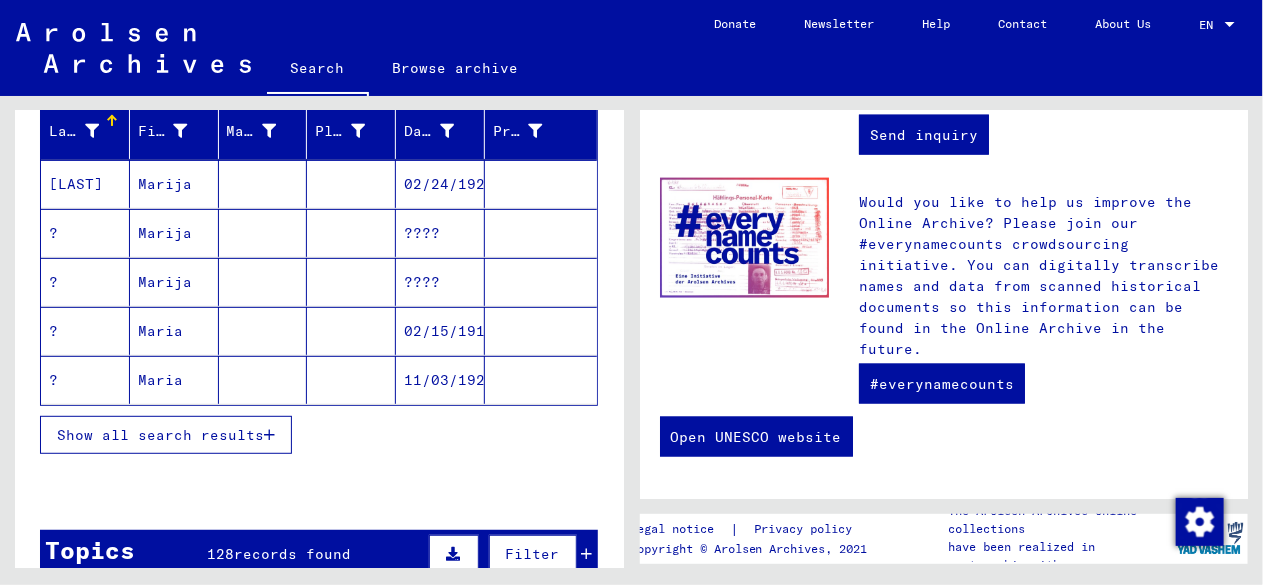 click on "Show all search results" at bounding box center [160, 435] 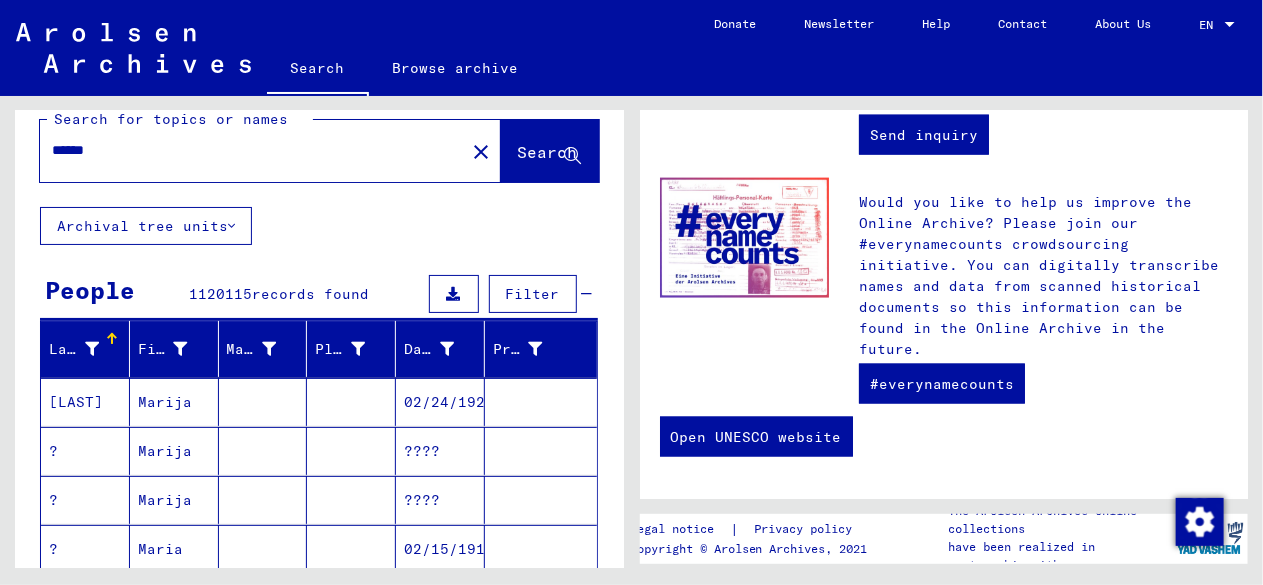 scroll, scrollTop: 0, scrollLeft: 0, axis: both 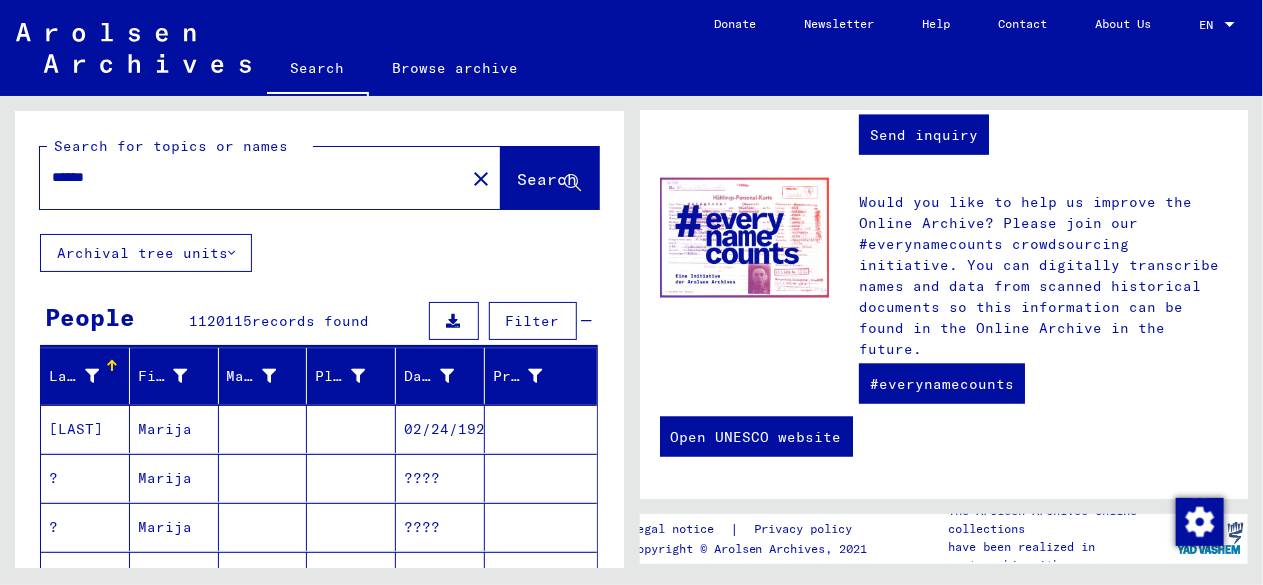 click on "******" at bounding box center (246, 177) 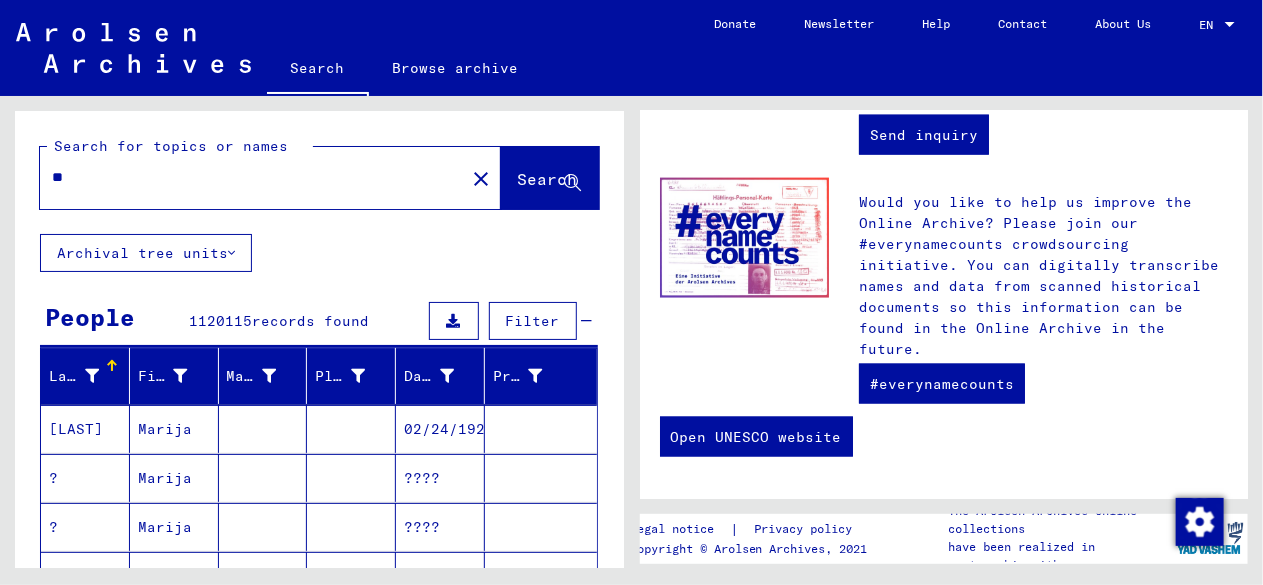 type on "*" 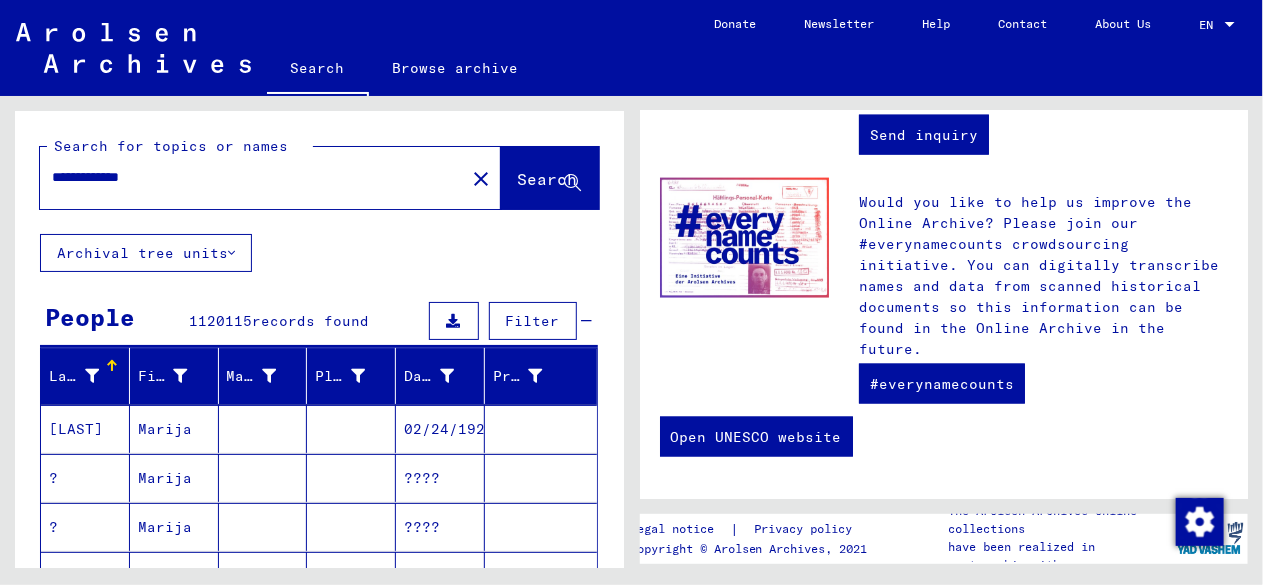 type on "**********" 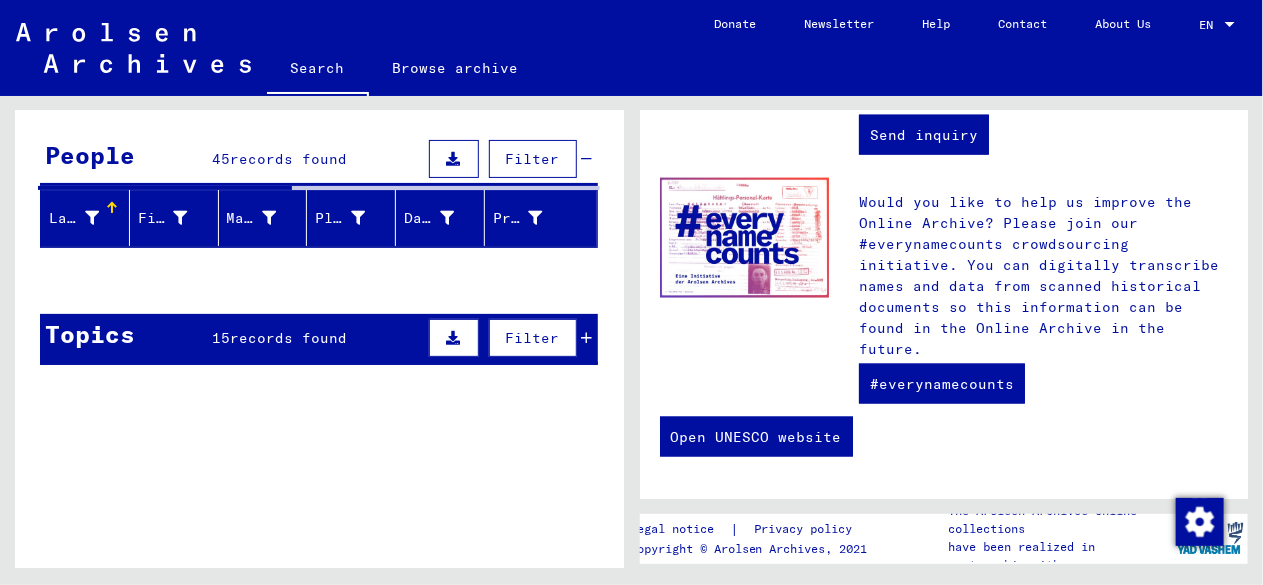 scroll, scrollTop: 189, scrollLeft: 0, axis: vertical 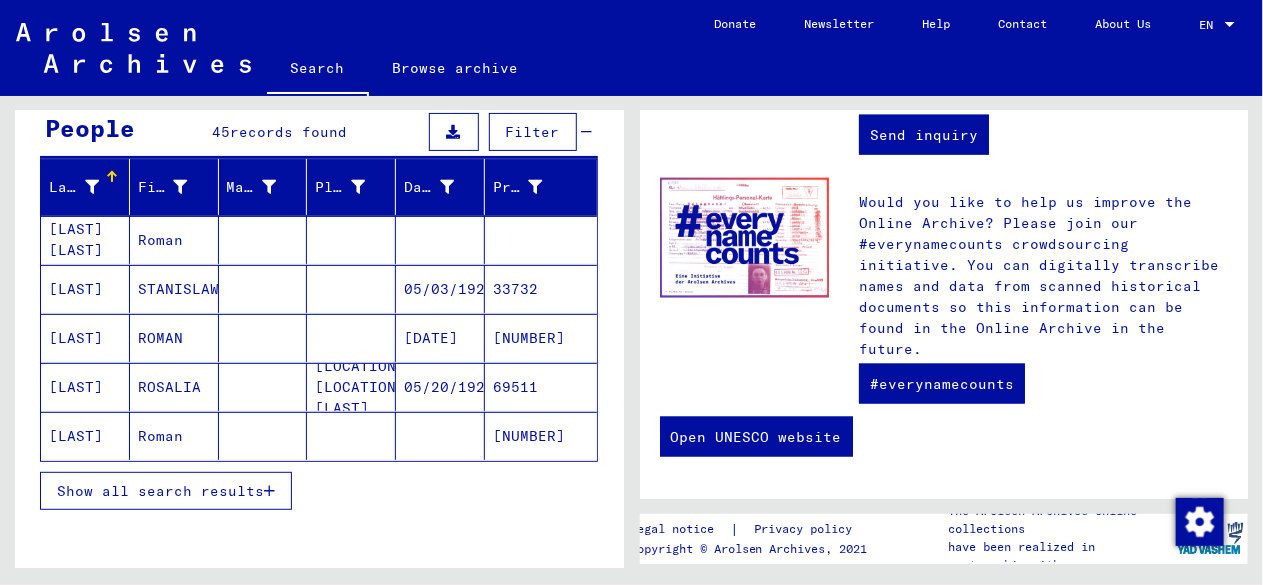 click on "[LAST]" at bounding box center (85, 338) 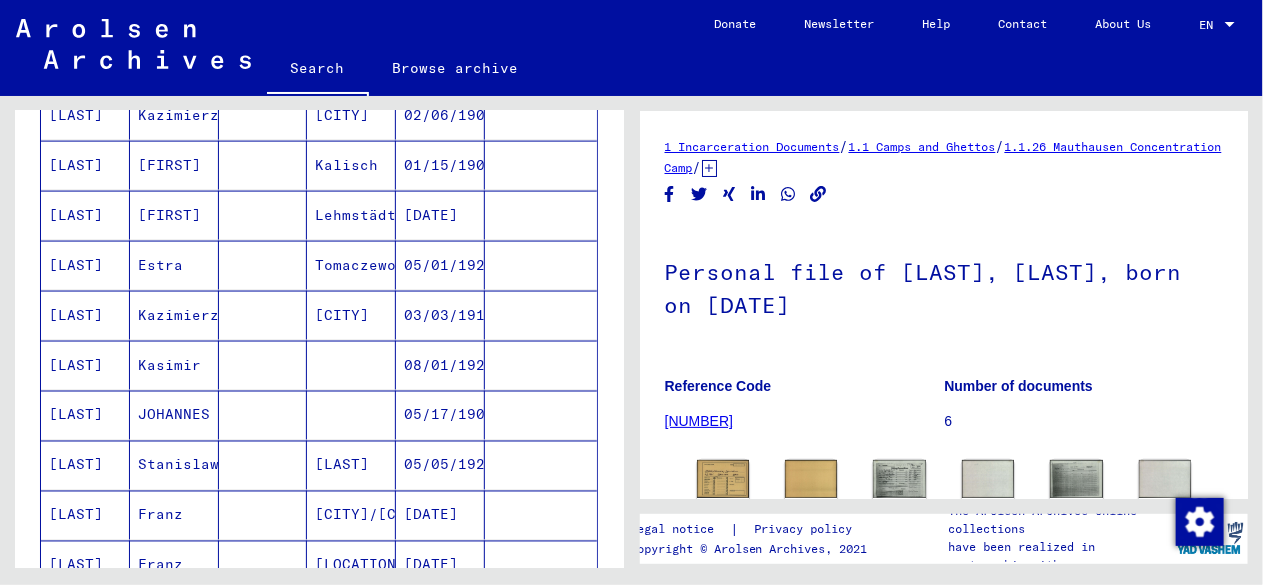 scroll, scrollTop: 1071, scrollLeft: 0, axis: vertical 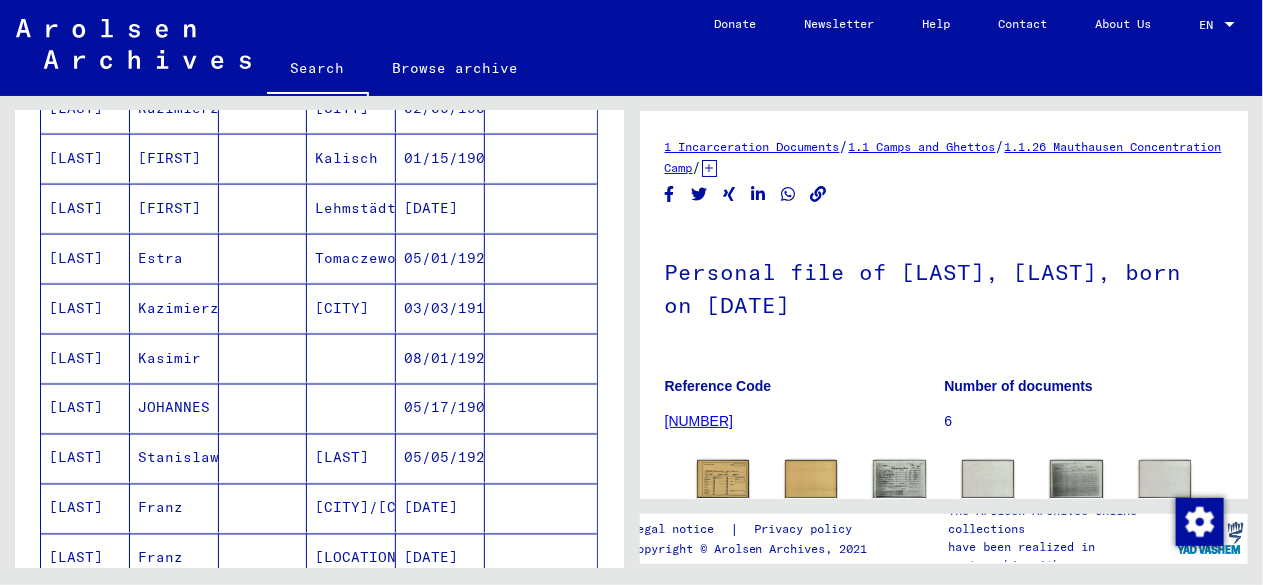 click on "[LAST]" at bounding box center (85, 508) 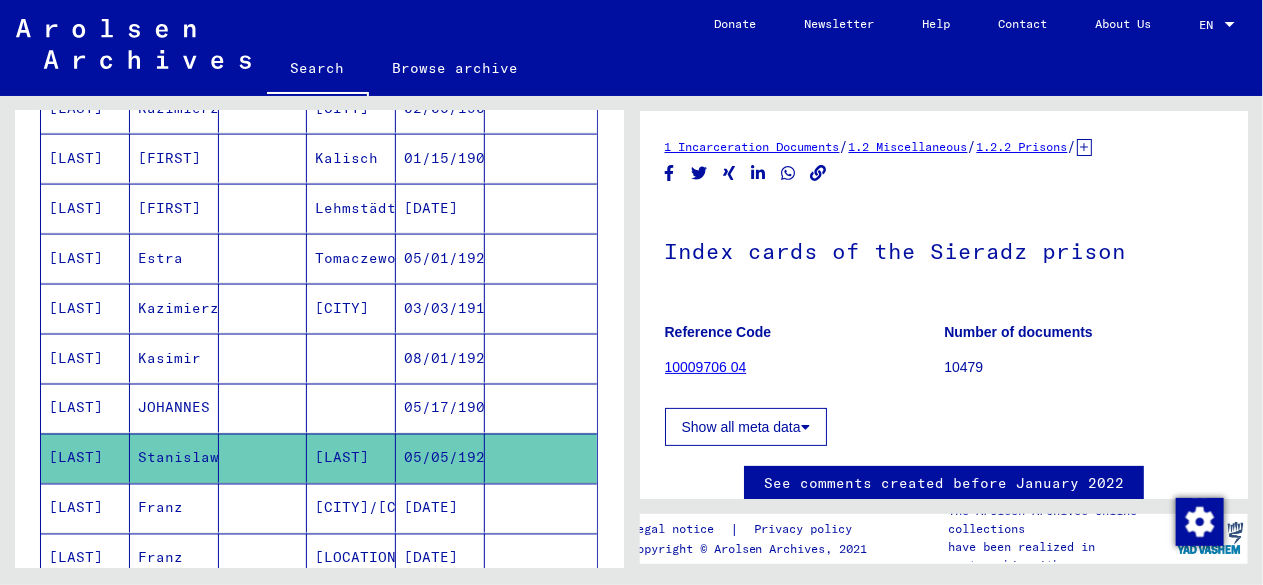 scroll, scrollTop: 100, scrollLeft: 0, axis: vertical 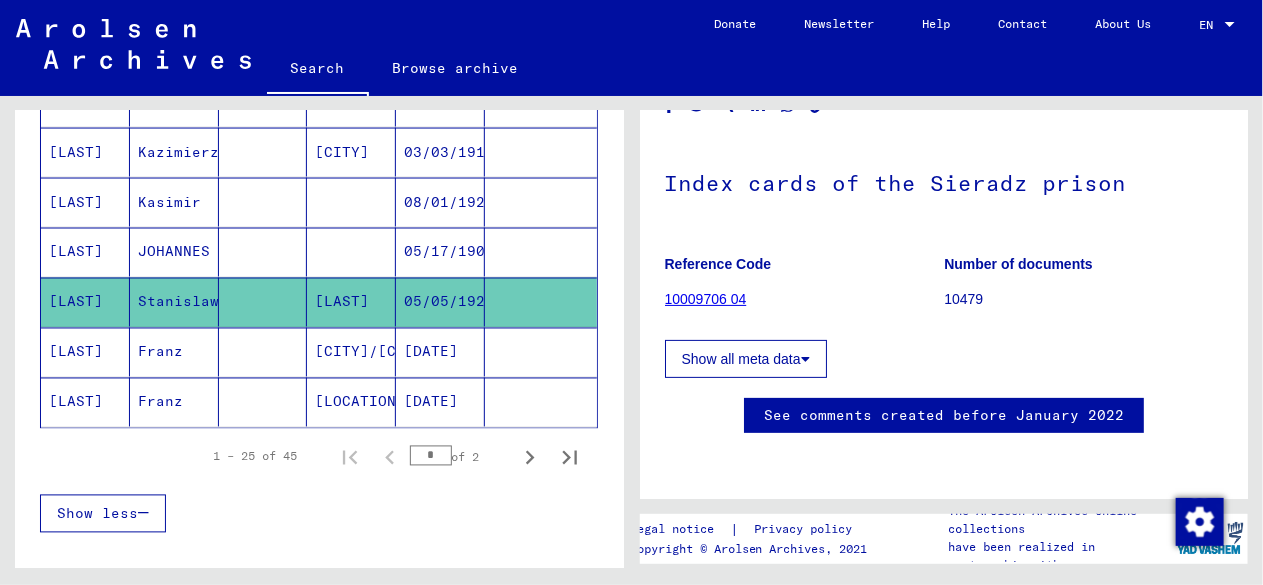 click on "[LAST]" 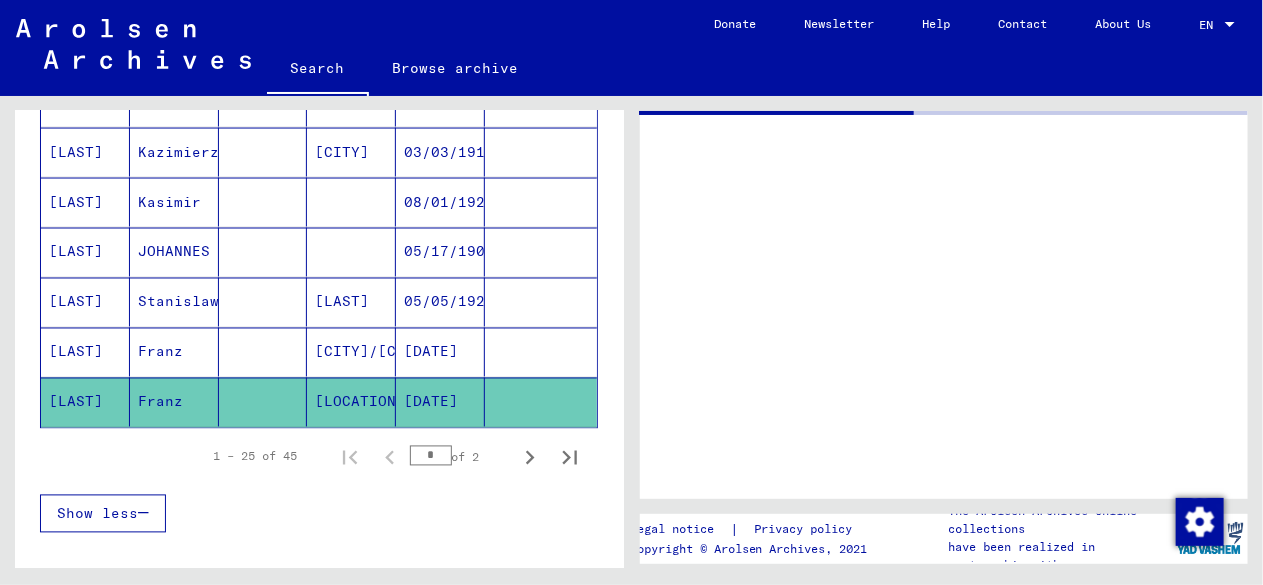 scroll, scrollTop: 0, scrollLeft: 0, axis: both 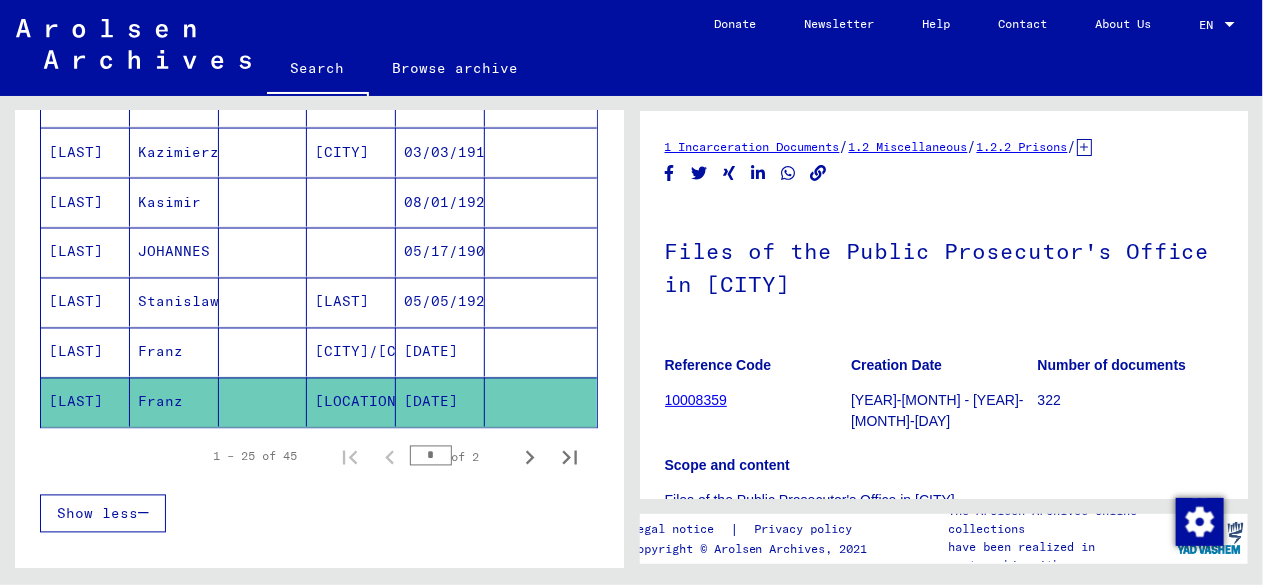 click on "[LAST]" at bounding box center (85, 402) 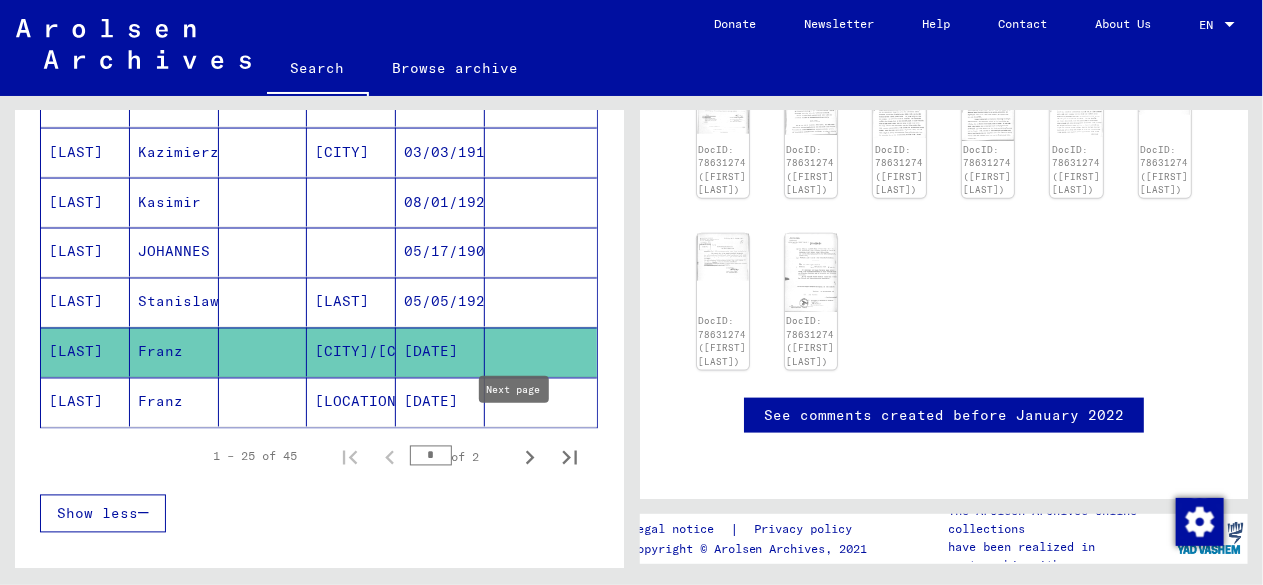 scroll, scrollTop: 819, scrollLeft: 0, axis: vertical 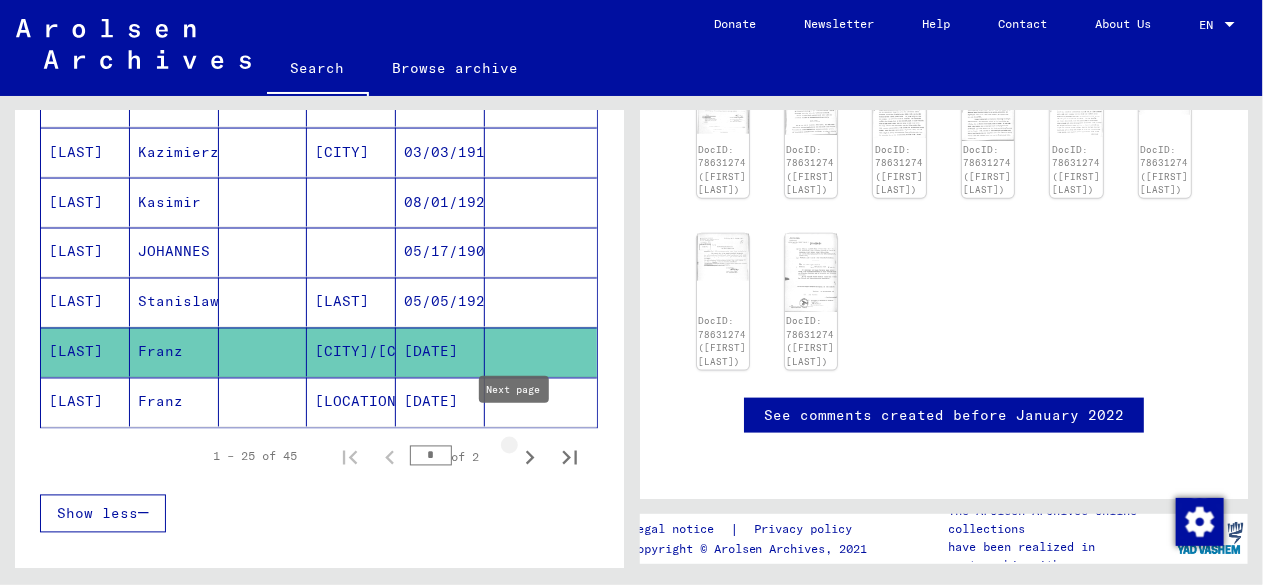 click 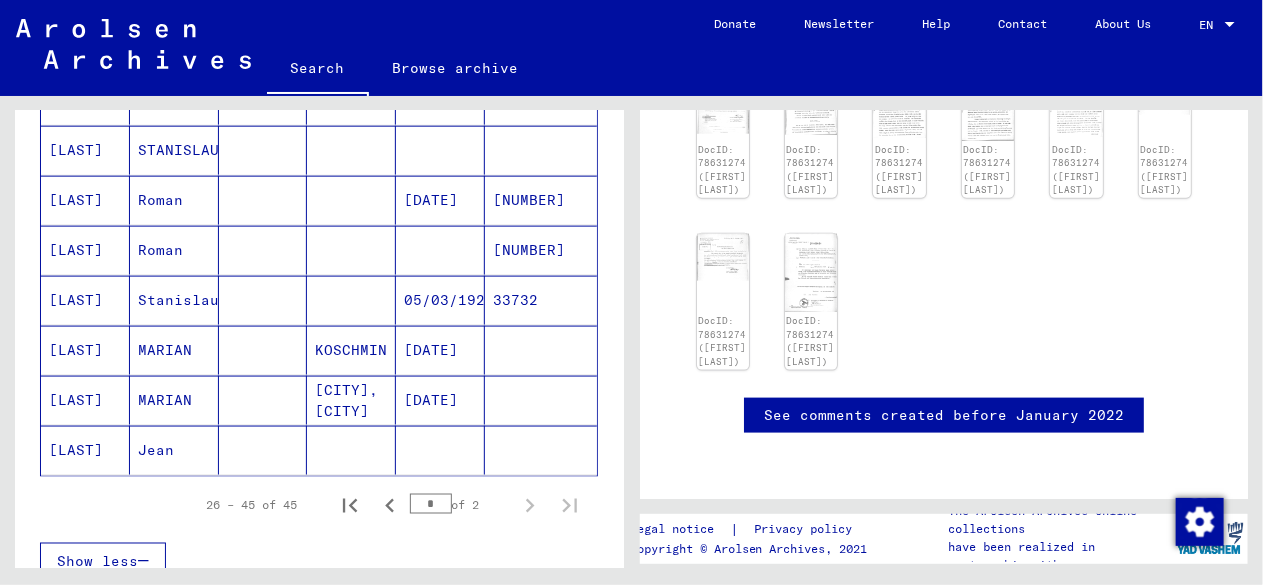 scroll, scrollTop: 914, scrollLeft: 0, axis: vertical 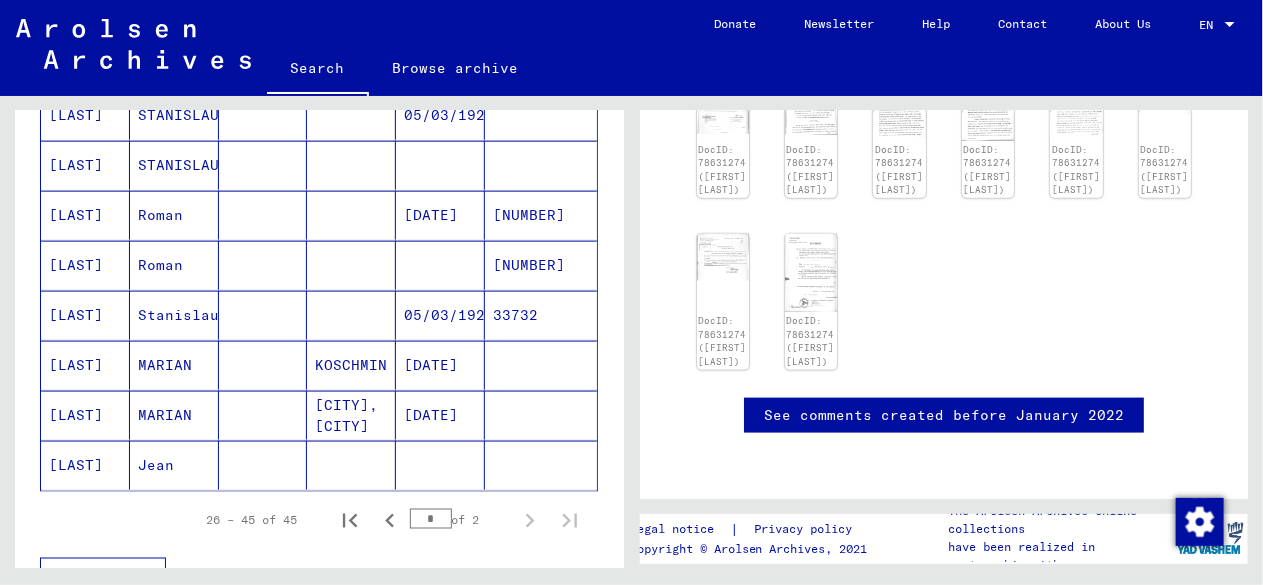 click on "[LAST]" at bounding box center [85, 365] 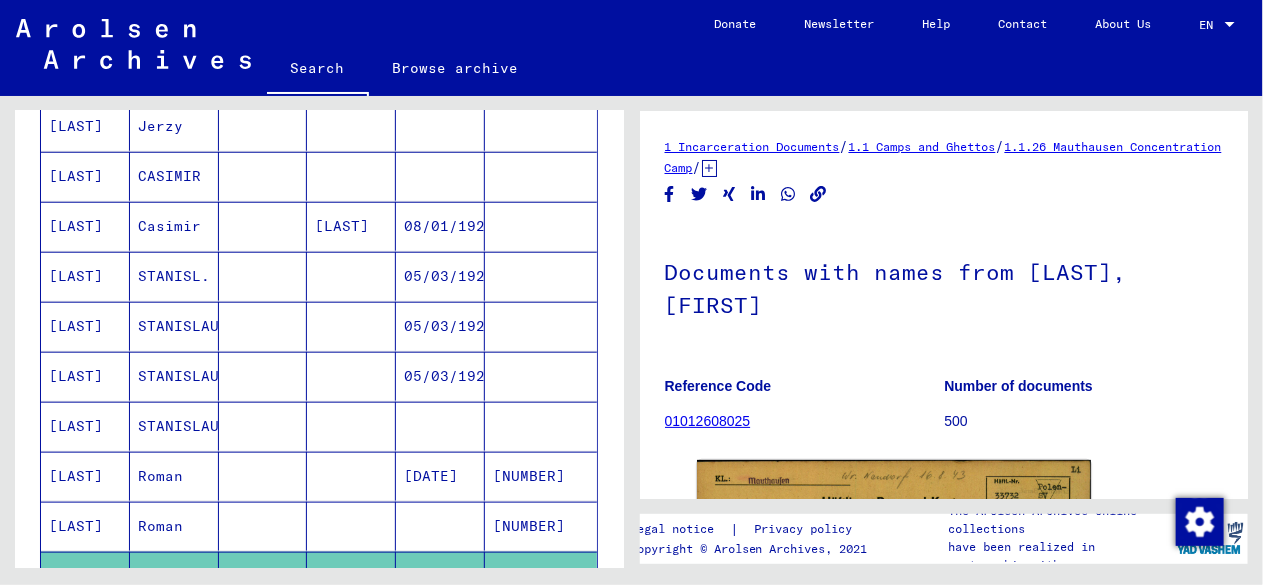 scroll, scrollTop: 650, scrollLeft: 0, axis: vertical 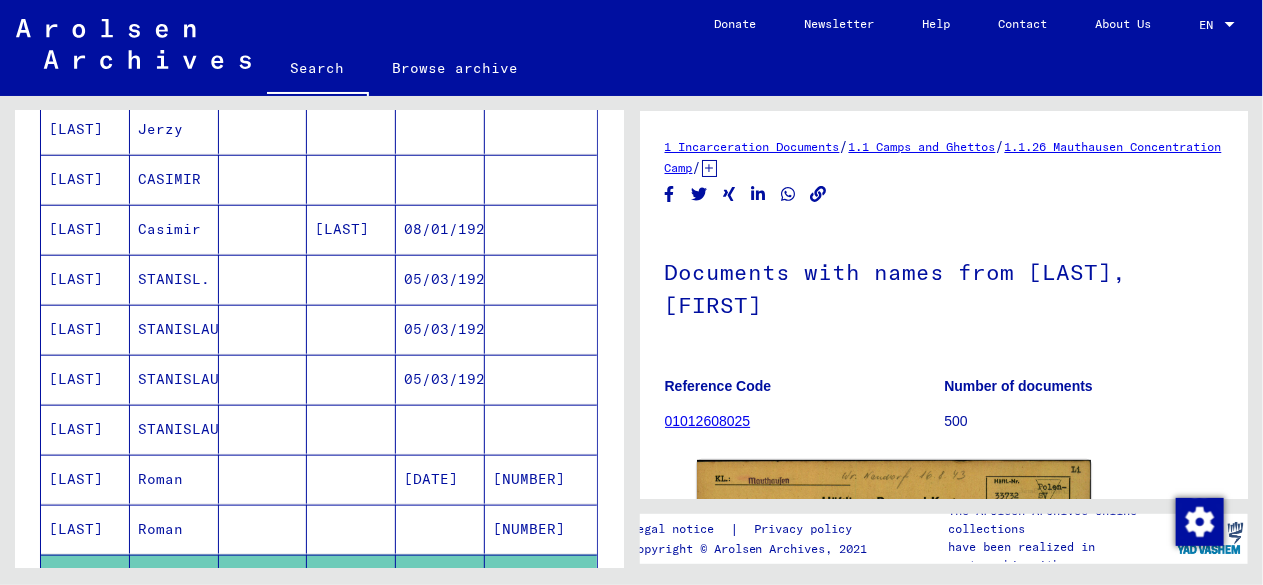 click on "[LAST]" at bounding box center [85, 379] 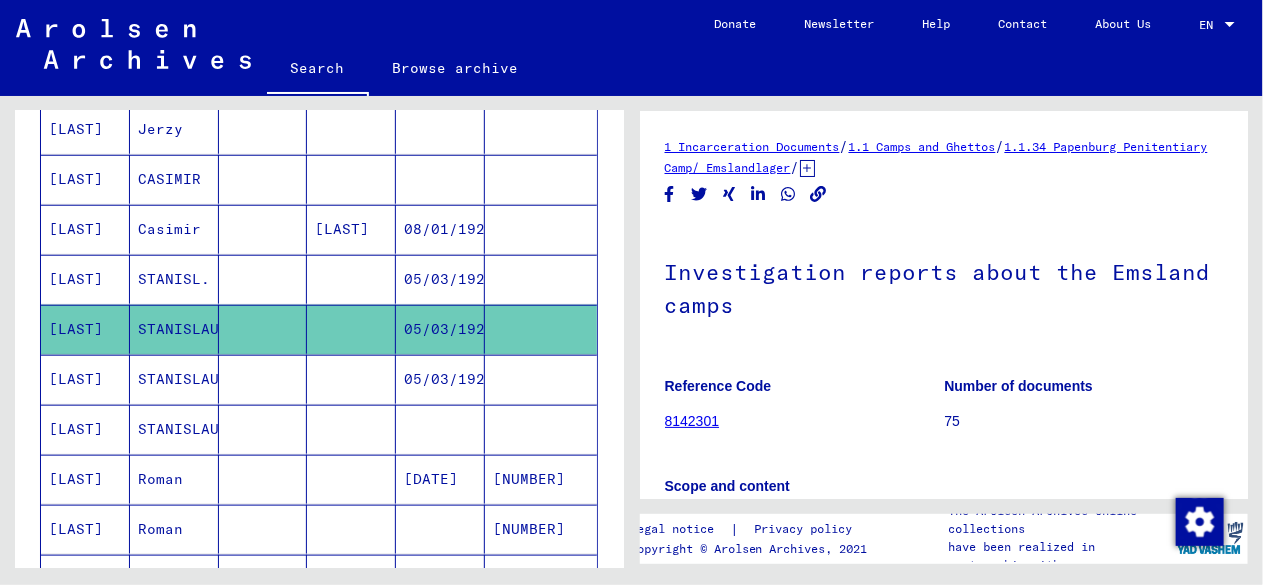 click on "[LAST]" at bounding box center [85, 429] 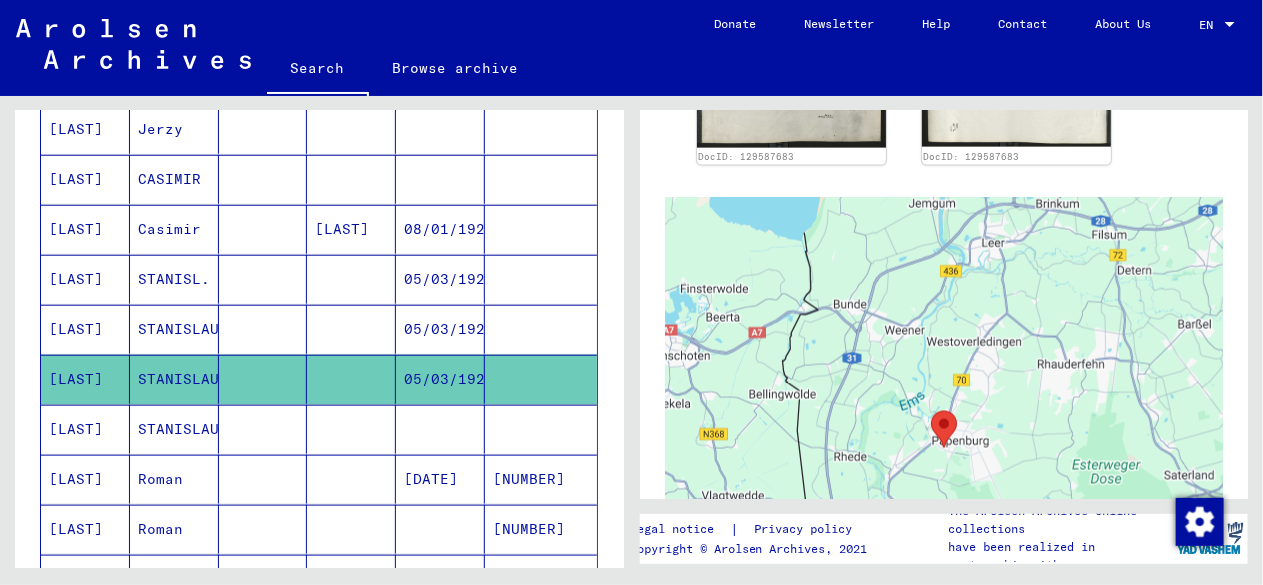 scroll, scrollTop: 1005, scrollLeft: 0, axis: vertical 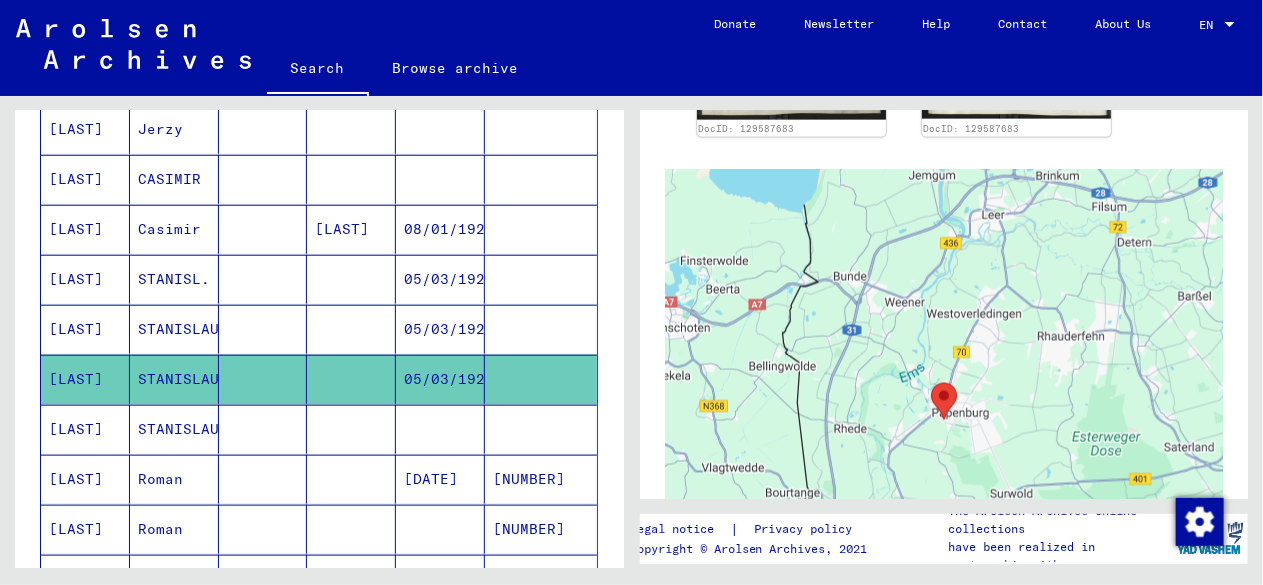 click on "[LAST]" at bounding box center (85, 329) 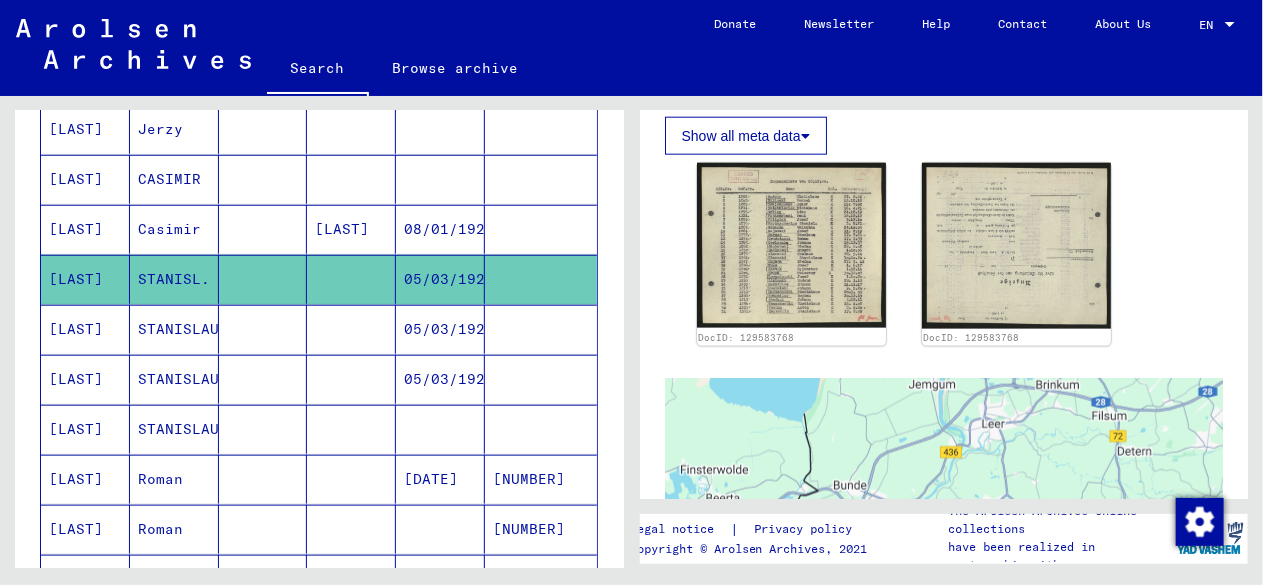 scroll, scrollTop: 823, scrollLeft: 0, axis: vertical 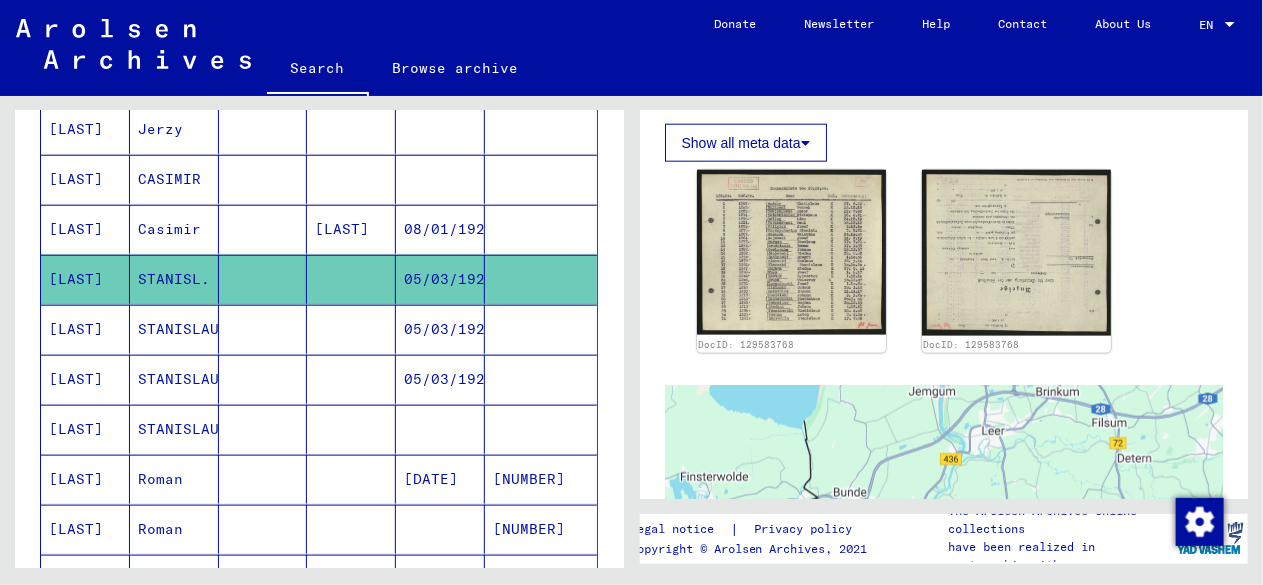 click on "[LAST]" at bounding box center (85, 379) 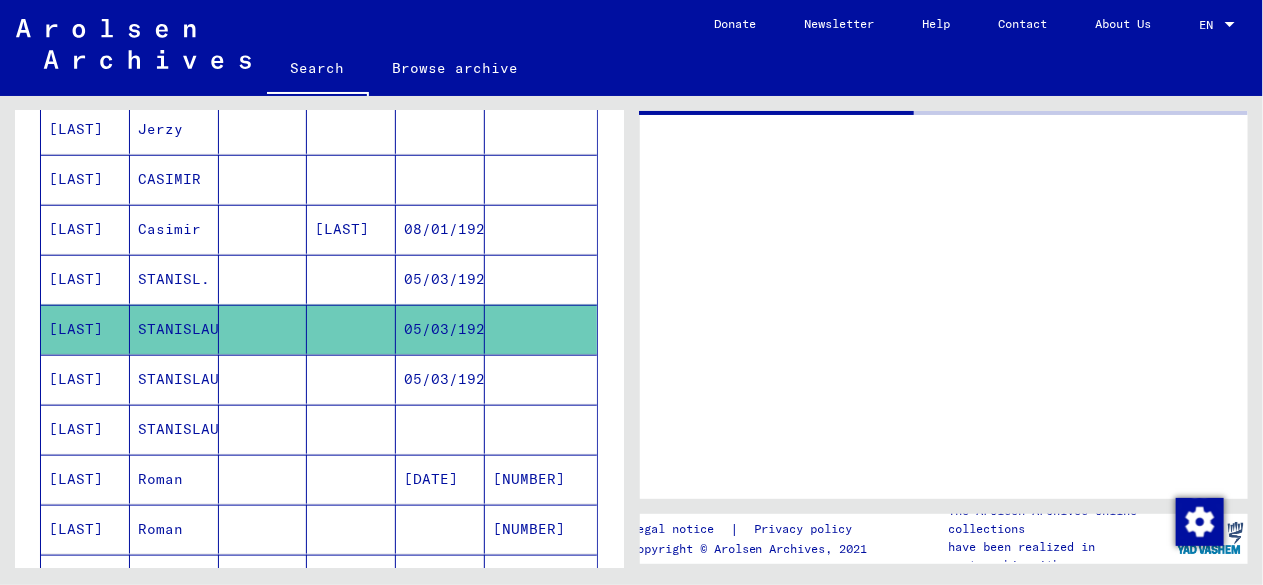 scroll, scrollTop: 0, scrollLeft: 0, axis: both 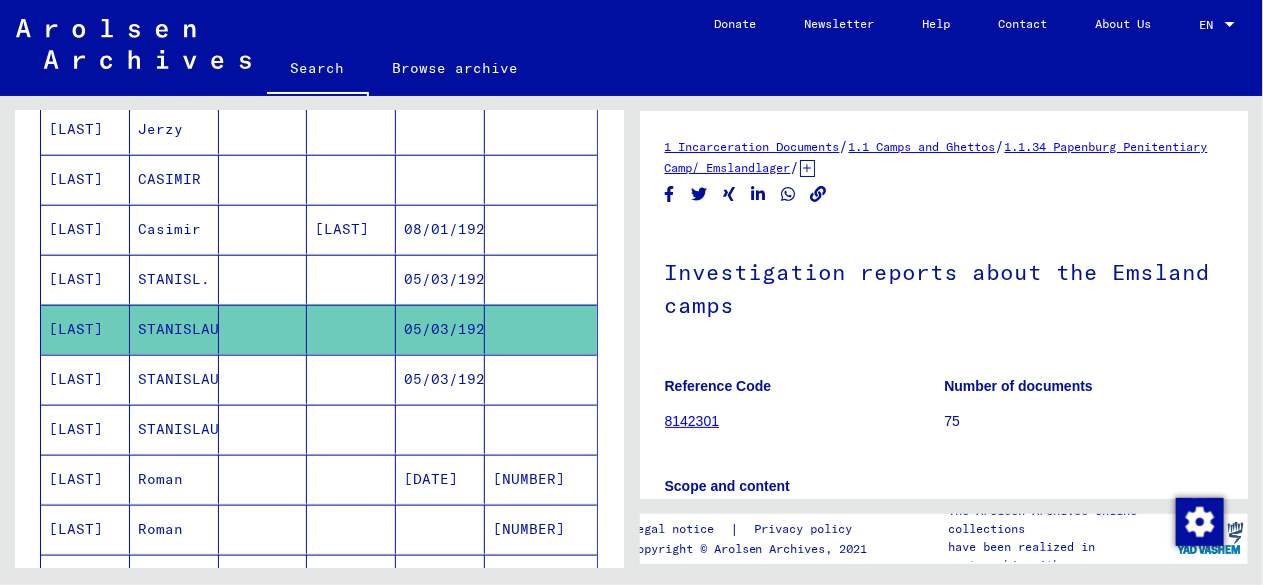 click on "08/01/1920" at bounding box center (440, 279) 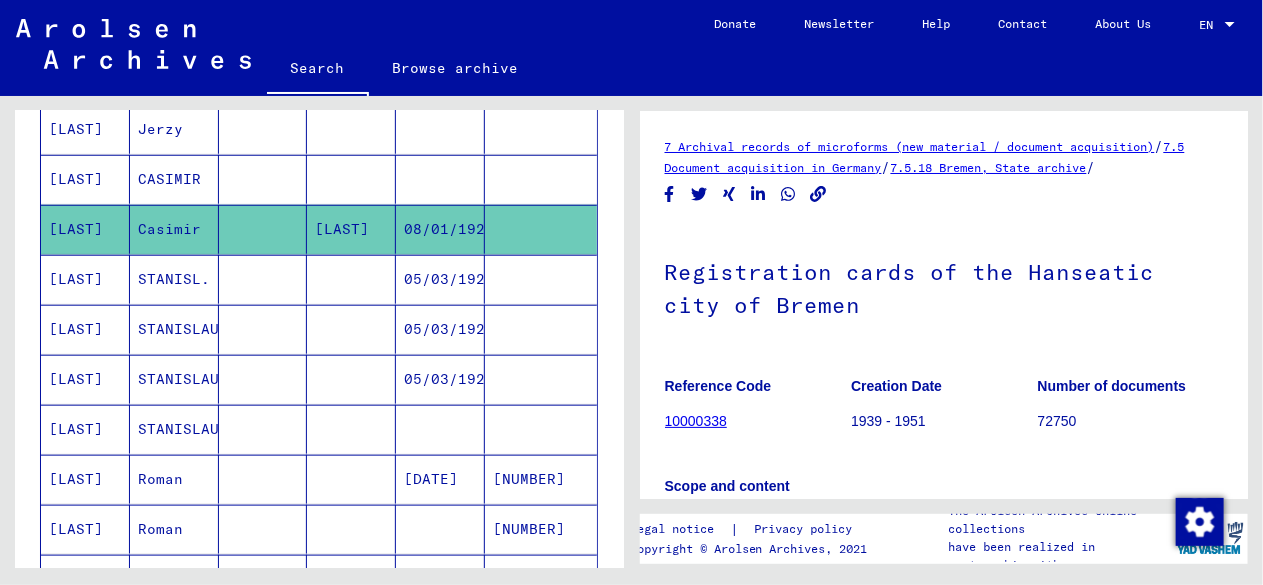 drag, startPoint x: 604, startPoint y: 302, endPoint x: 617, endPoint y: 242, distance: 61.39218 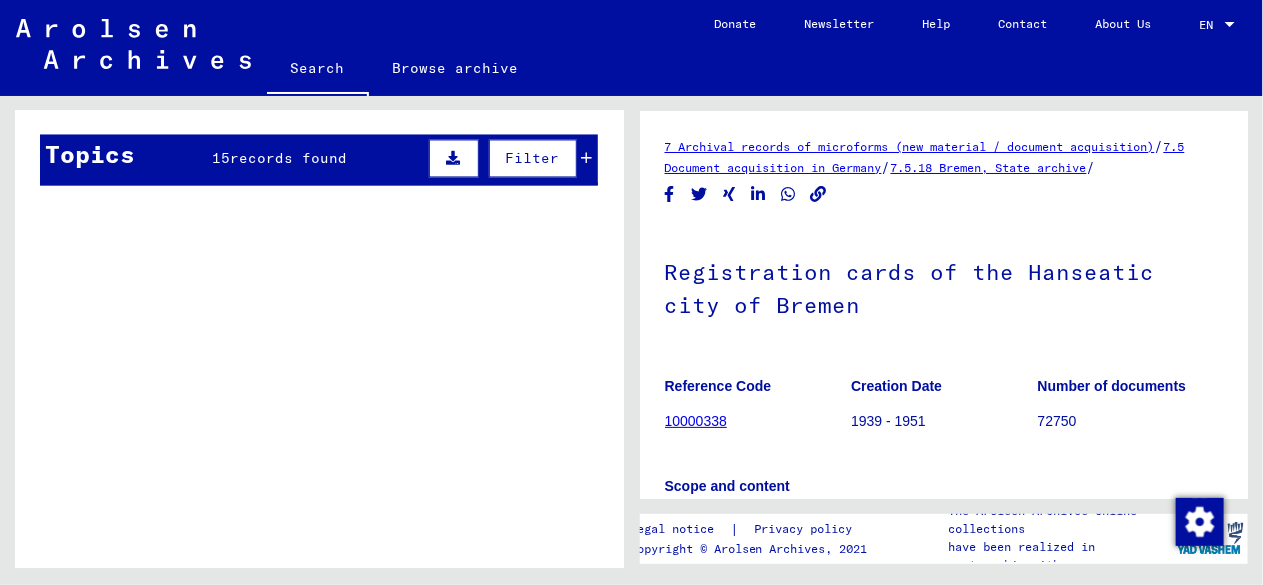 scroll, scrollTop: 1587, scrollLeft: 0, axis: vertical 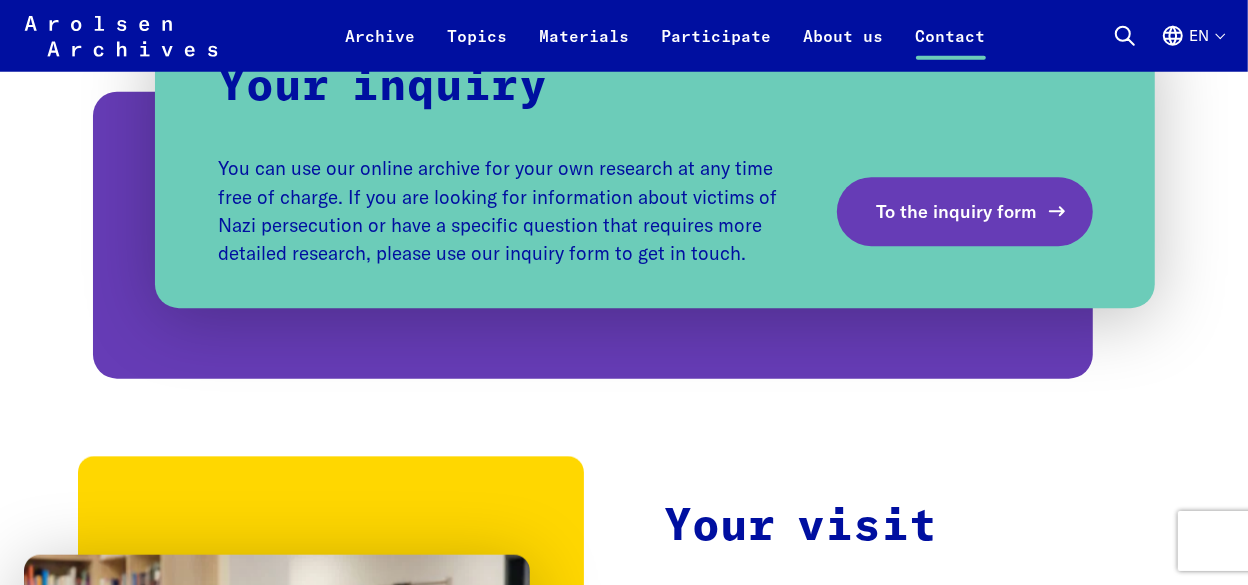 click on "To the inquiry form" at bounding box center [957, 211] 